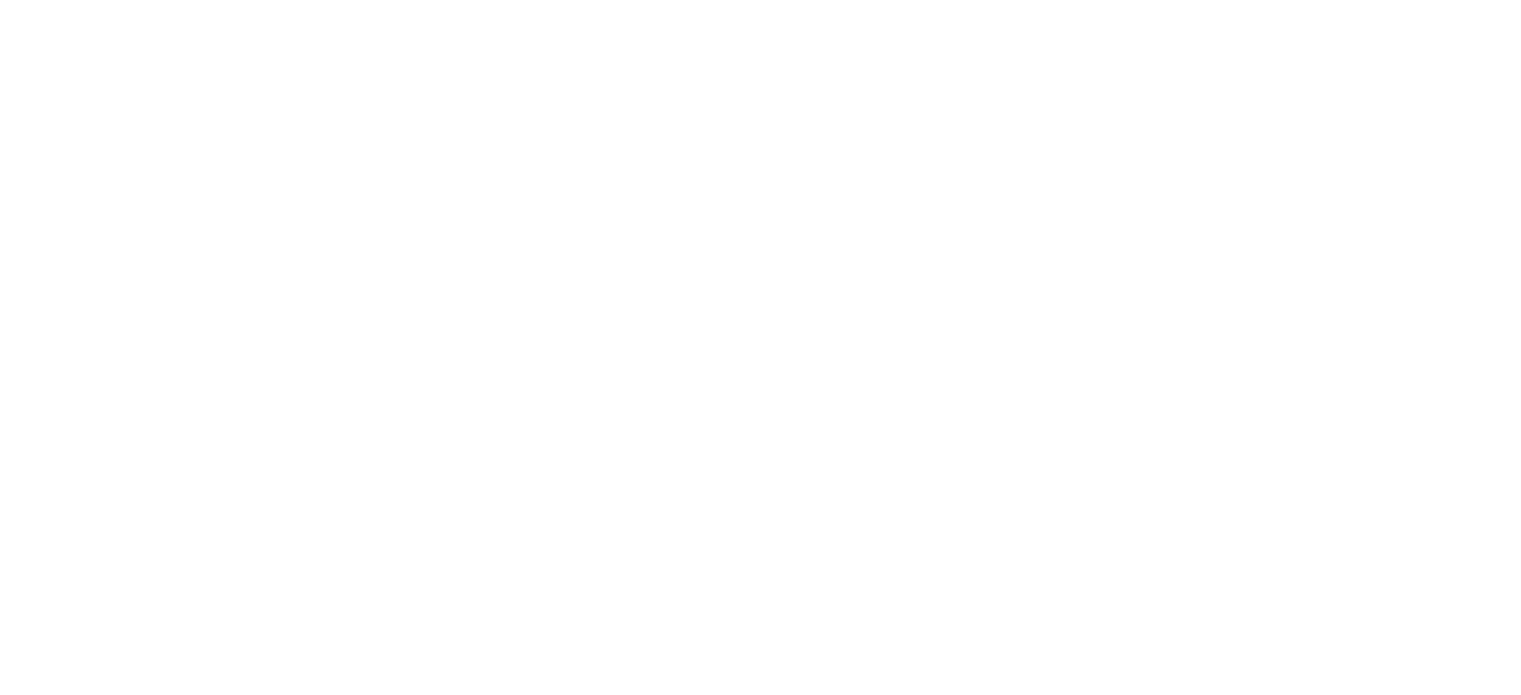 scroll, scrollTop: 0, scrollLeft: 0, axis: both 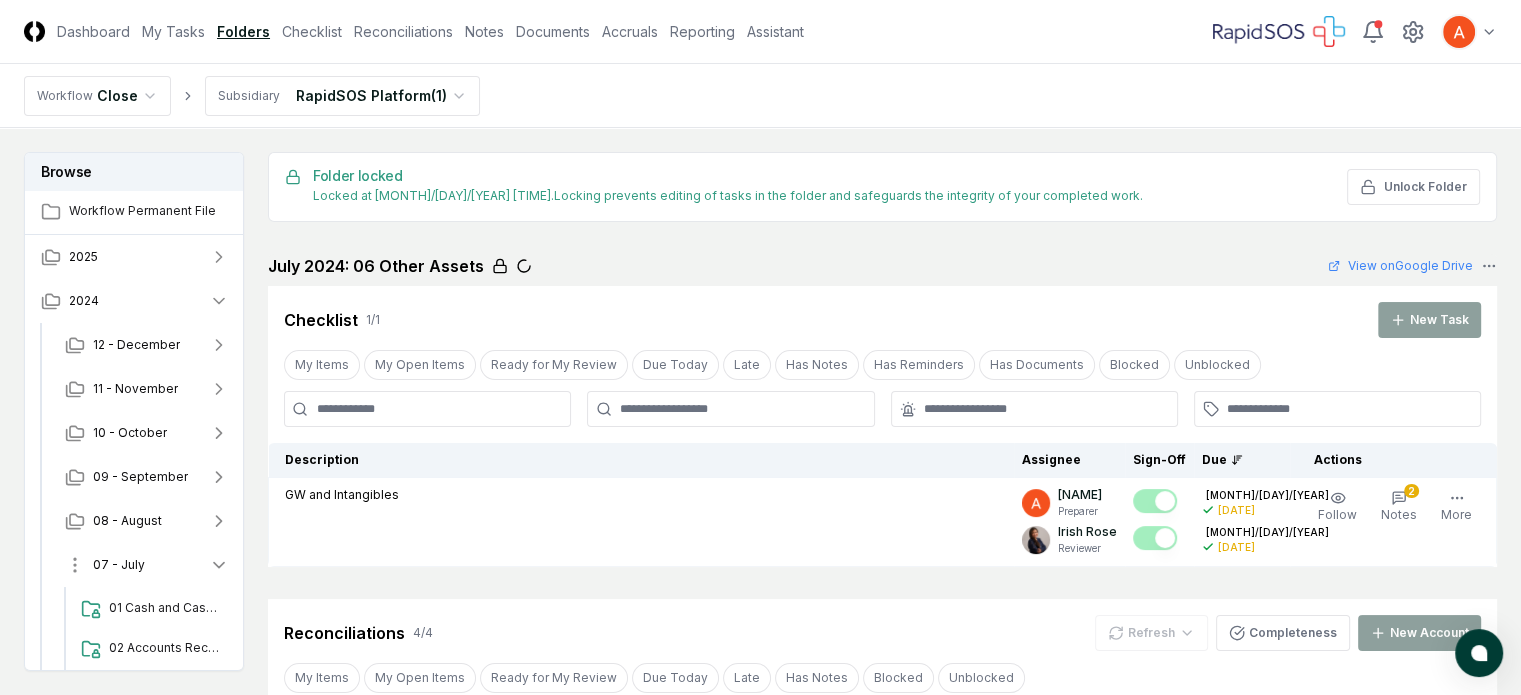 click on "07 - July" at bounding box center (147, 565) 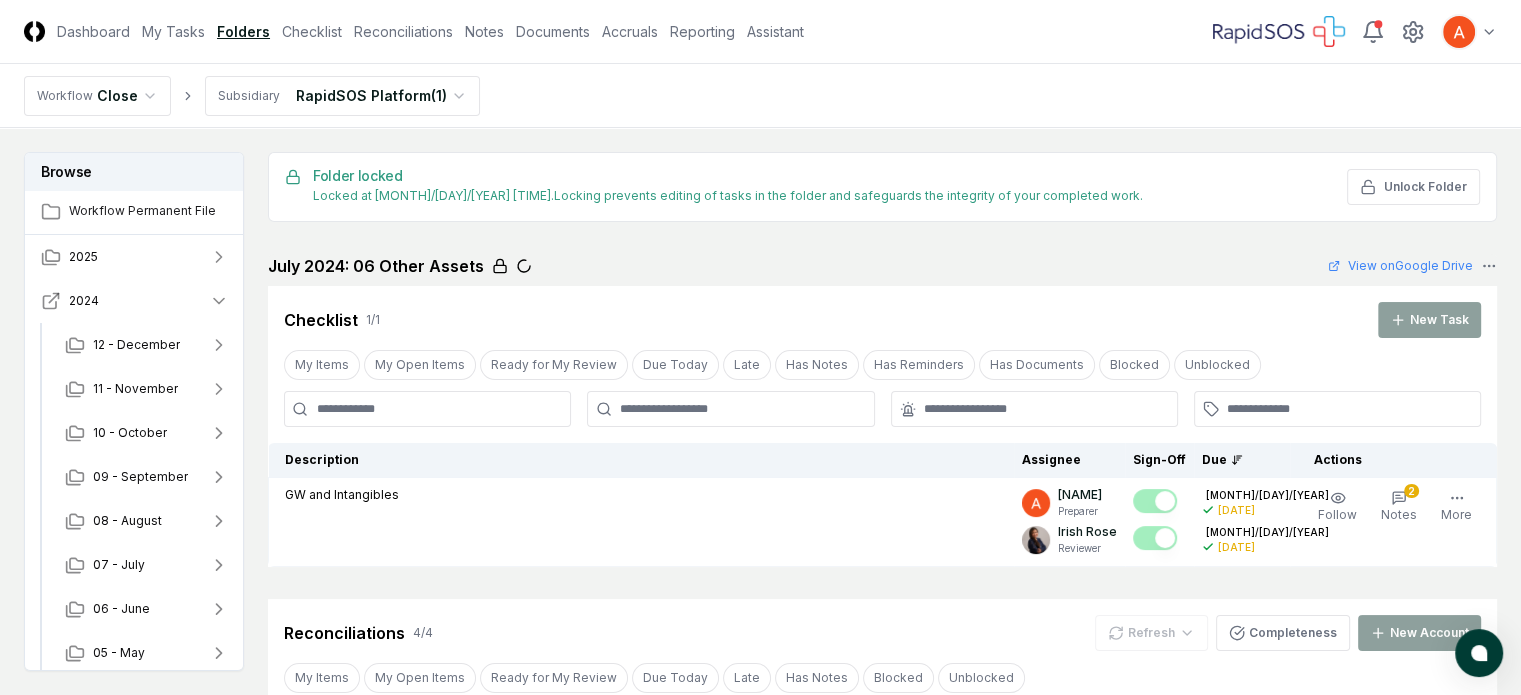 click on "2024" at bounding box center [135, 301] 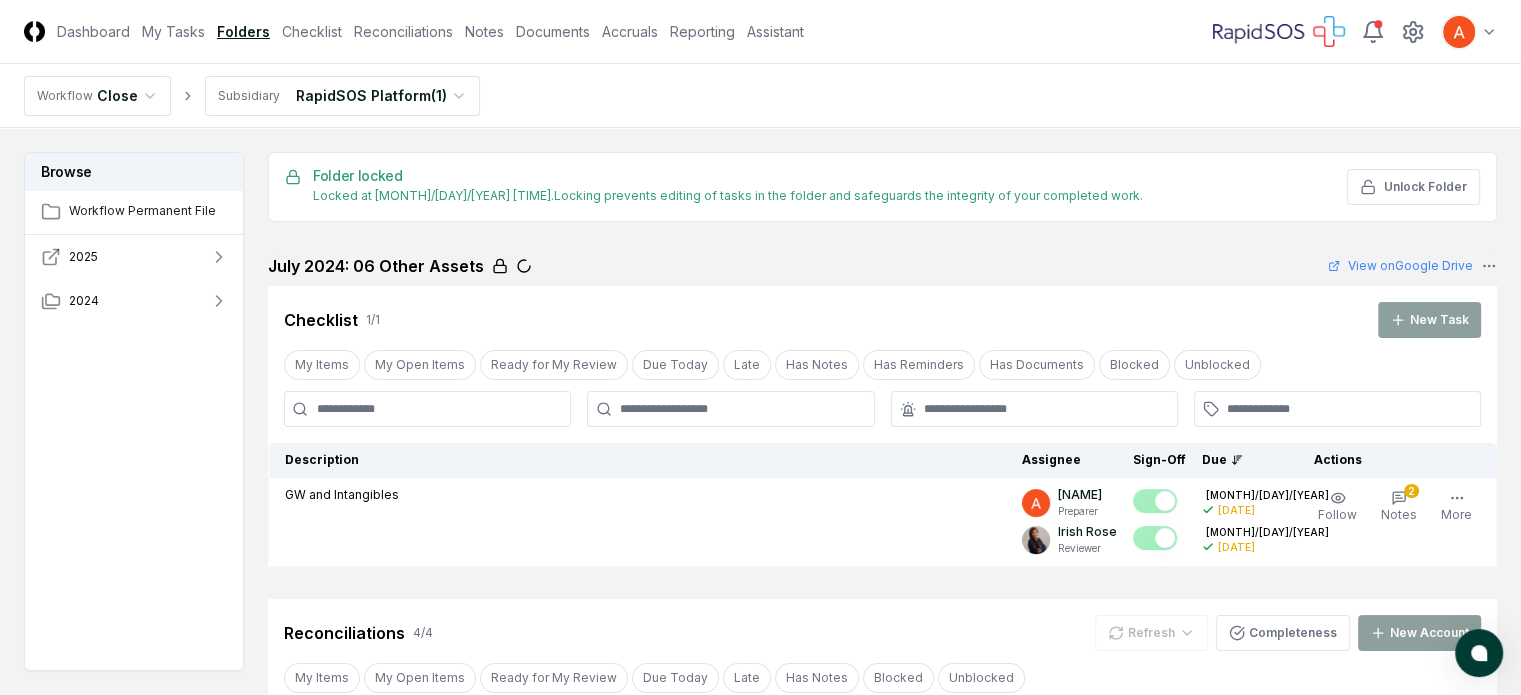 click on "2025" at bounding box center [135, 257] 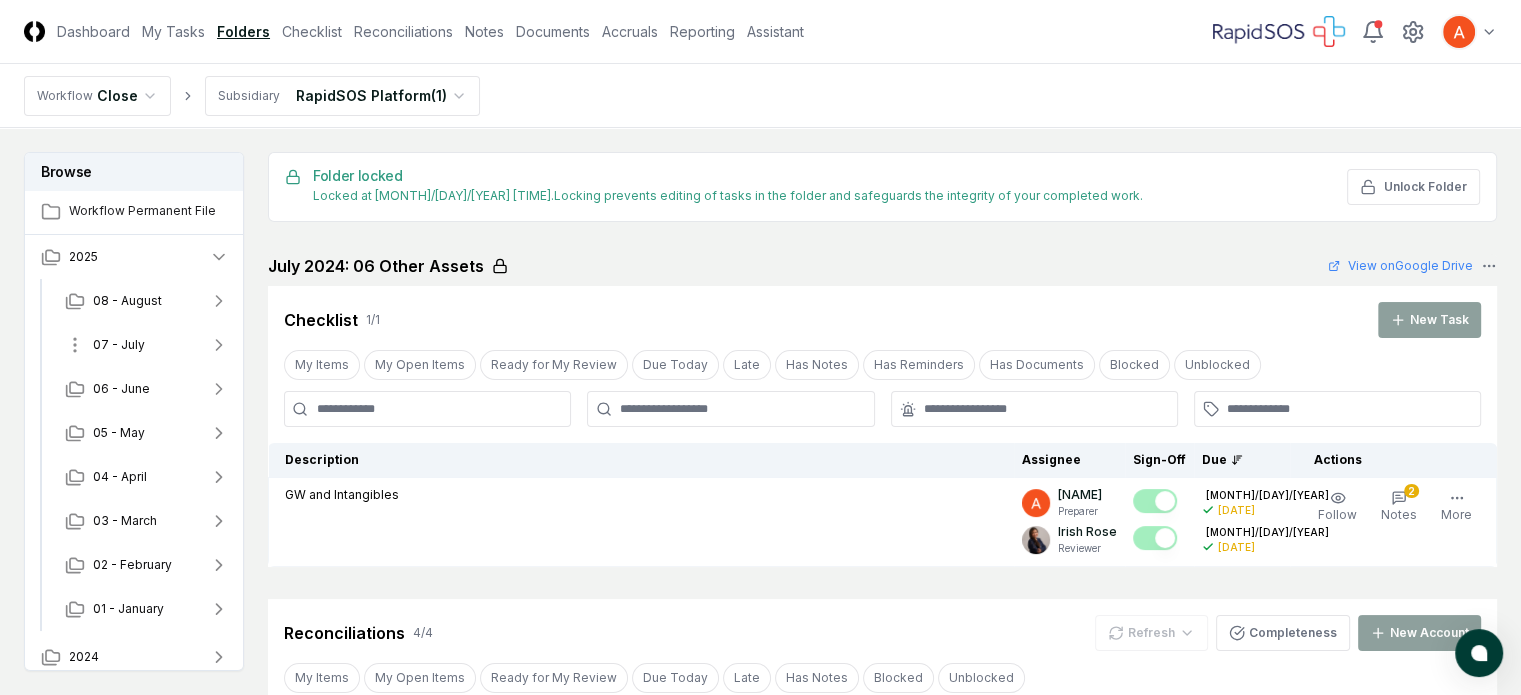 click on "07 - July" at bounding box center [147, 345] 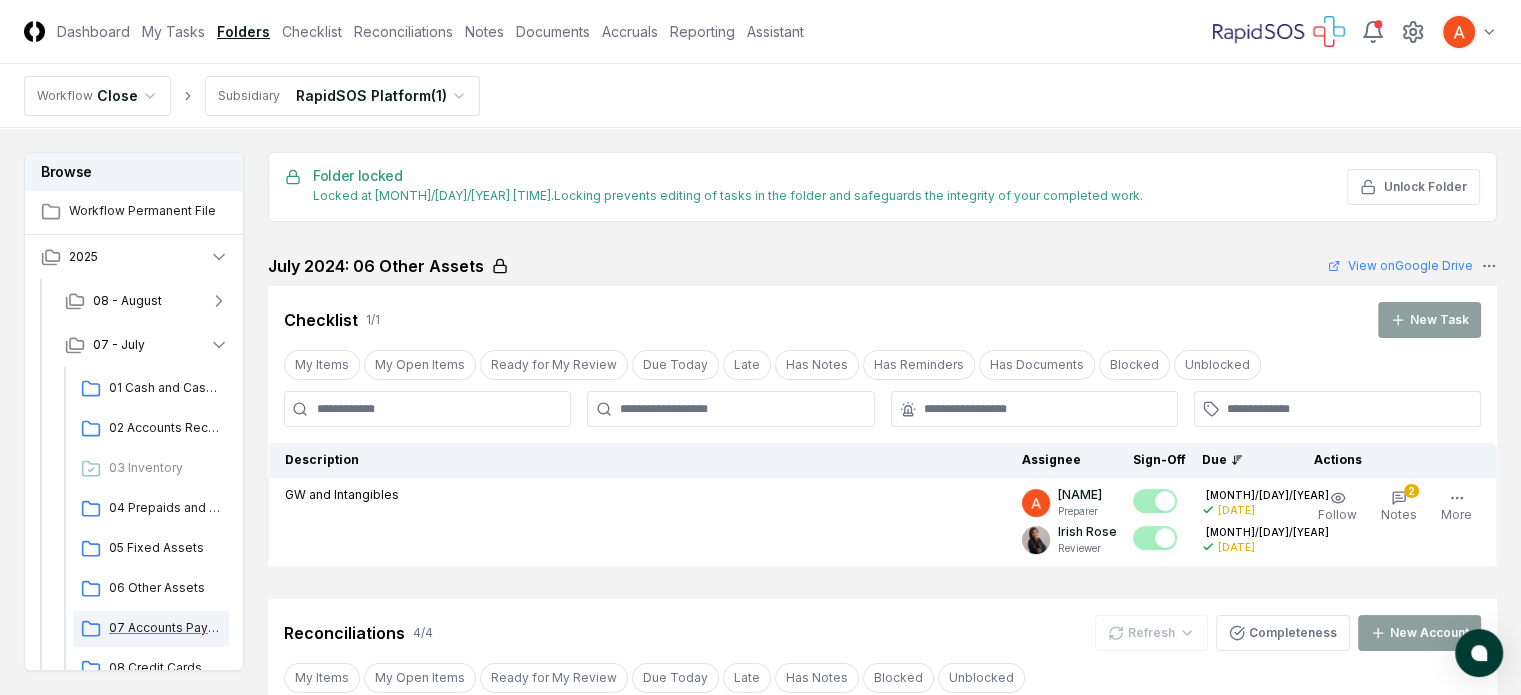 click on "07 Accounts Payable" at bounding box center [165, 628] 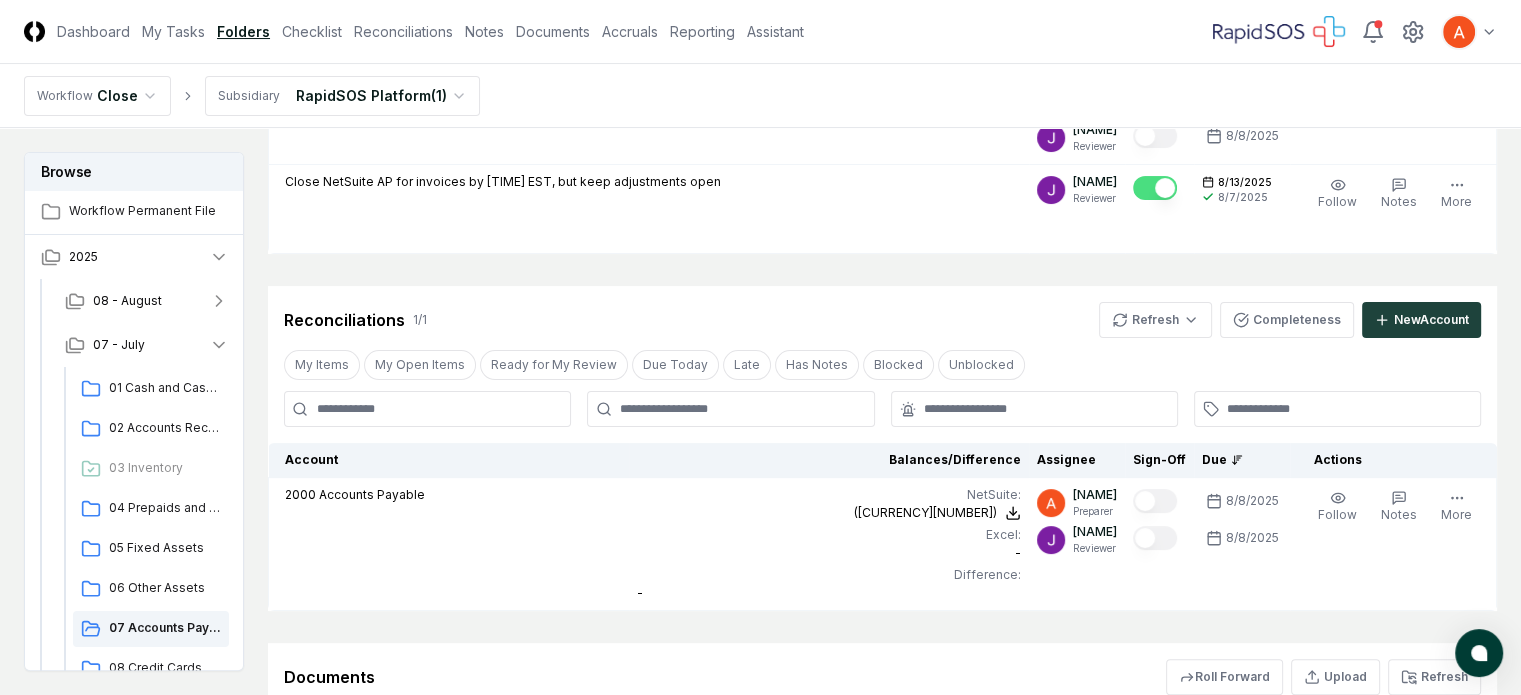 scroll, scrollTop: 515, scrollLeft: 0, axis: vertical 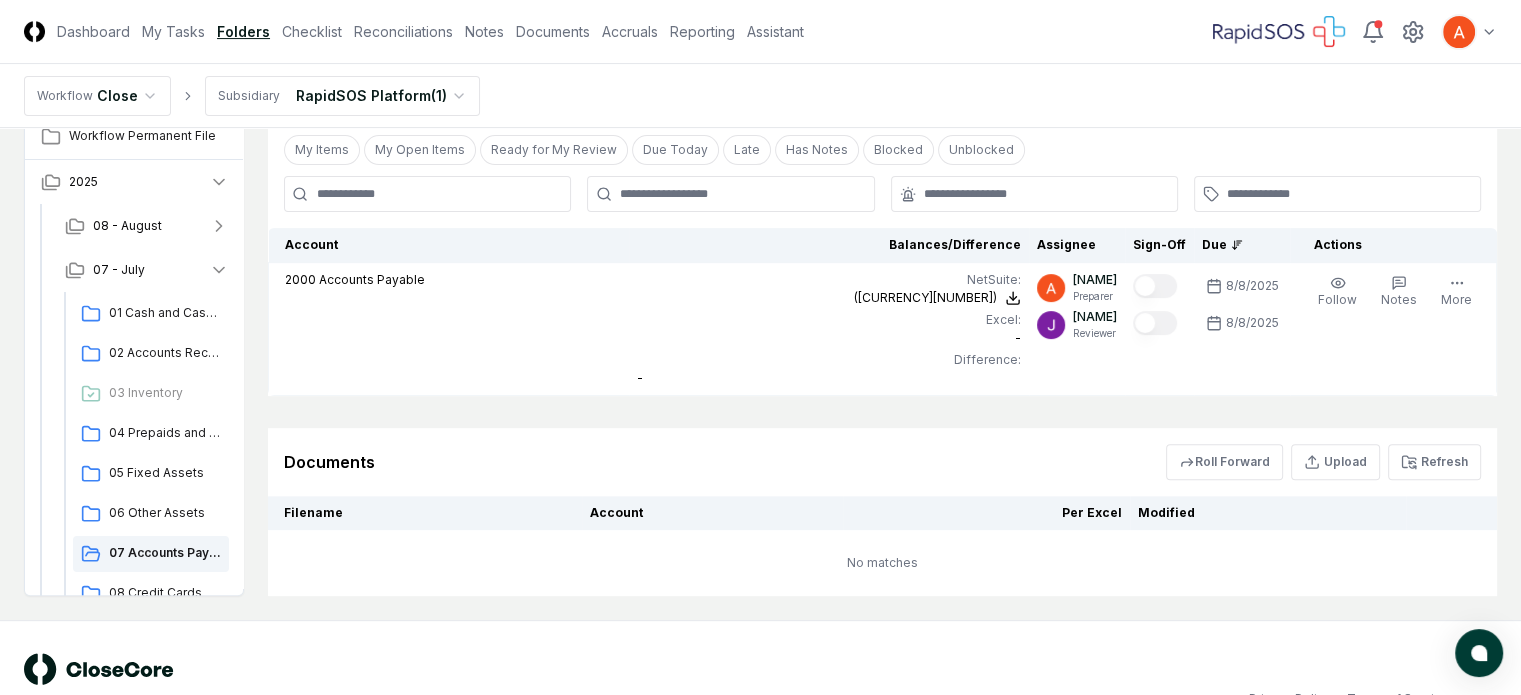 click 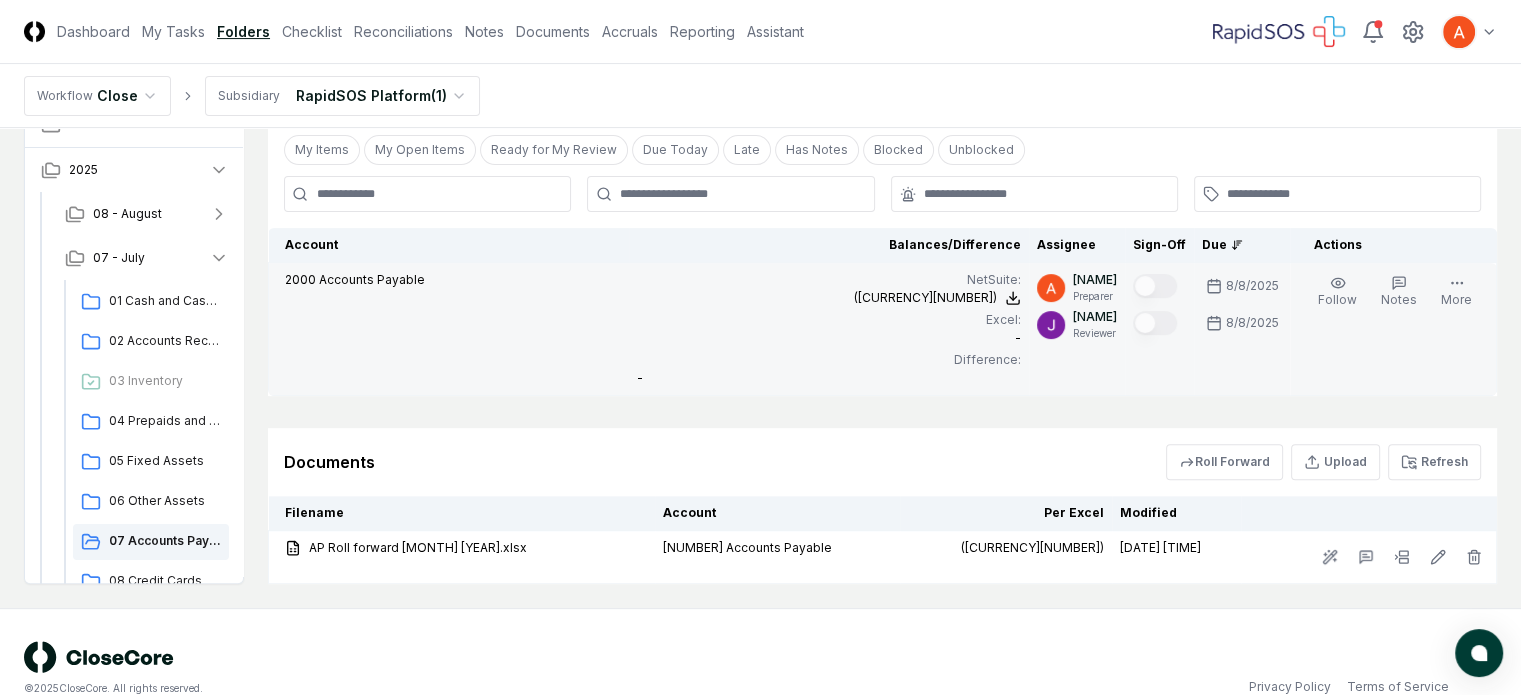 scroll, scrollTop: 502, scrollLeft: 0, axis: vertical 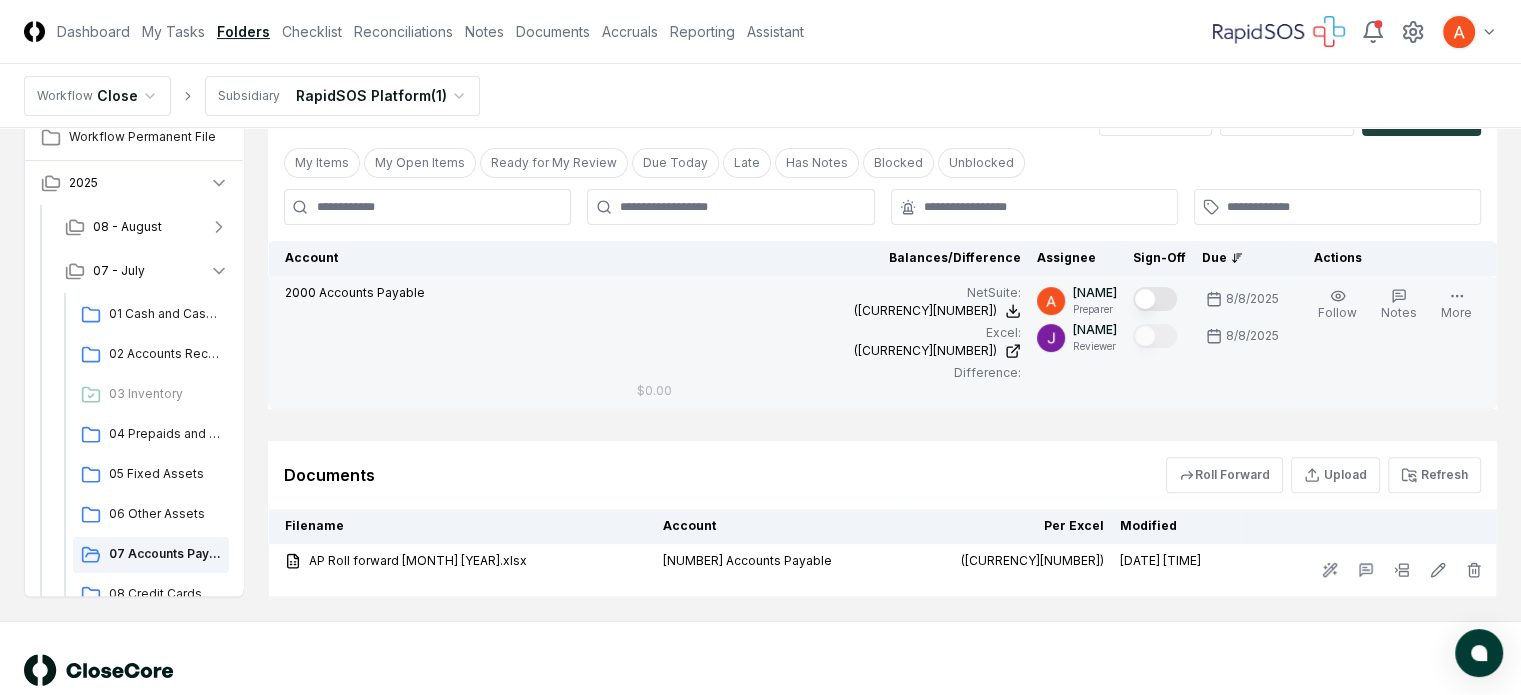 click at bounding box center [1155, 299] 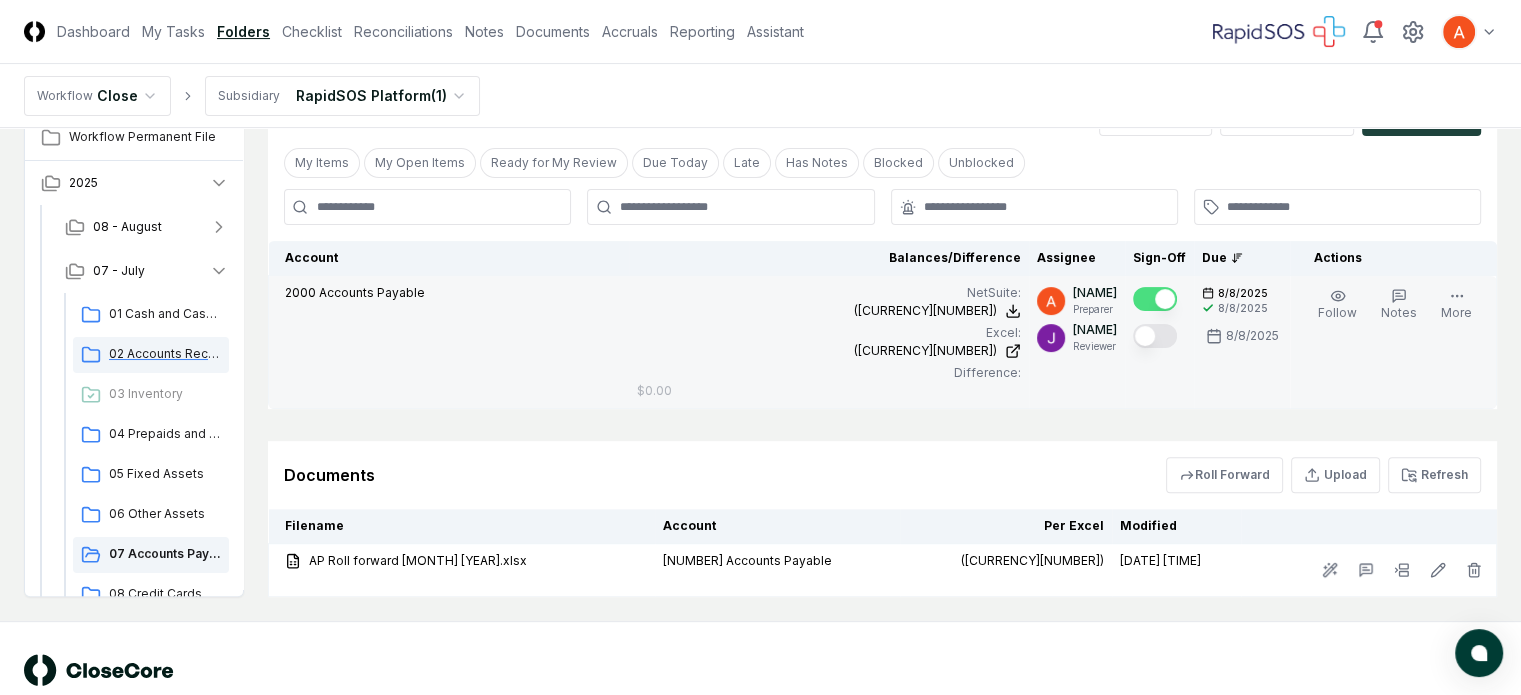 click on "02 Accounts Receivable" at bounding box center (165, 354) 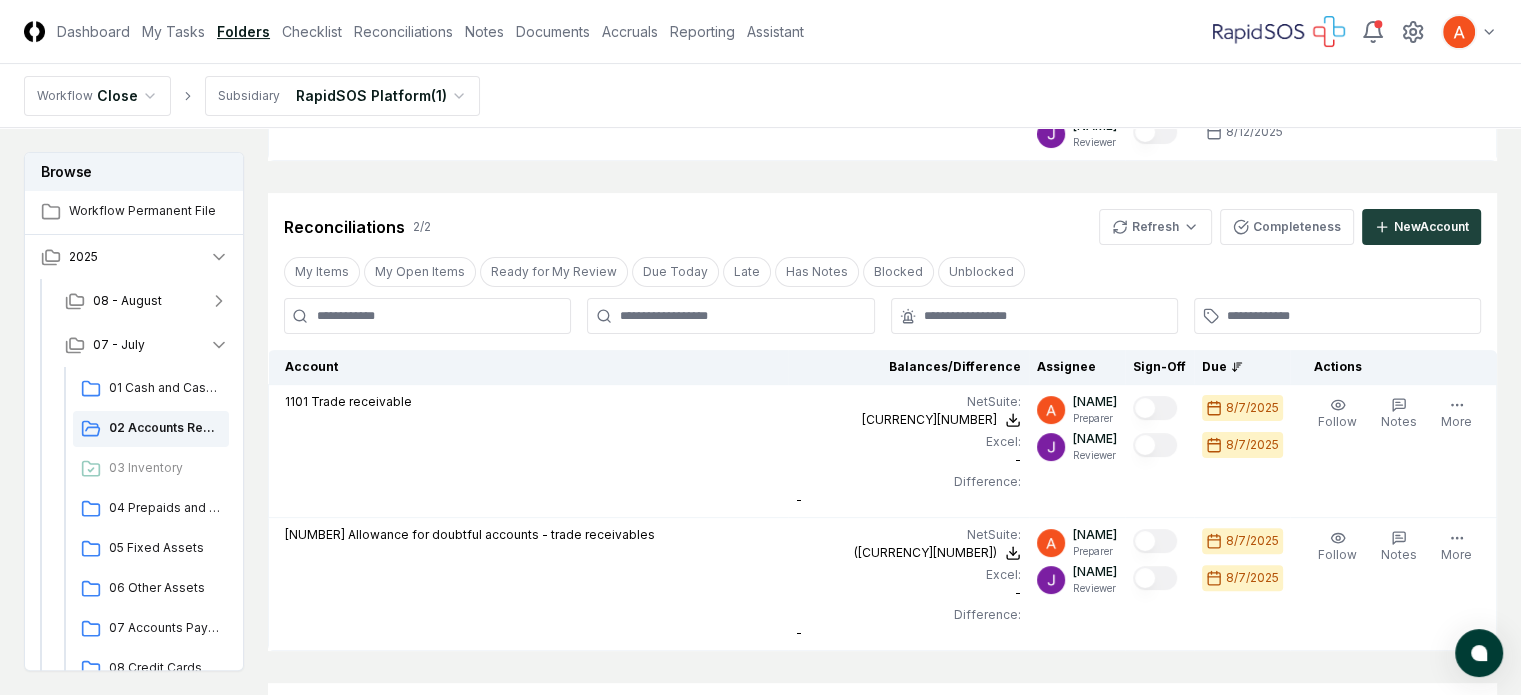 scroll, scrollTop: 500, scrollLeft: 0, axis: vertical 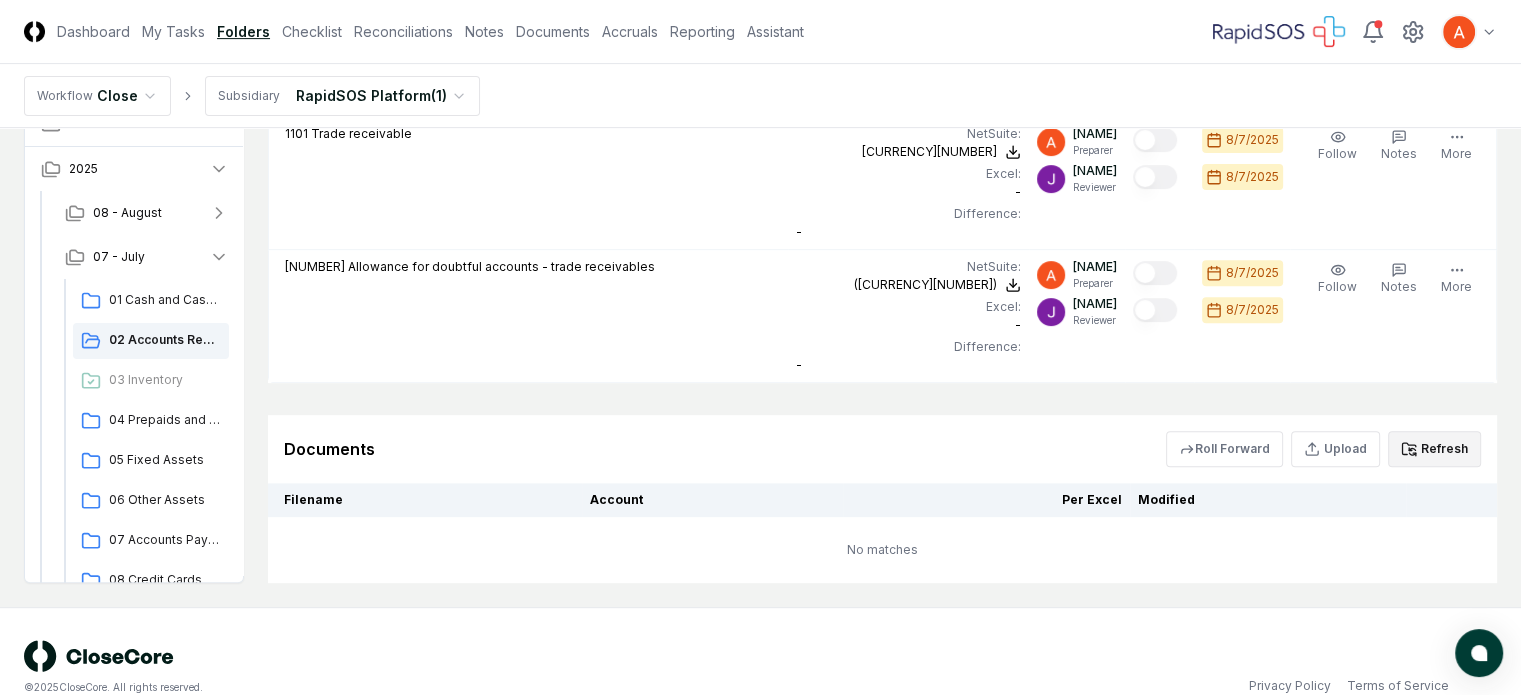 click on "Refresh" at bounding box center (1434, 449) 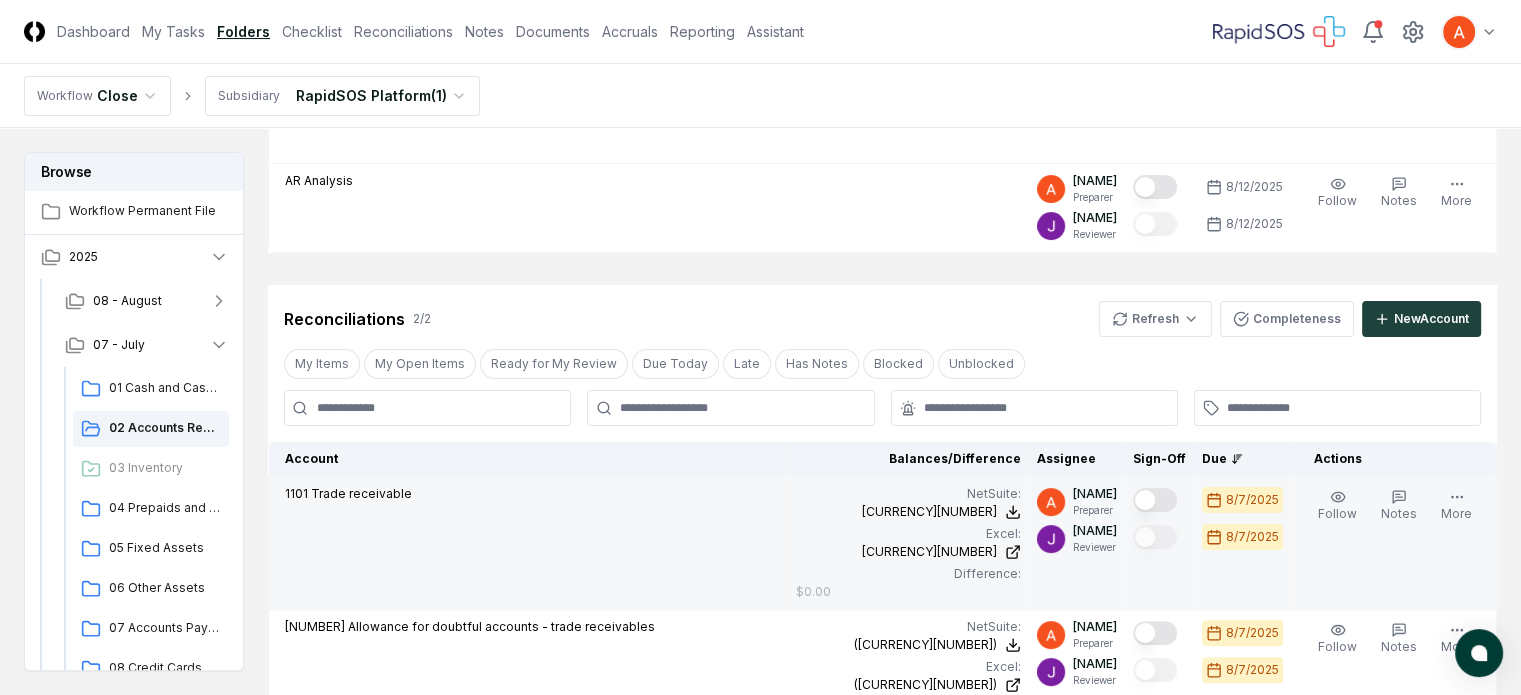 scroll, scrollTop: 400, scrollLeft: 0, axis: vertical 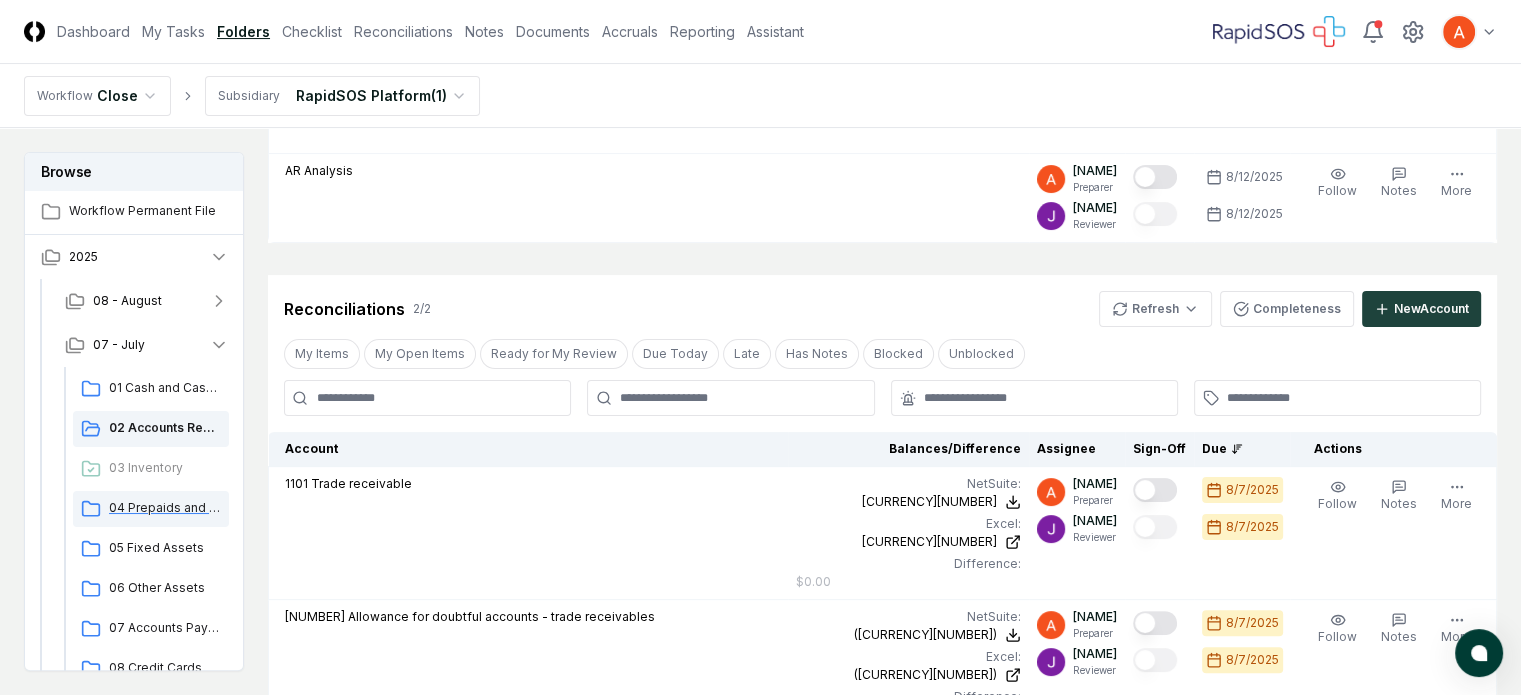 click on "04 Prepaids and Other Current Assets" at bounding box center [165, 508] 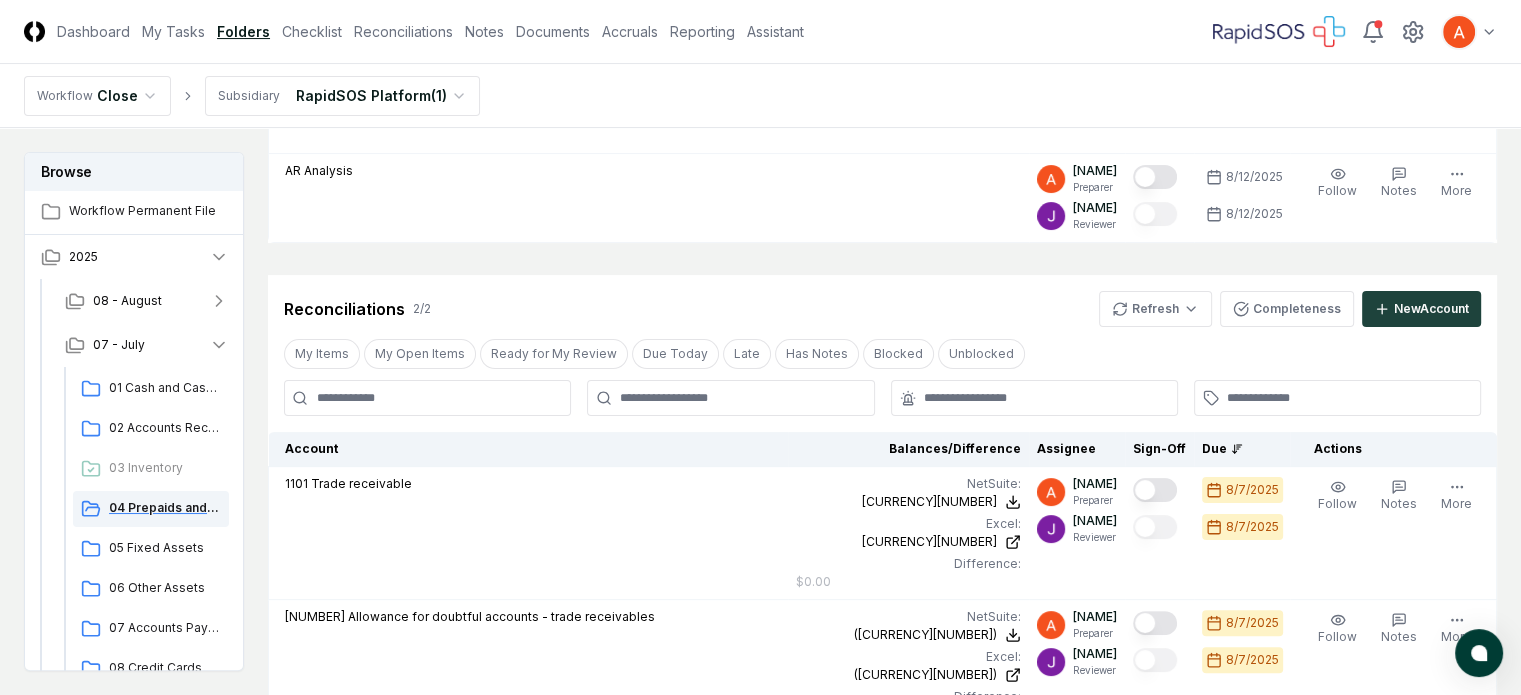 scroll, scrollTop: 0, scrollLeft: 0, axis: both 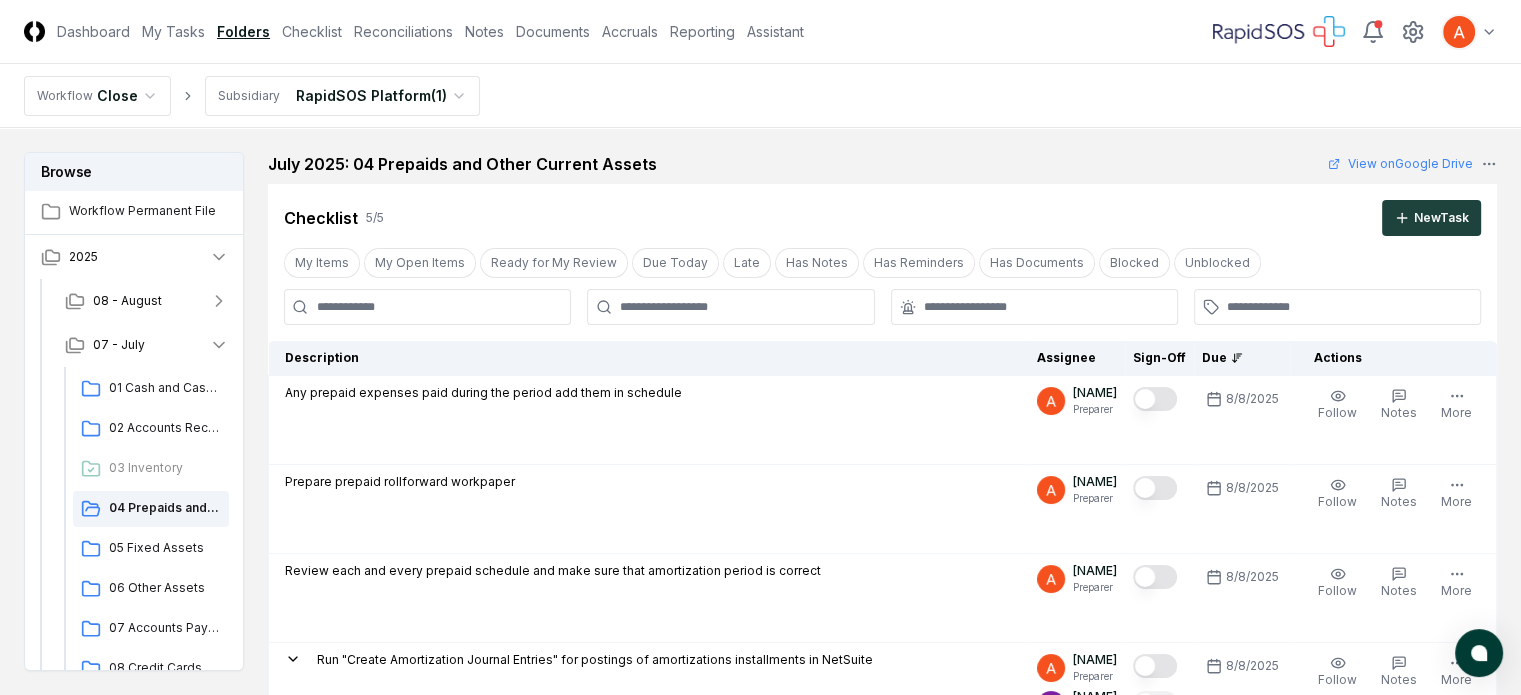 click on "Process all invoices in Ramp" at bounding box center [760, 765] 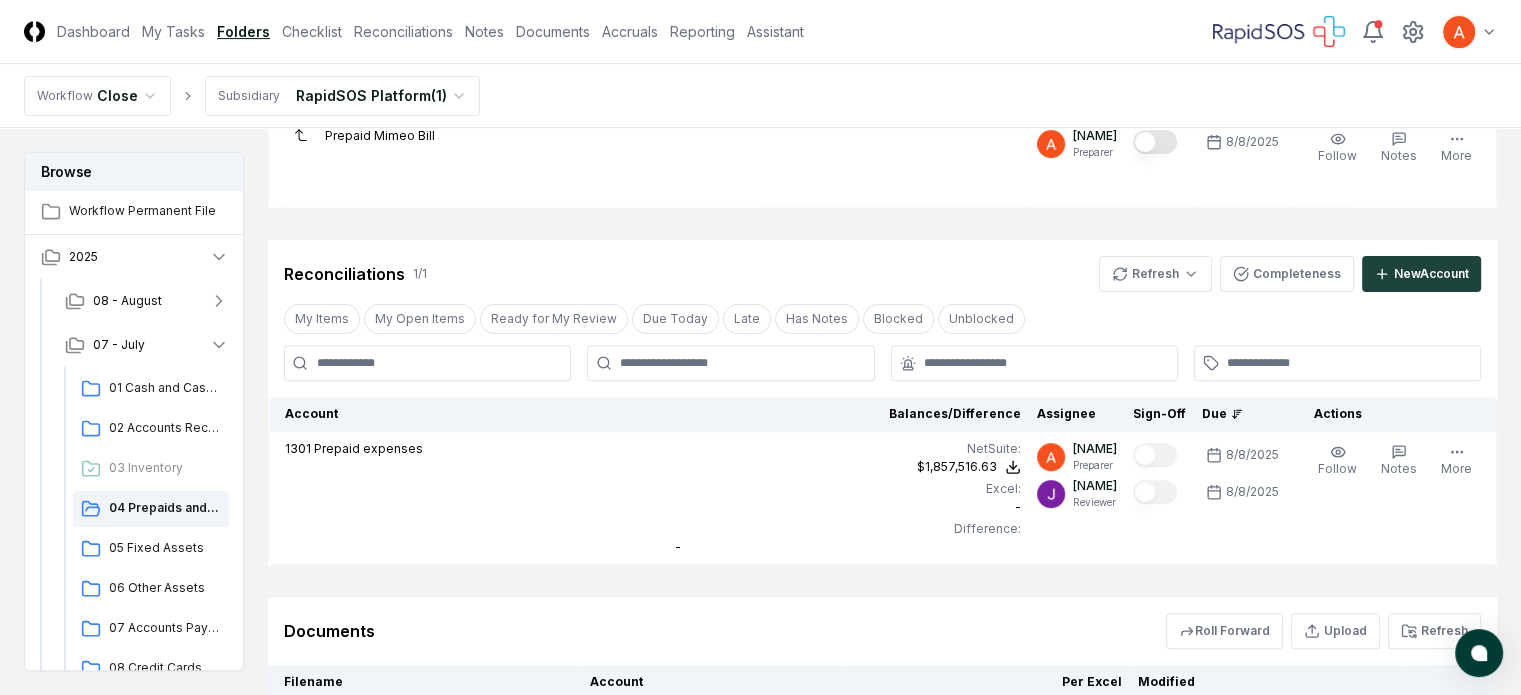 scroll, scrollTop: 781, scrollLeft: 0, axis: vertical 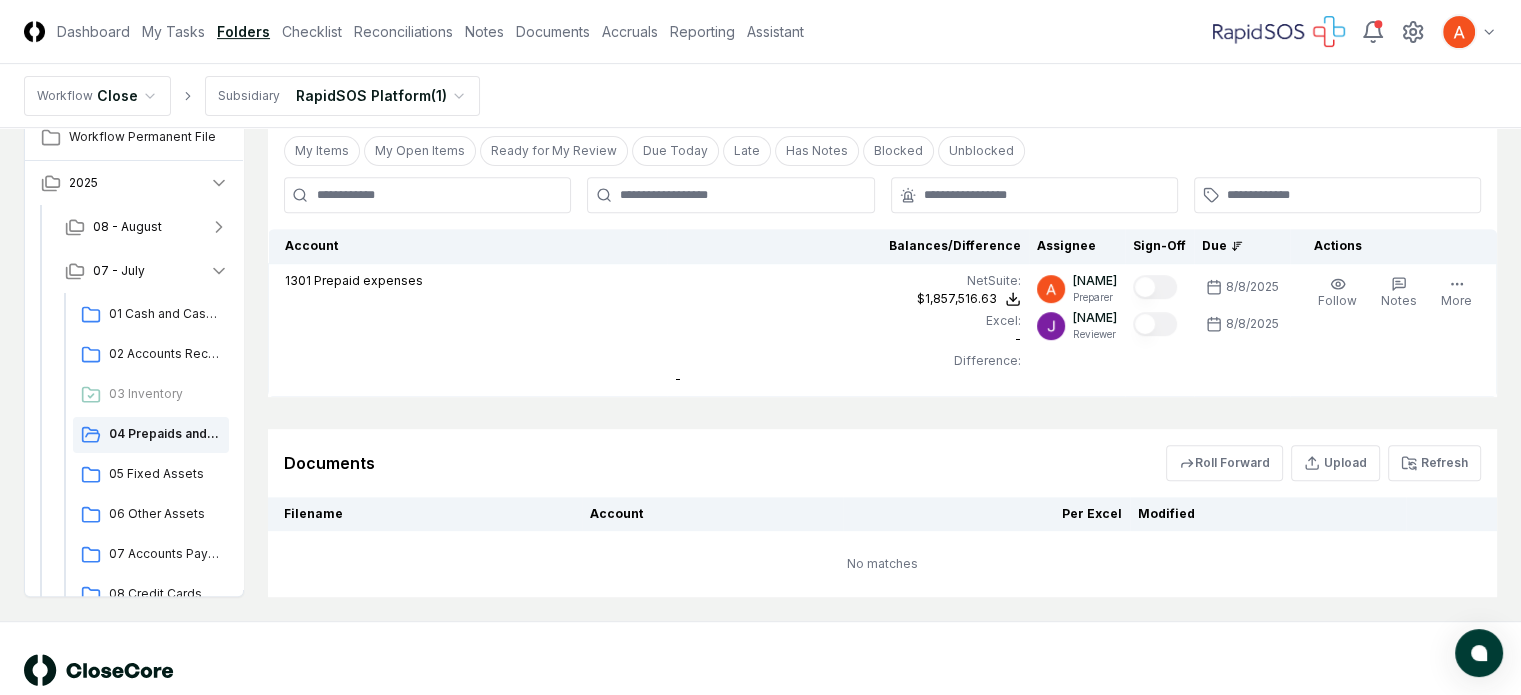 click on "Documents Roll Forward Upload Refresh" at bounding box center [882, 463] 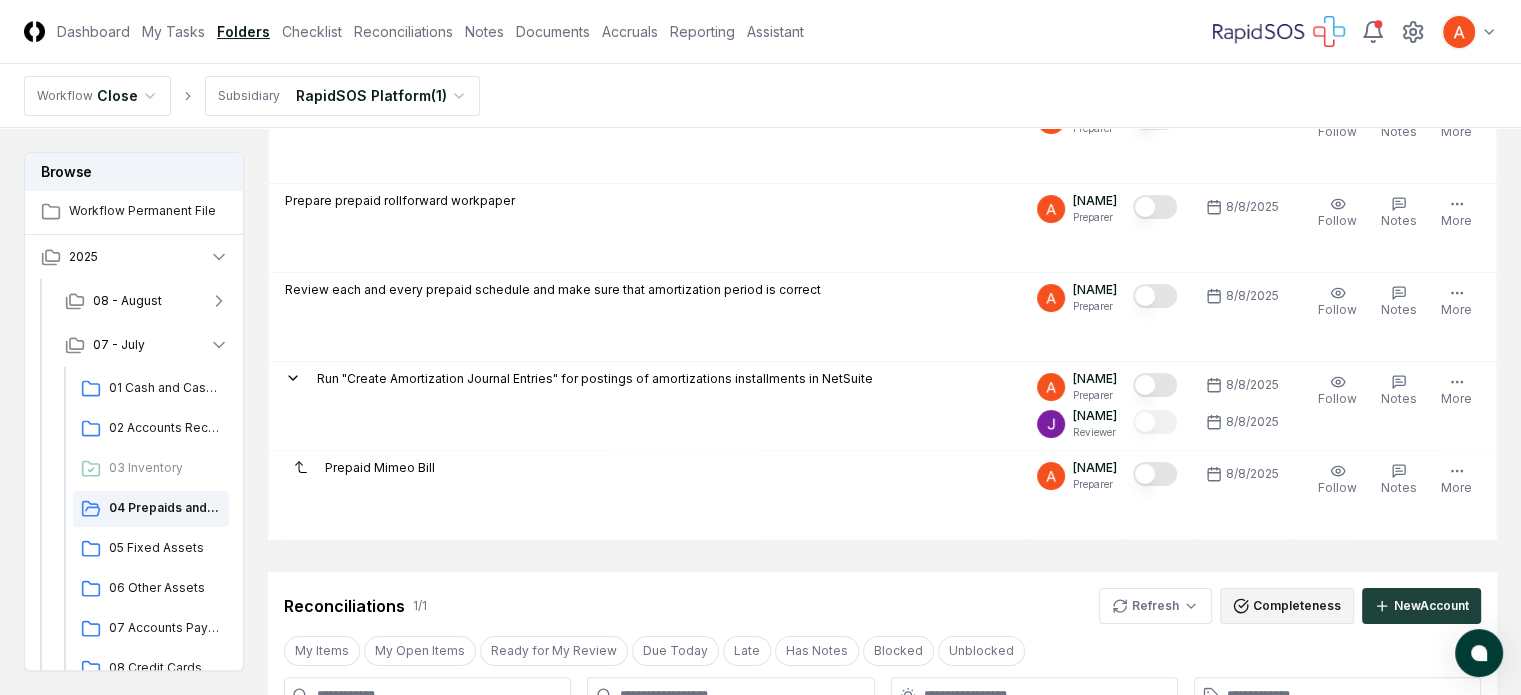 scroll, scrollTop: 0, scrollLeft: 0, axis: both 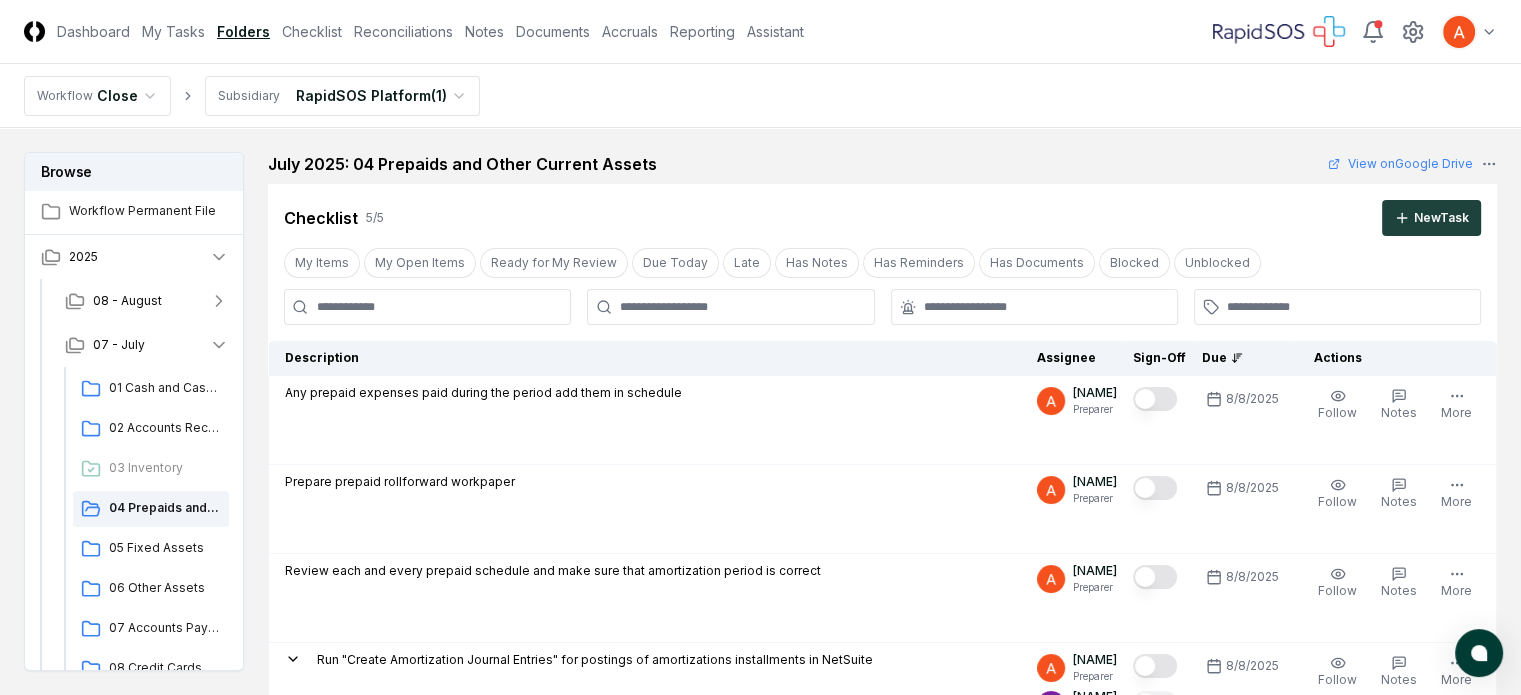 click on "Cancel Reassign [MONTH] [YEAR]: [NUMBER] Prepaids and Other Current Assets View on Google Drive Checklist 5 / 5 New Task My Items My Open Items Ready for My Review Due Today Late Has Notes Has Reminders Has Documents Blocked Unblocked Clear Filter Description Assignee Sign-Off Due Actions Any prepaid expenses paid during the period add them in schedule [NAME] Preparer [DATE] Order Follow Notes Upload Reminder Duplicate Edit Task More Prepare prepaid rollforward workpaper [NAME] Preparer [DATE] Order Follow Notes Upload Reminder Duplicate Edit Task More Review each and every prepaid schedule and make sure that amortization period is correct [NAME] Preparer [DATE] Order Follow Notes Upload Reminder Duplicate Edit Task More Run "Create Amortization Journal Entries" for postings of amortizations installments in NetSuite [NAME] Preparer [NAME] Reviewer [DATE] [DATE] Order Follow Notes Upload Reminder Duplicate Edit Task More Prepaid Mimeo Bill [NAME] Preparer [DATE] Follow Notes Upload" at bounding box center [882, 486] 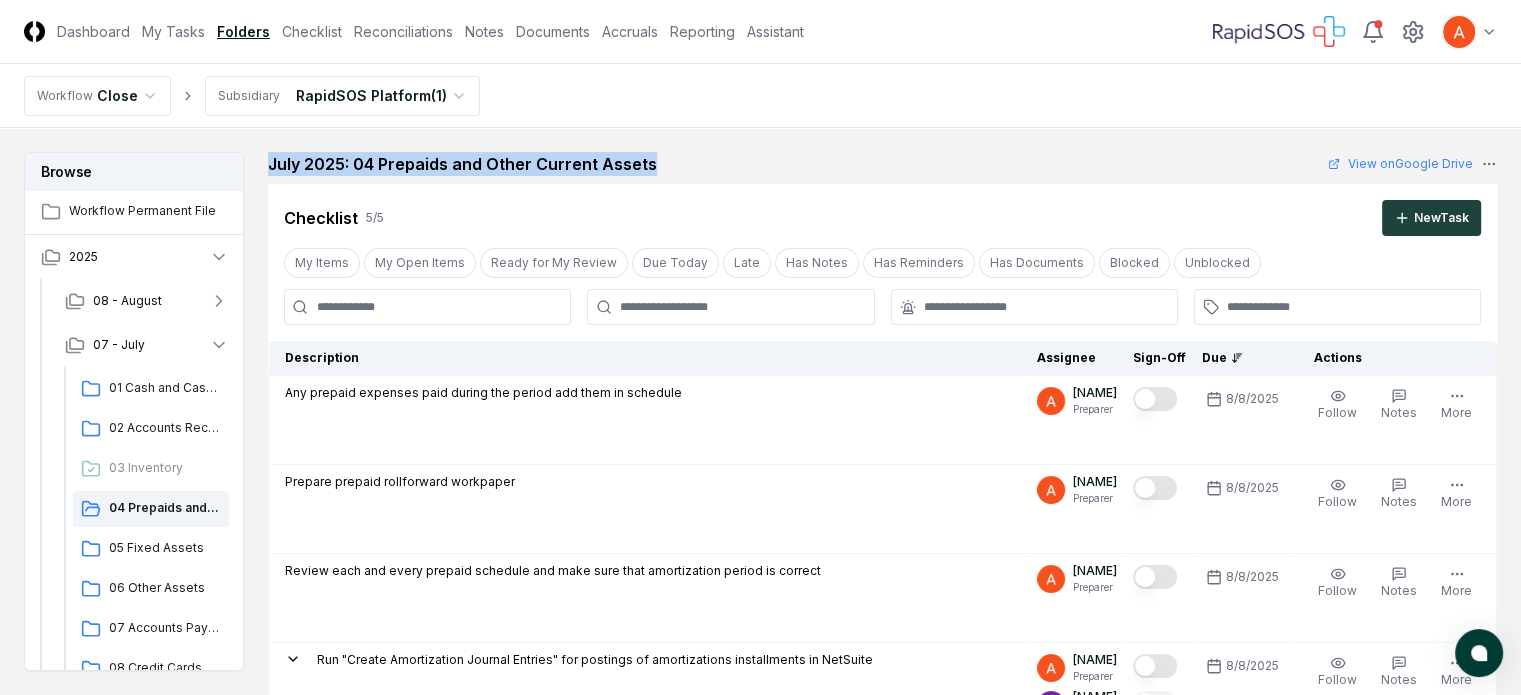 drag, startPoint x: 763, startPoint y: 159, endPoint x: 364, endPoint y: 155, distance: 399.02005 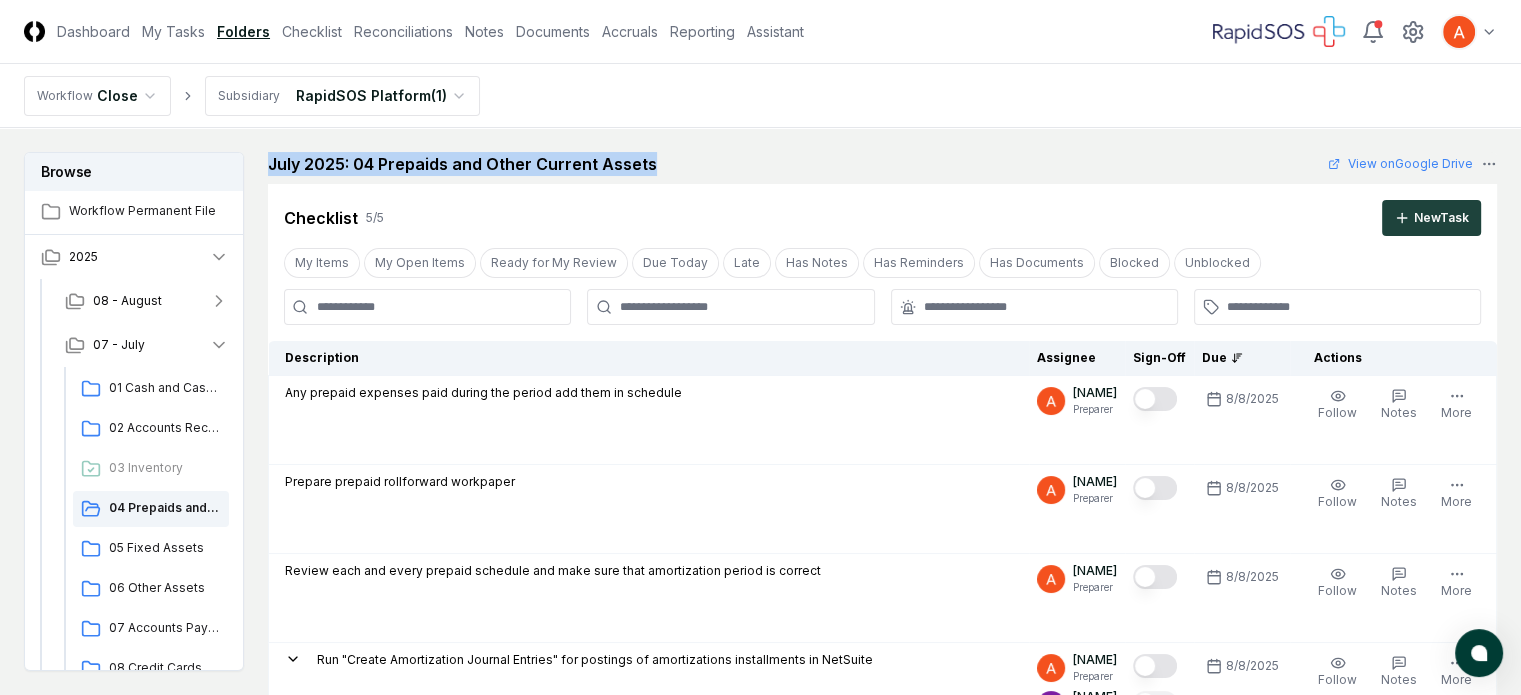 click on "Process all invoices in Ramp" at bounding box center [760, 765] 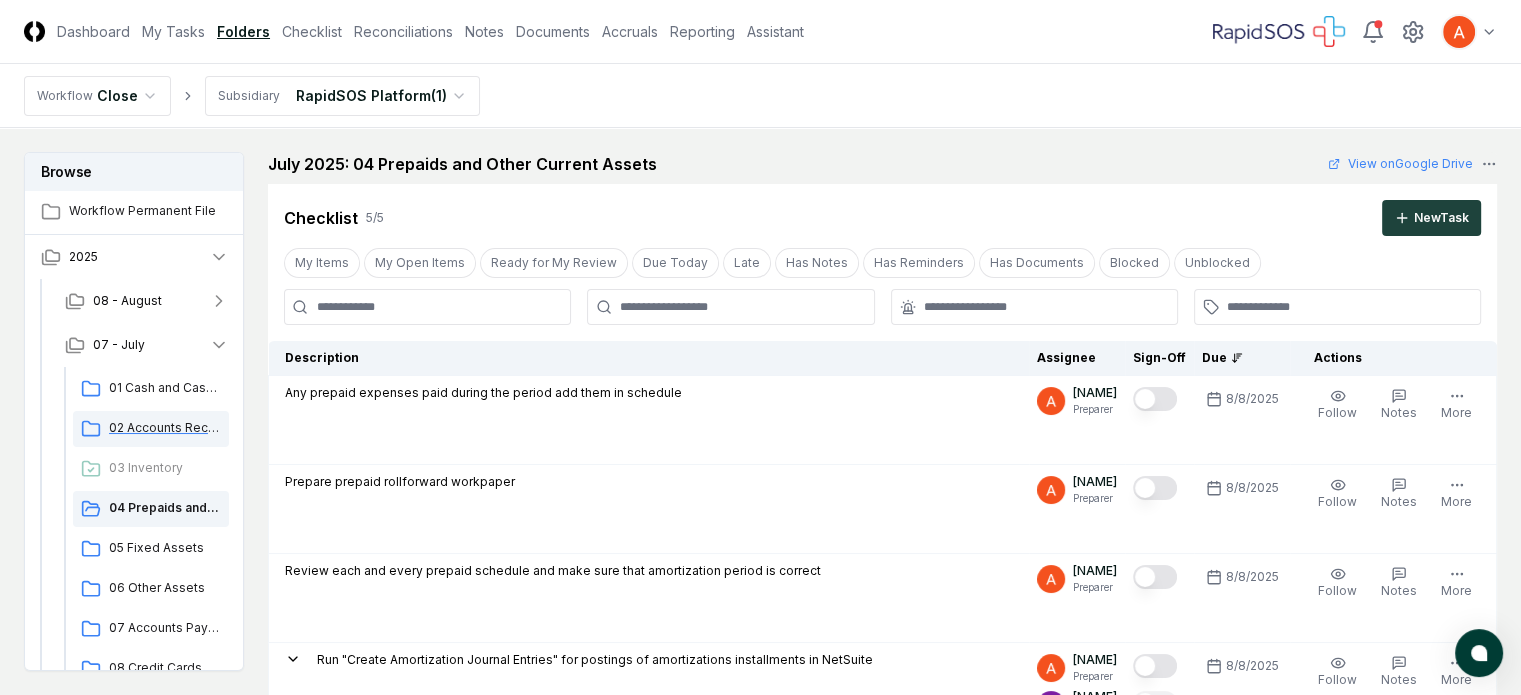 click on "02 Accounts Receivable" at bounding box center [165, 428] 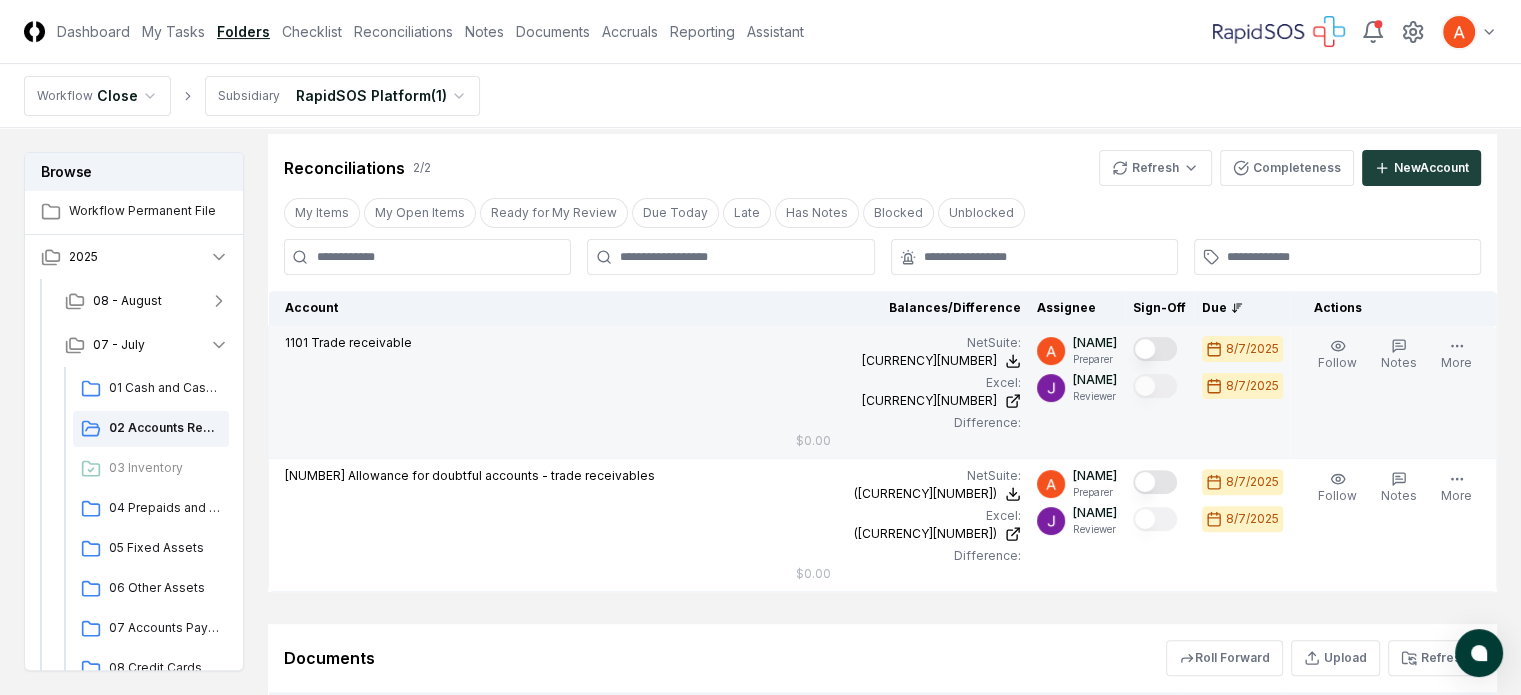 scroll, scrollTop: 538, scrollLeft: 0, axis: vertical 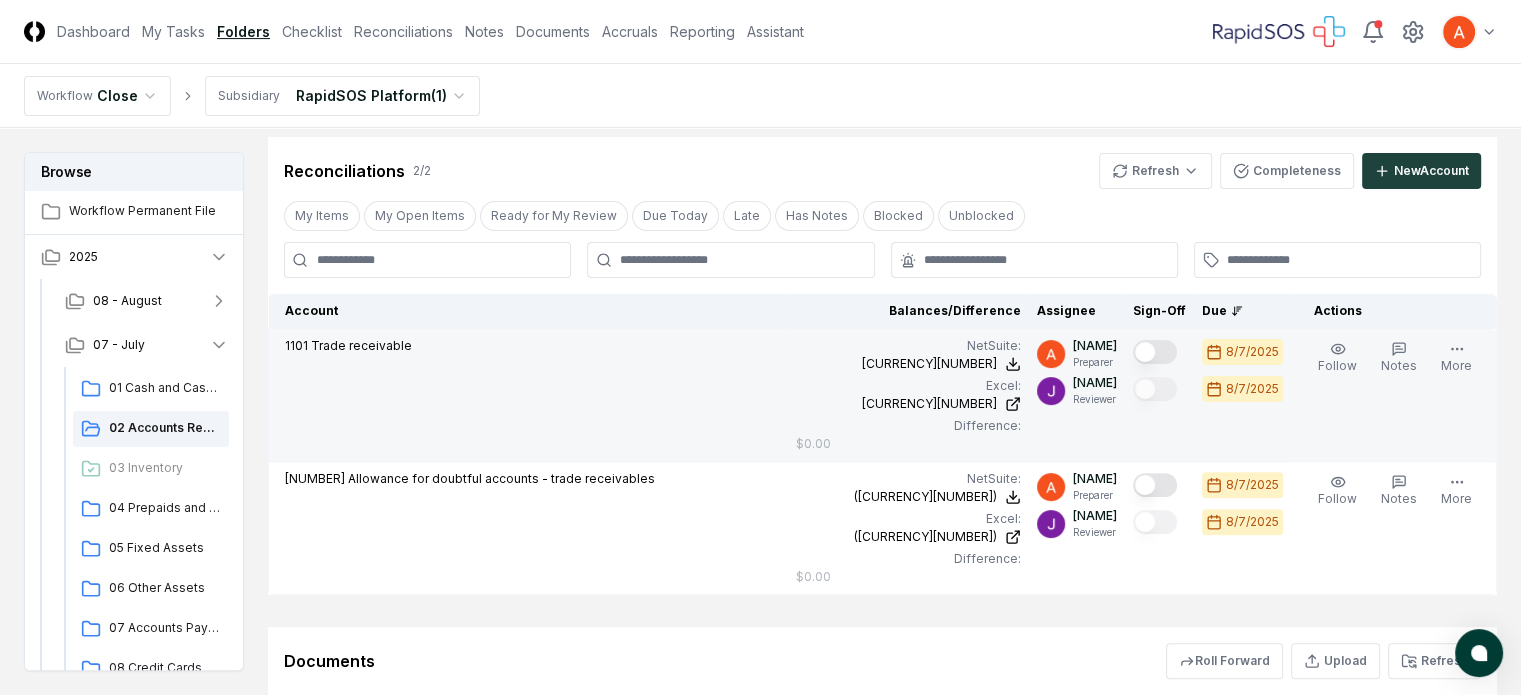 click at bounding box center (1155, 352) 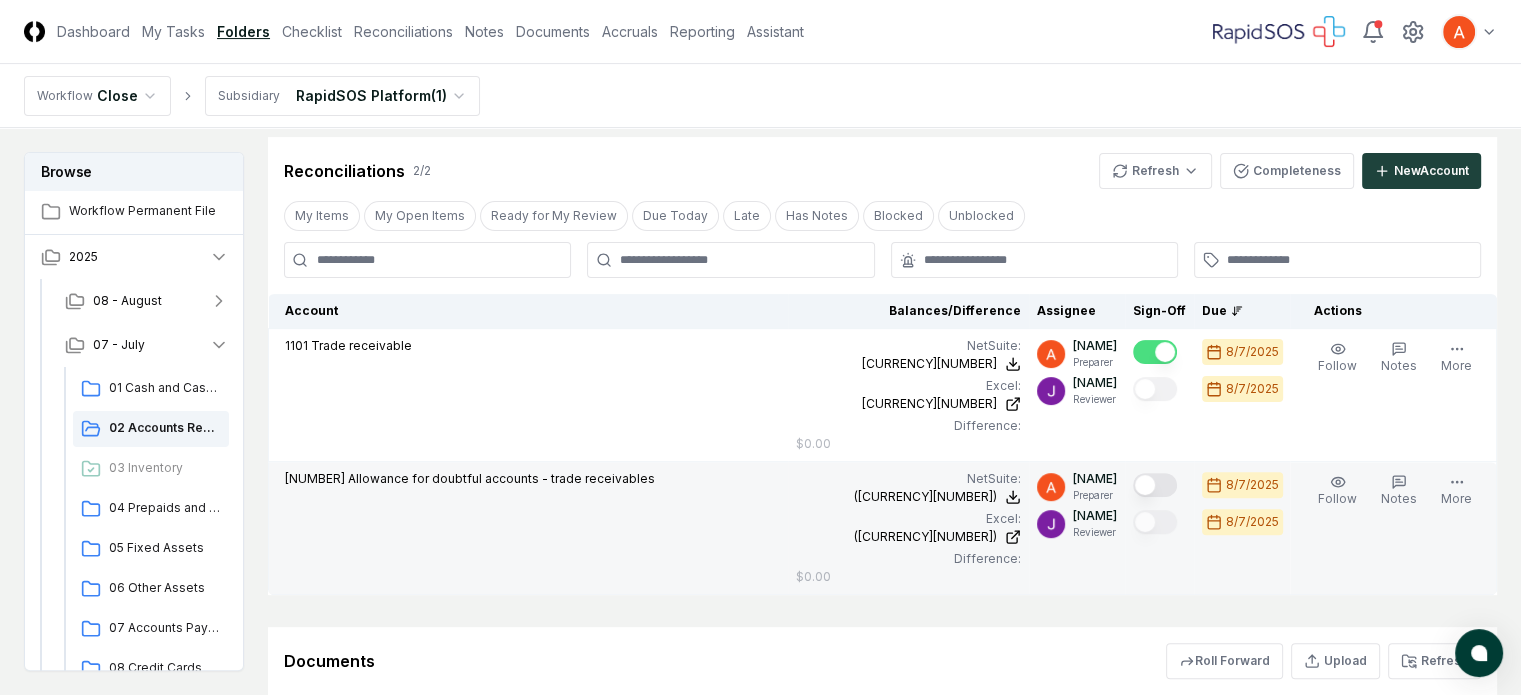 click at bounding box center [1155, 485] 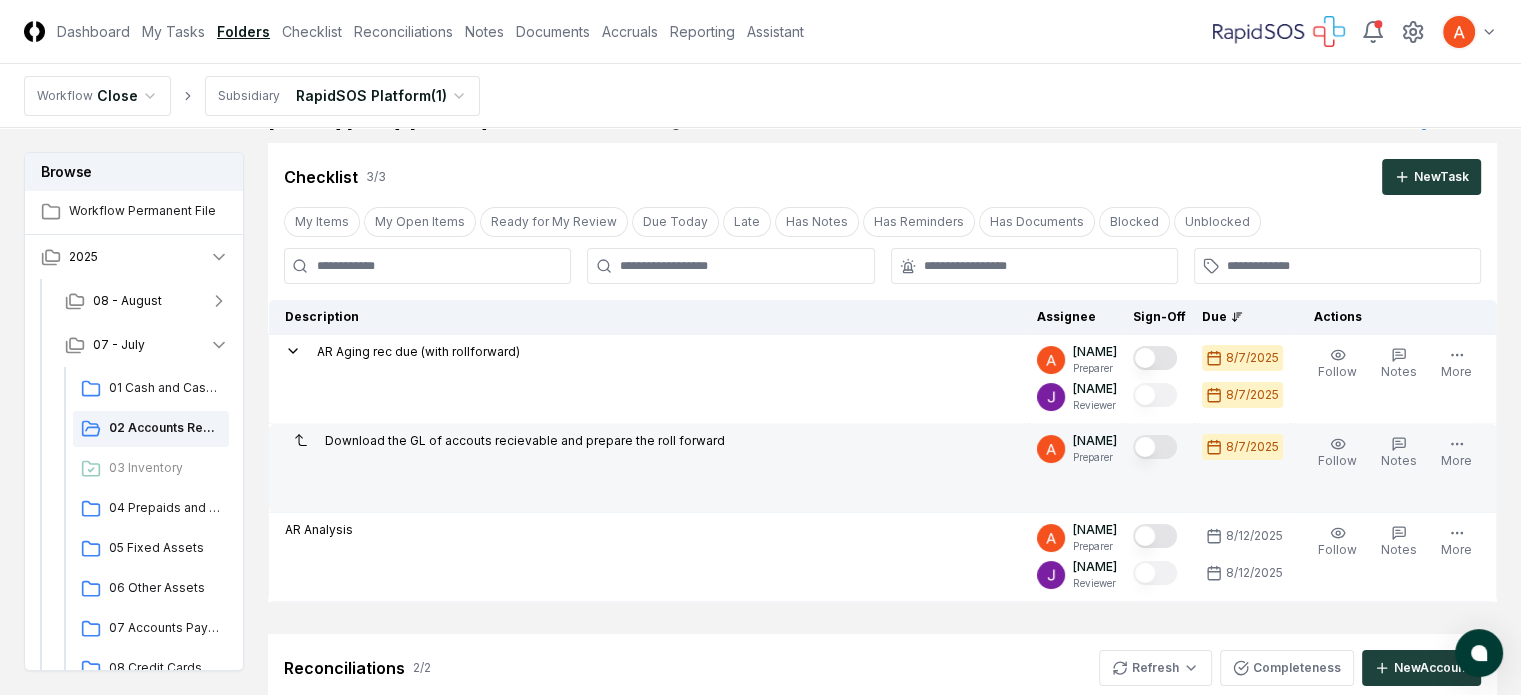 scroll, scrollTop: 38, scrollLeft: 0, axis: vertical 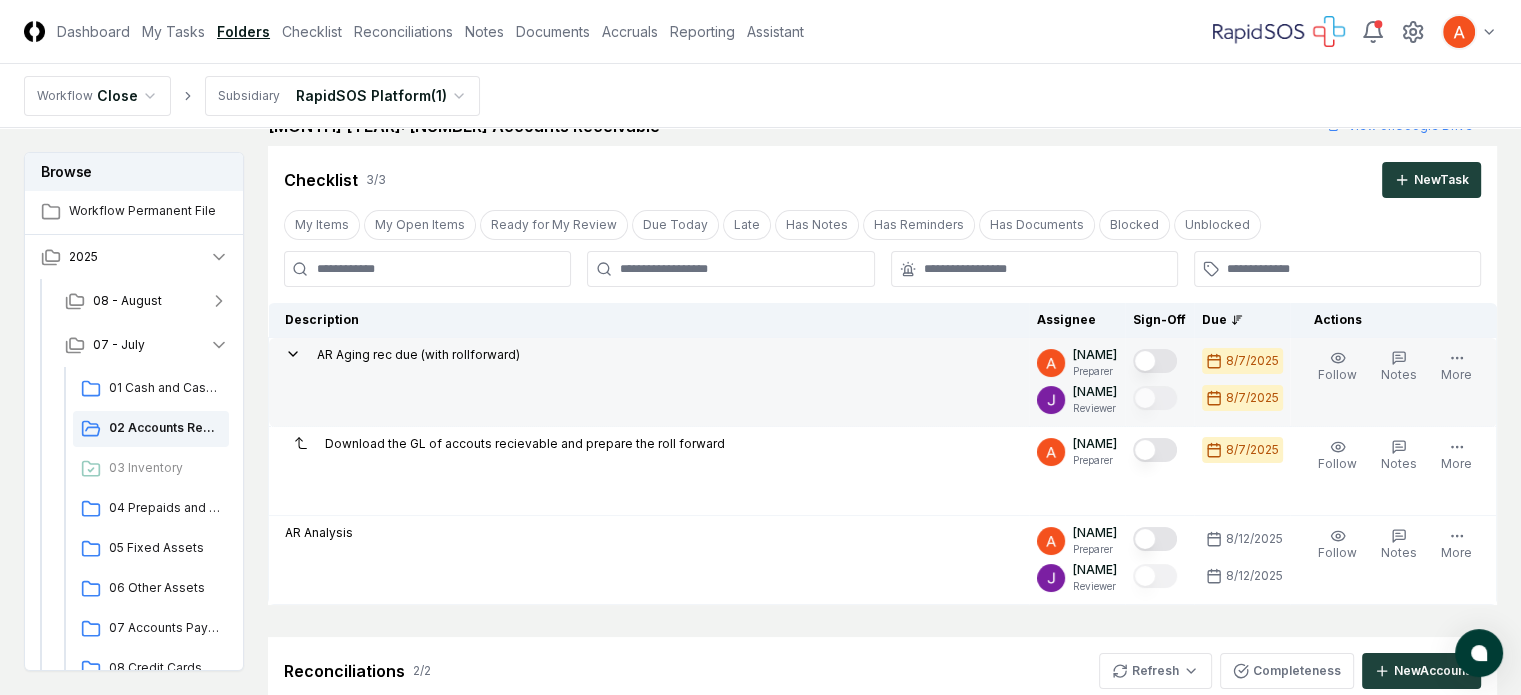 click at bounding box center [1155, 361] 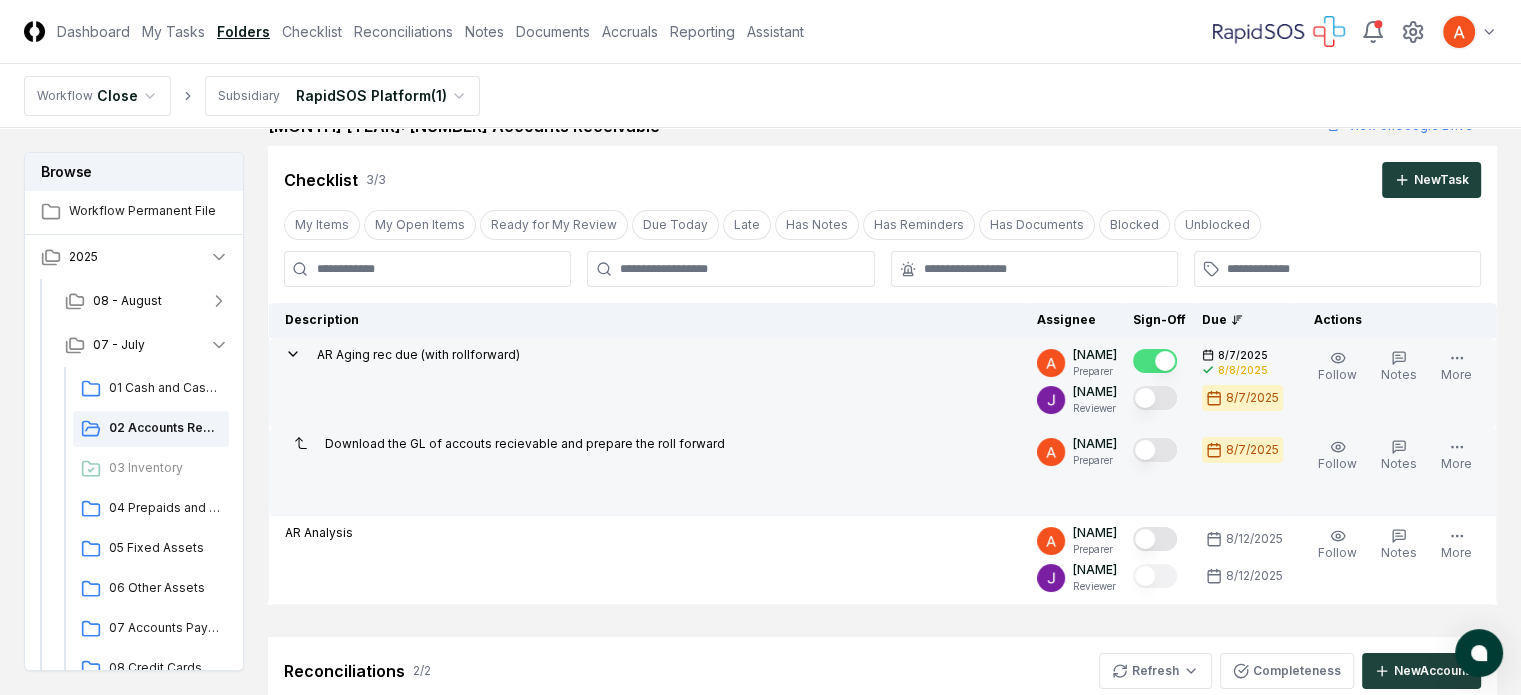 click at bounding box center [1155, 450] 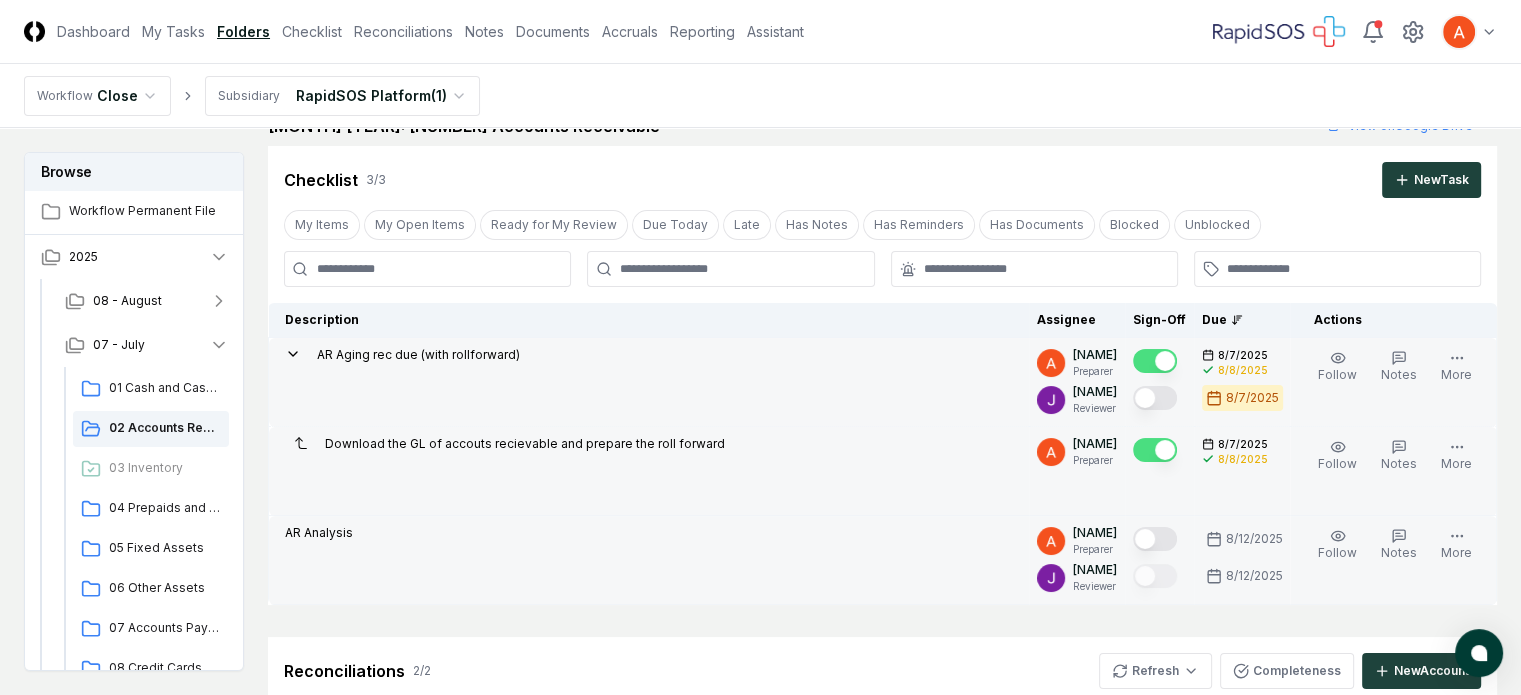 click at bounding box center [1155, 539] 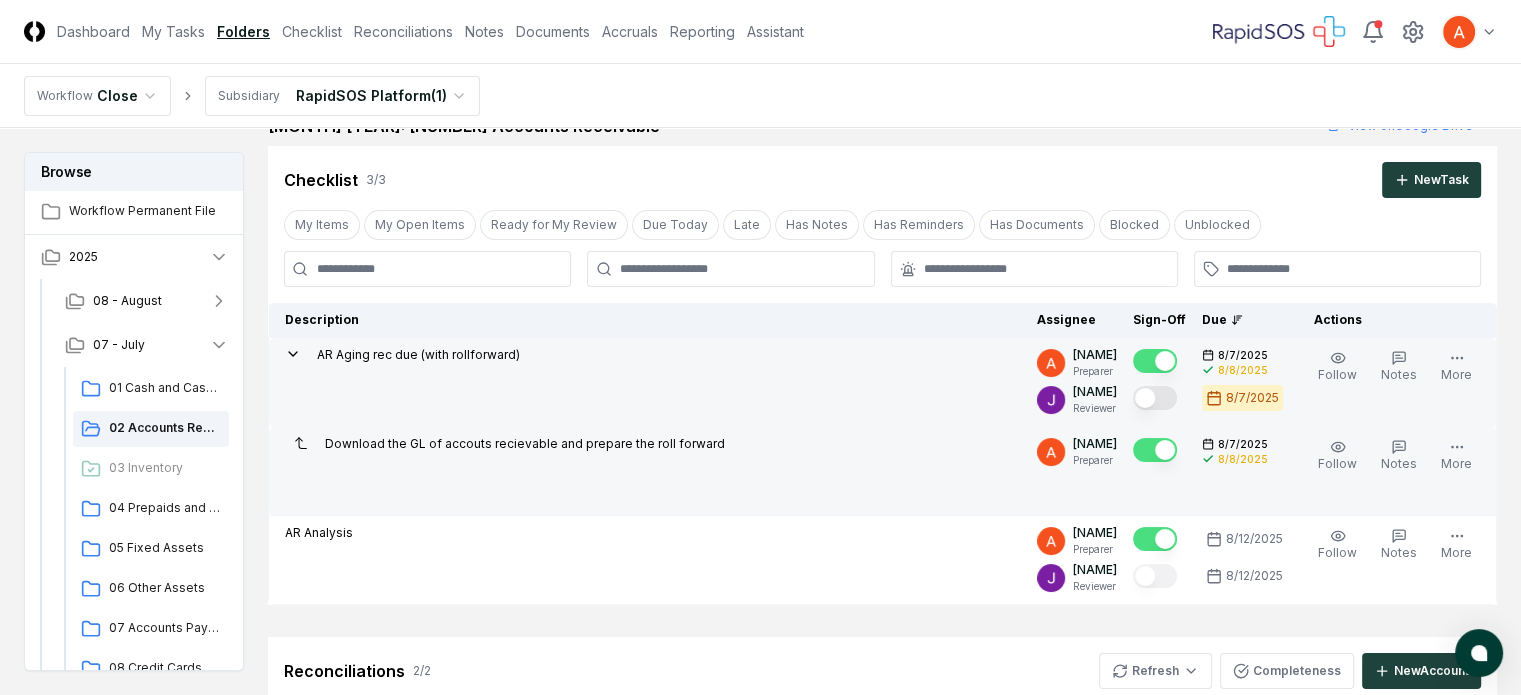 type on "on" 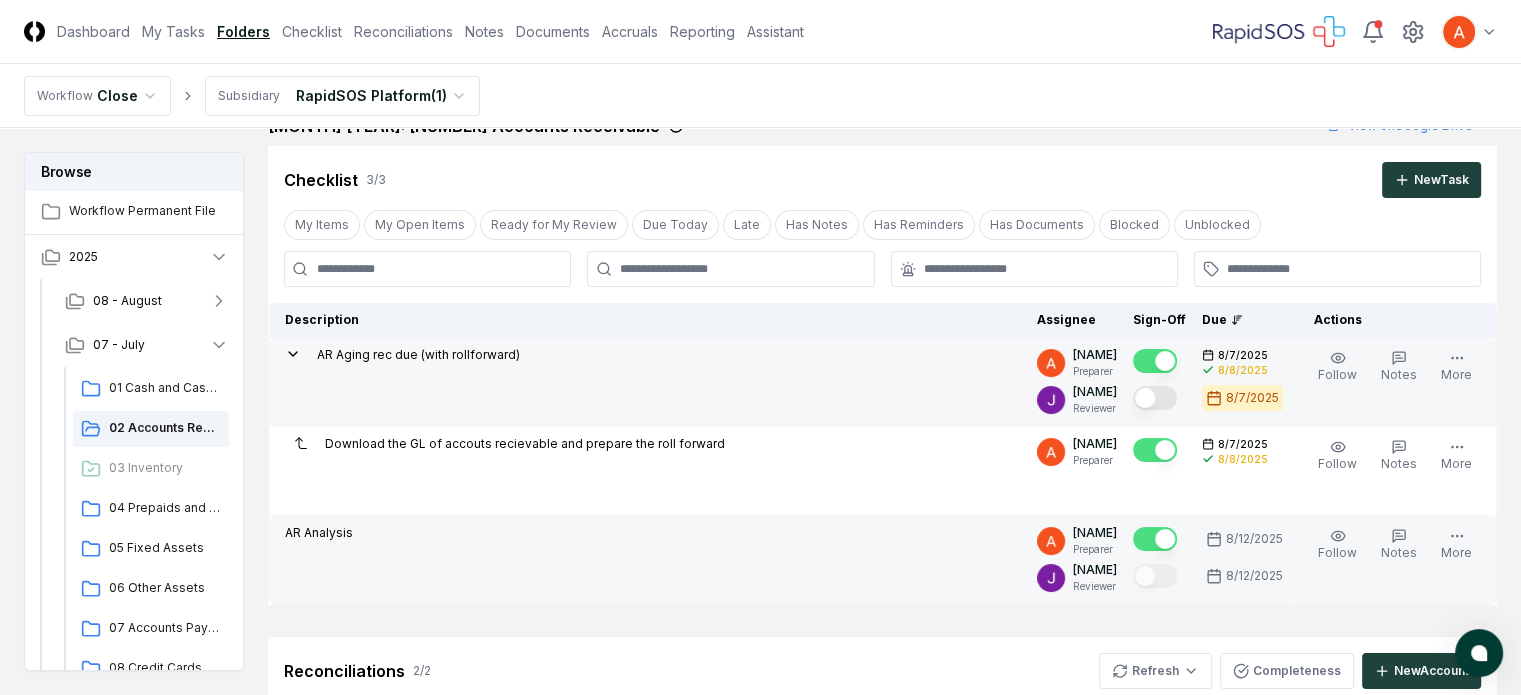 scroll, scrollTop: 438, scrollLeft: 0, axis: vertical 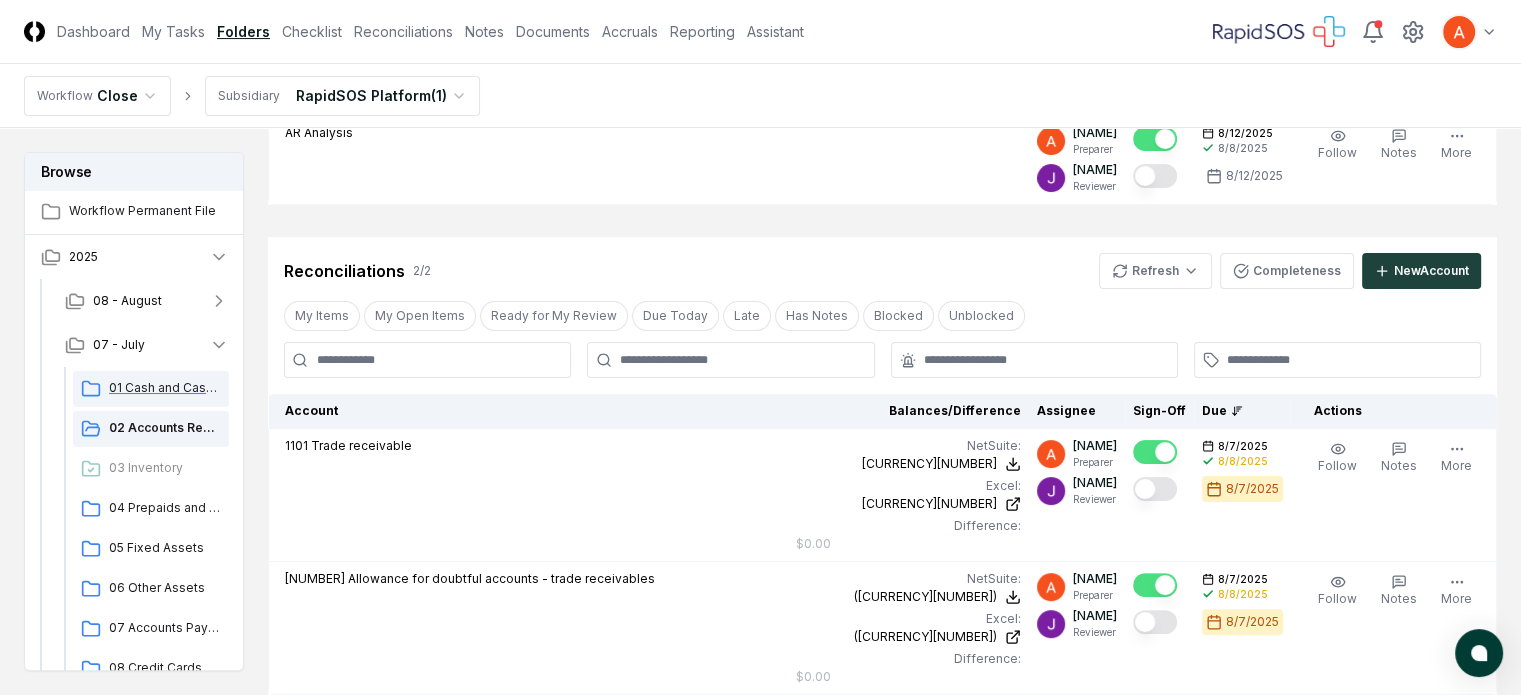 click on "01 Cash and Cash Equivalents" at bounding box center (165, 388) 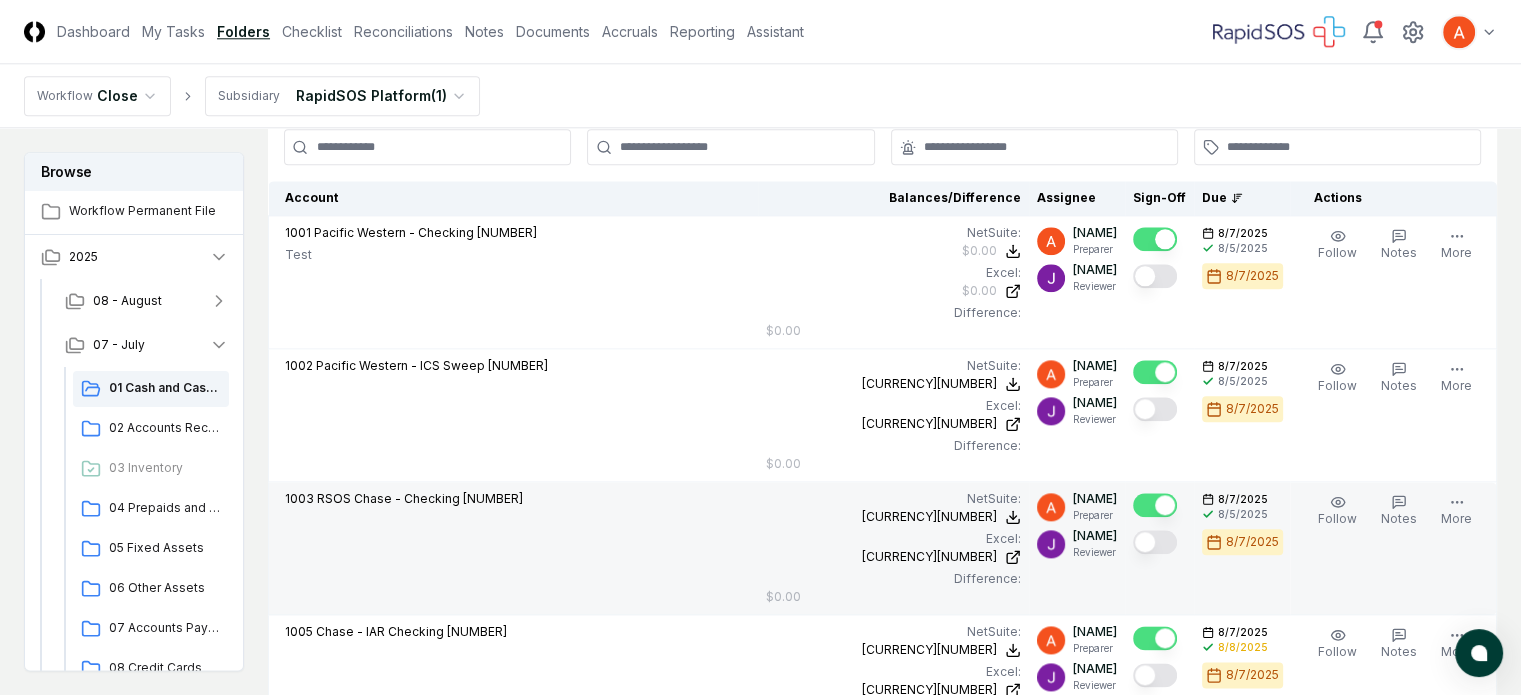 scroll, scrollTop: 2300, scrollLeft: 0, axis: vertical 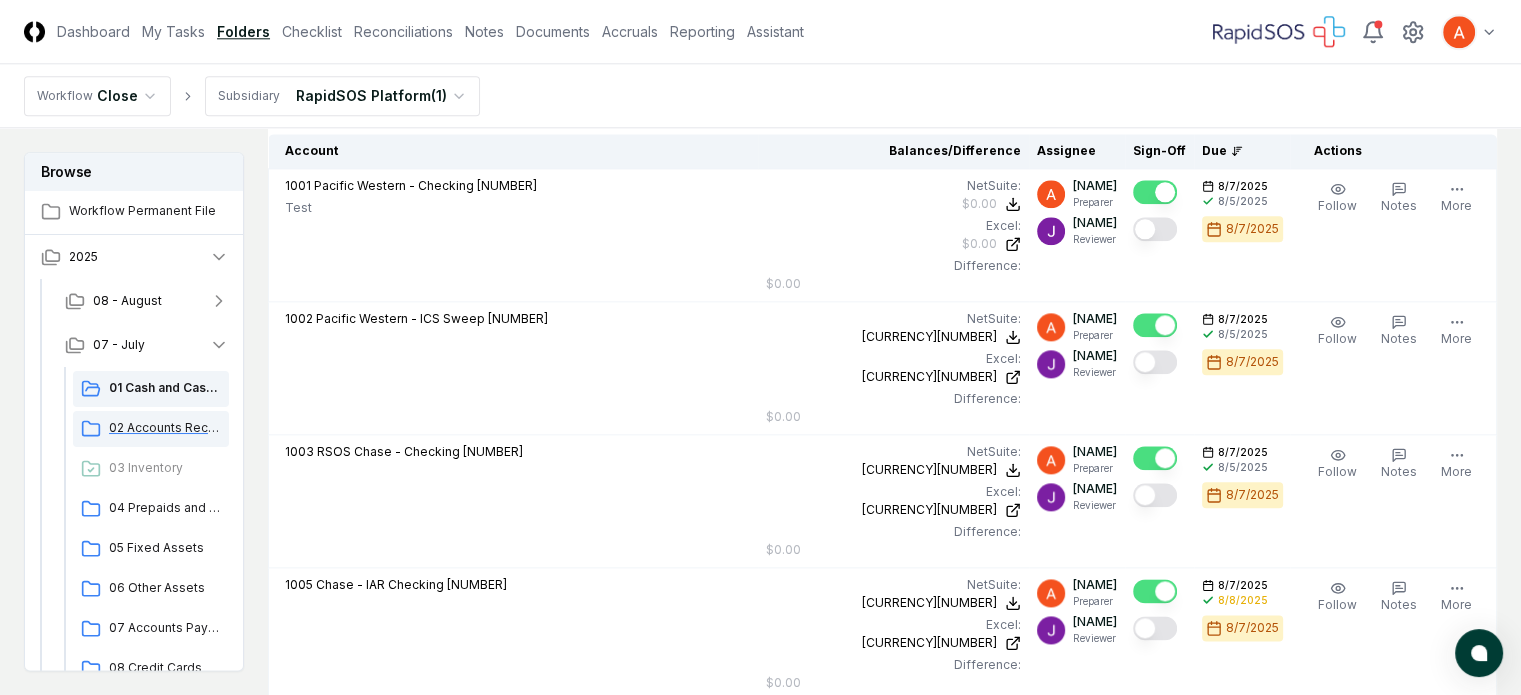 click on "02 Accounts Receivable" at bounding box center (165, 428) 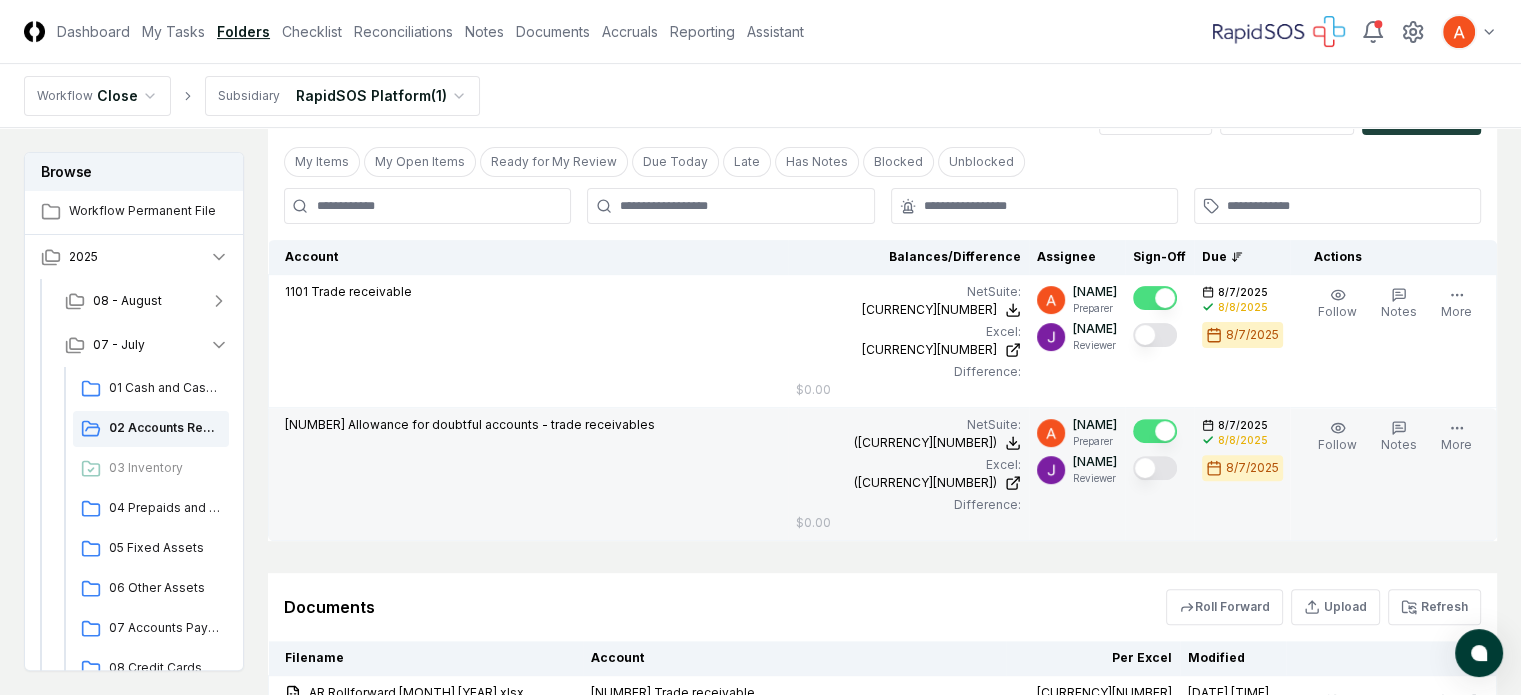 scroll, scrollTop: 738, scrollLeft: 0, axis: vertical 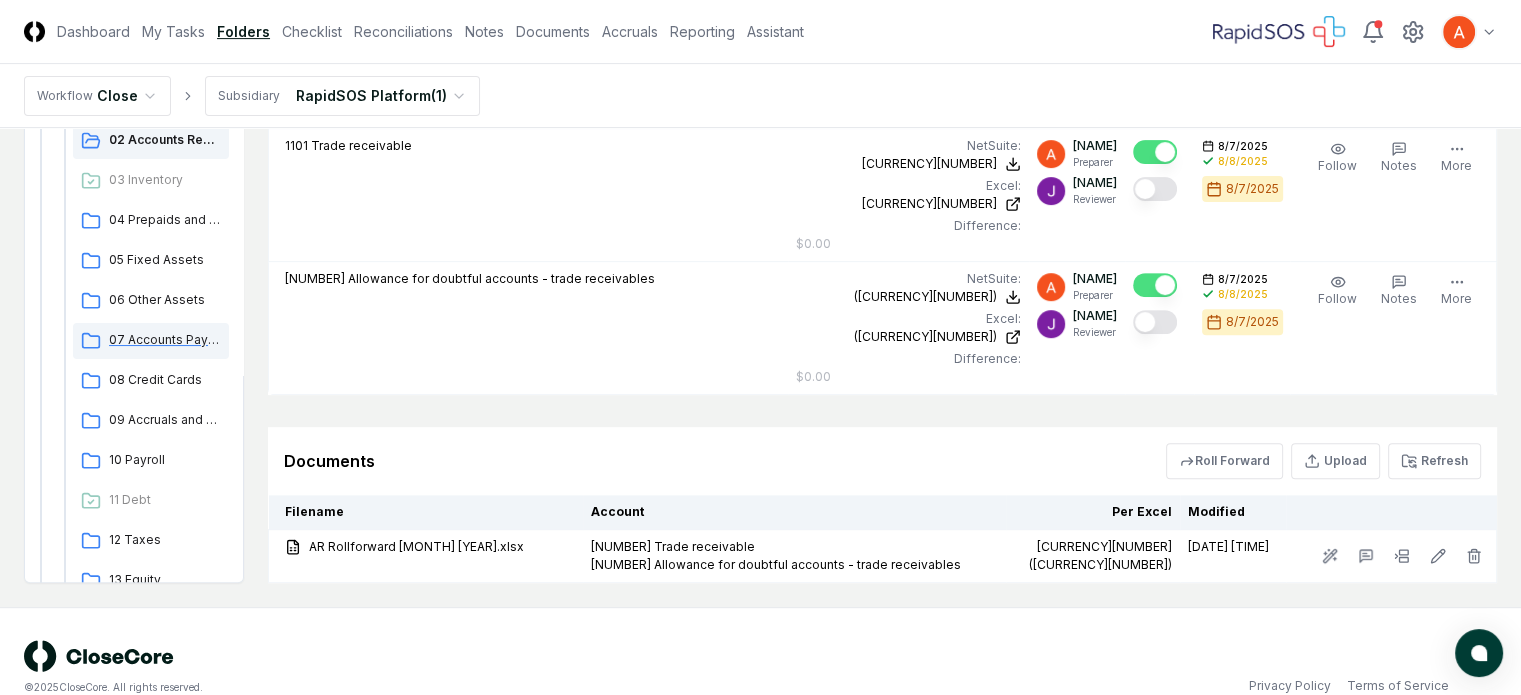 click on "07 Accounts Payable" at bounding box center [165, 340] 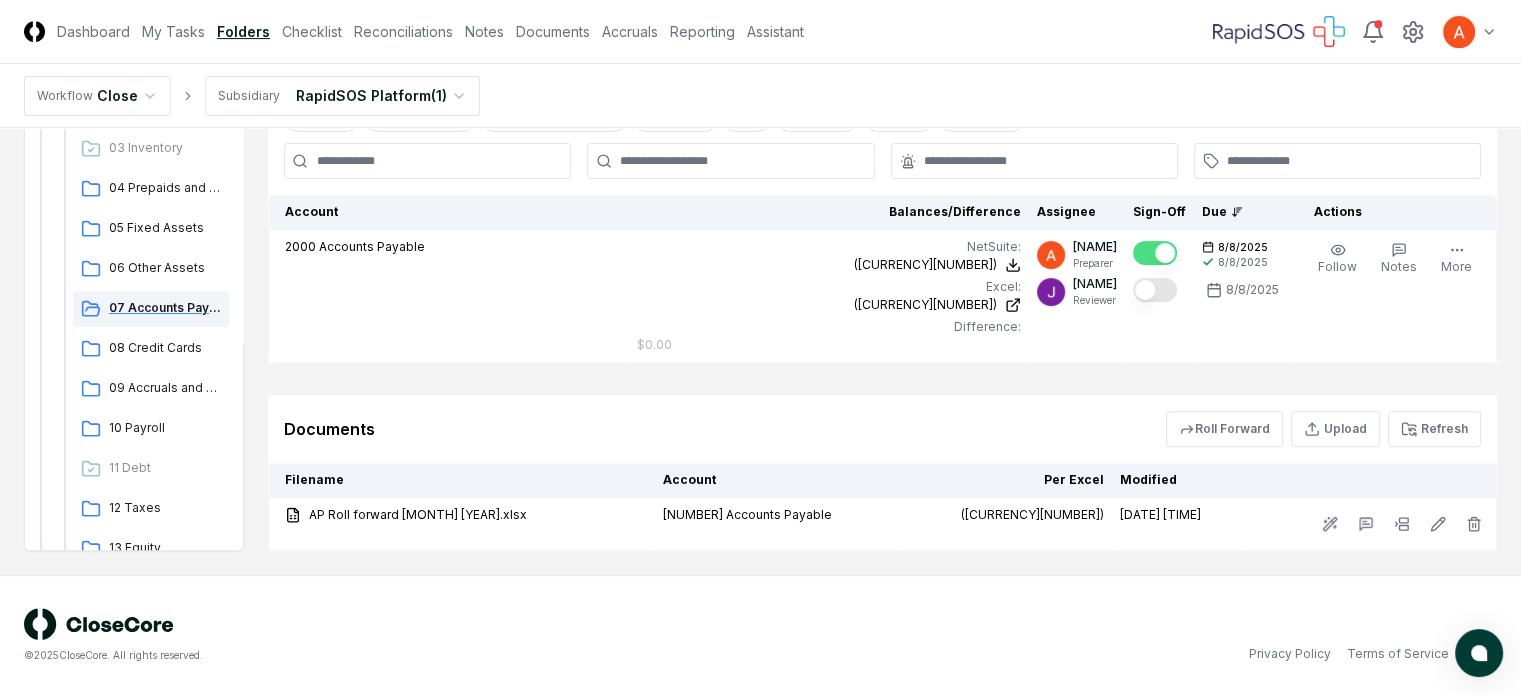scroll, scrollTop: 0, scrollLeft: 0, axis: both 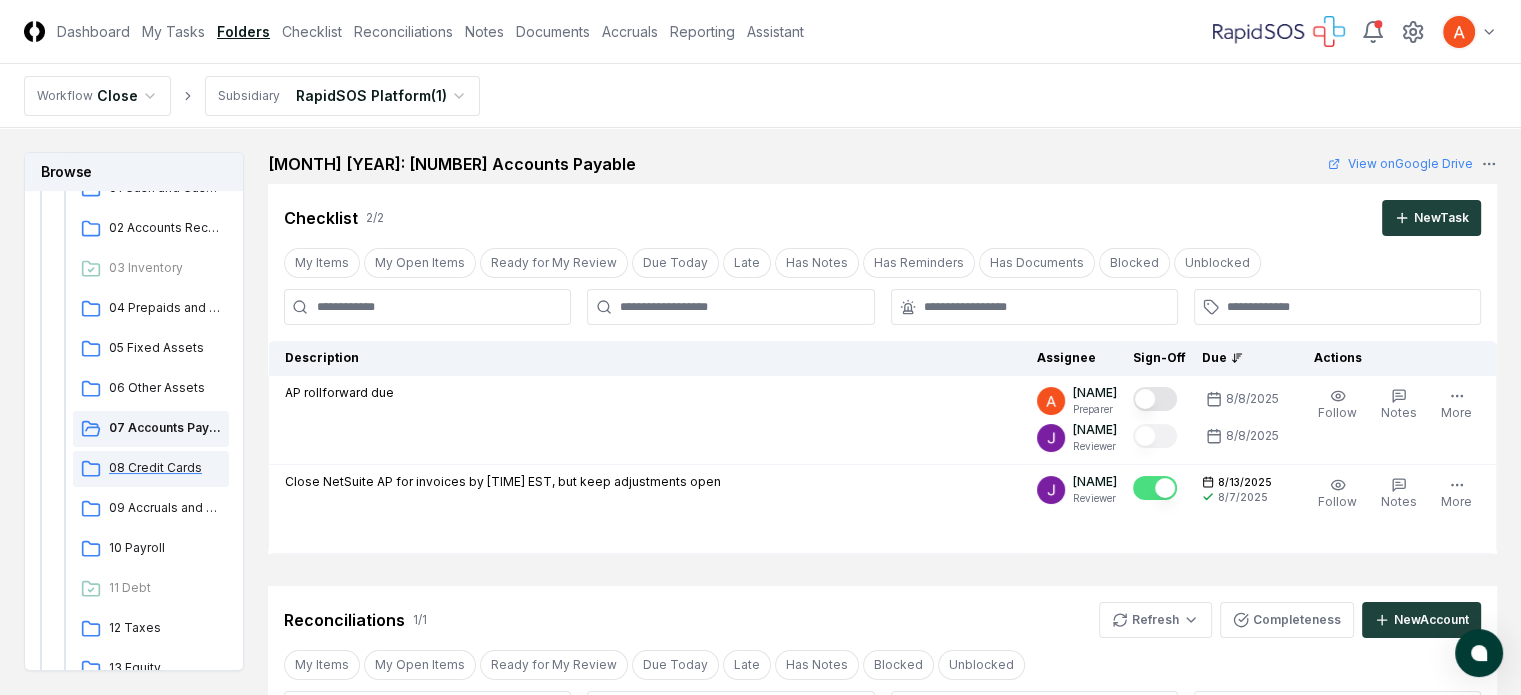 click on "08 Credit Cards" at bounding box center [165, 468] 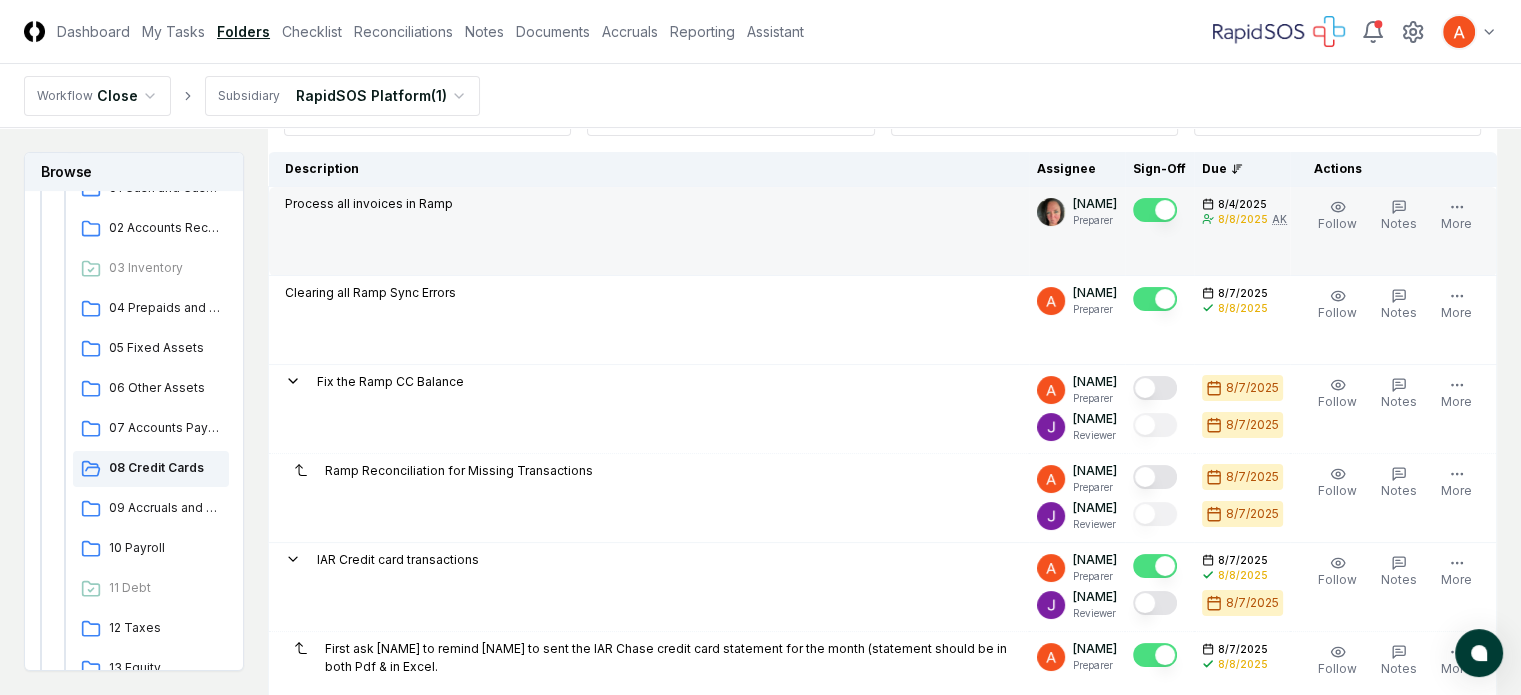 scroll, scrollTop: 200, scrollLeft: 0, axis: vertical 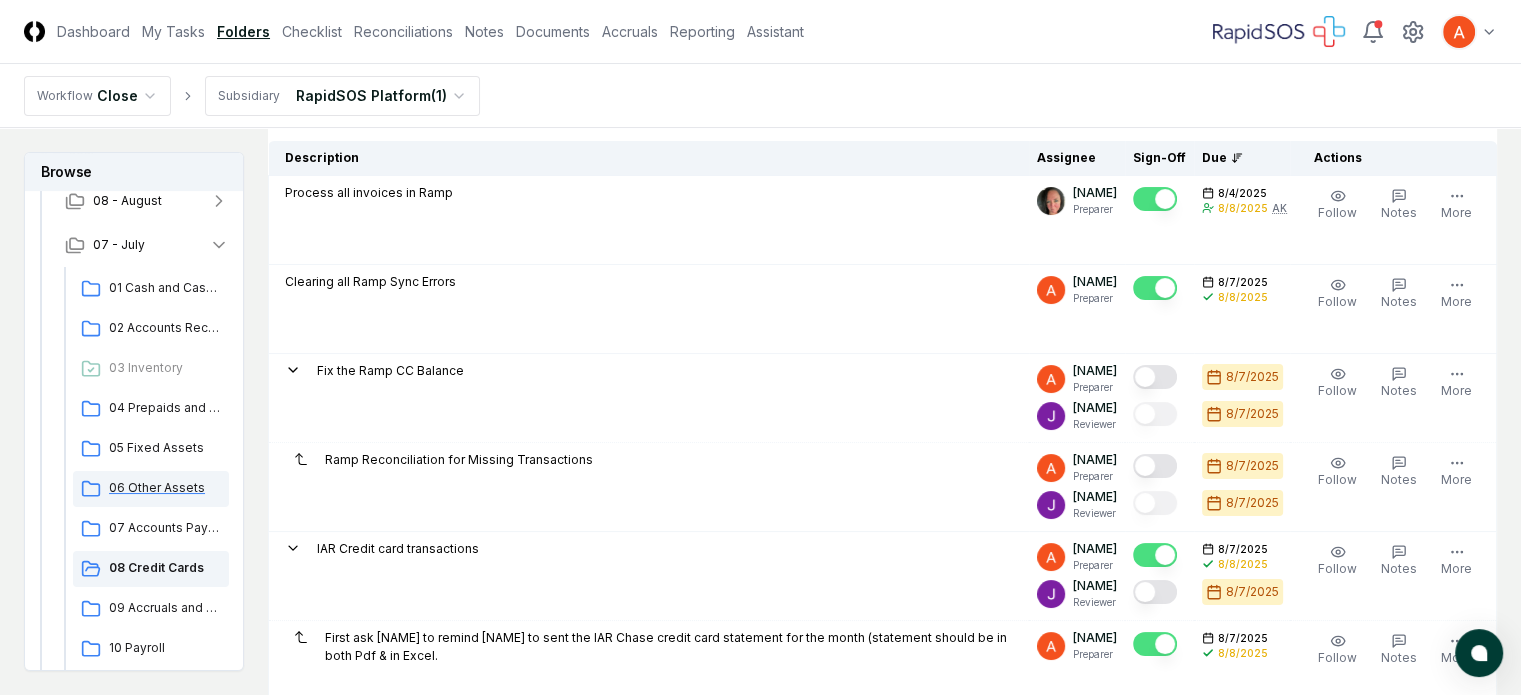 click on "06 Other Assets" at bounding box center (151, 489) 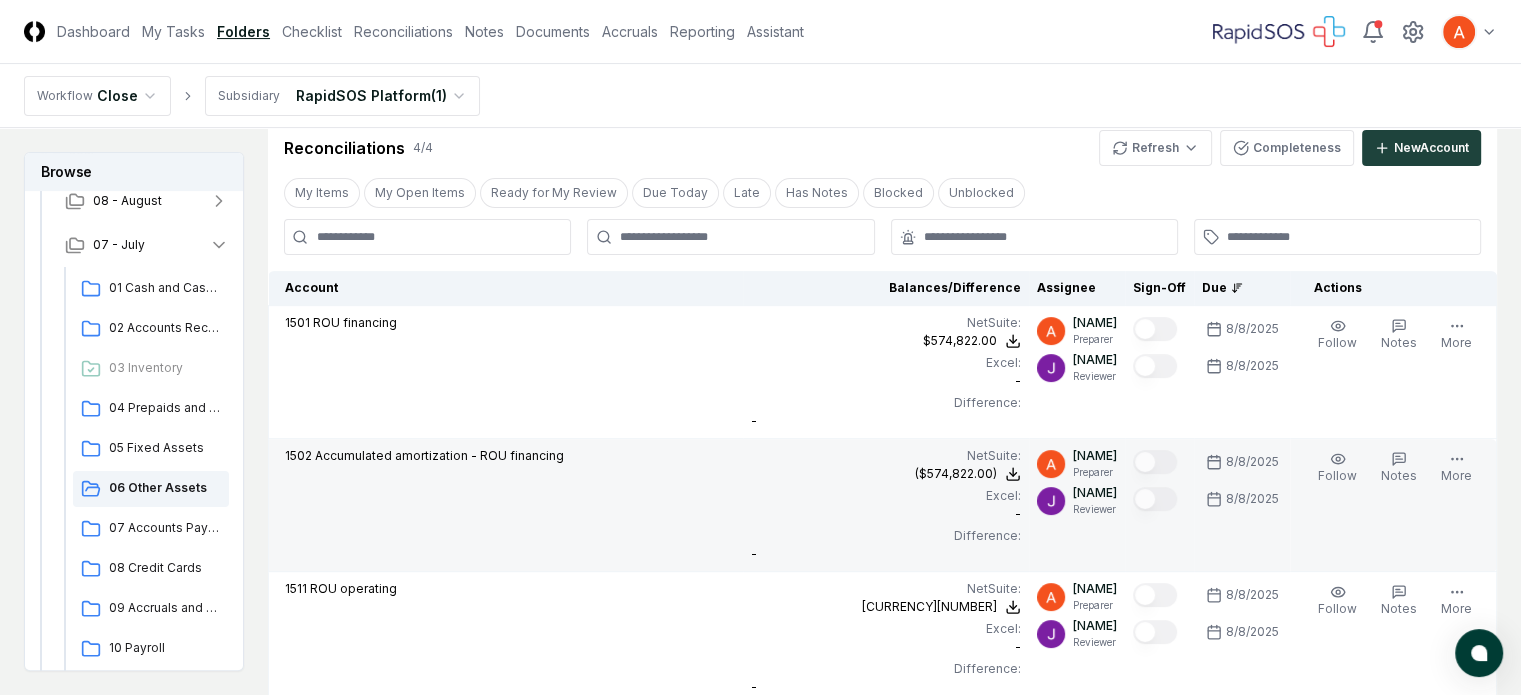 scroll, scrollTop: 500, scrollLeft: 0, axis: vertical 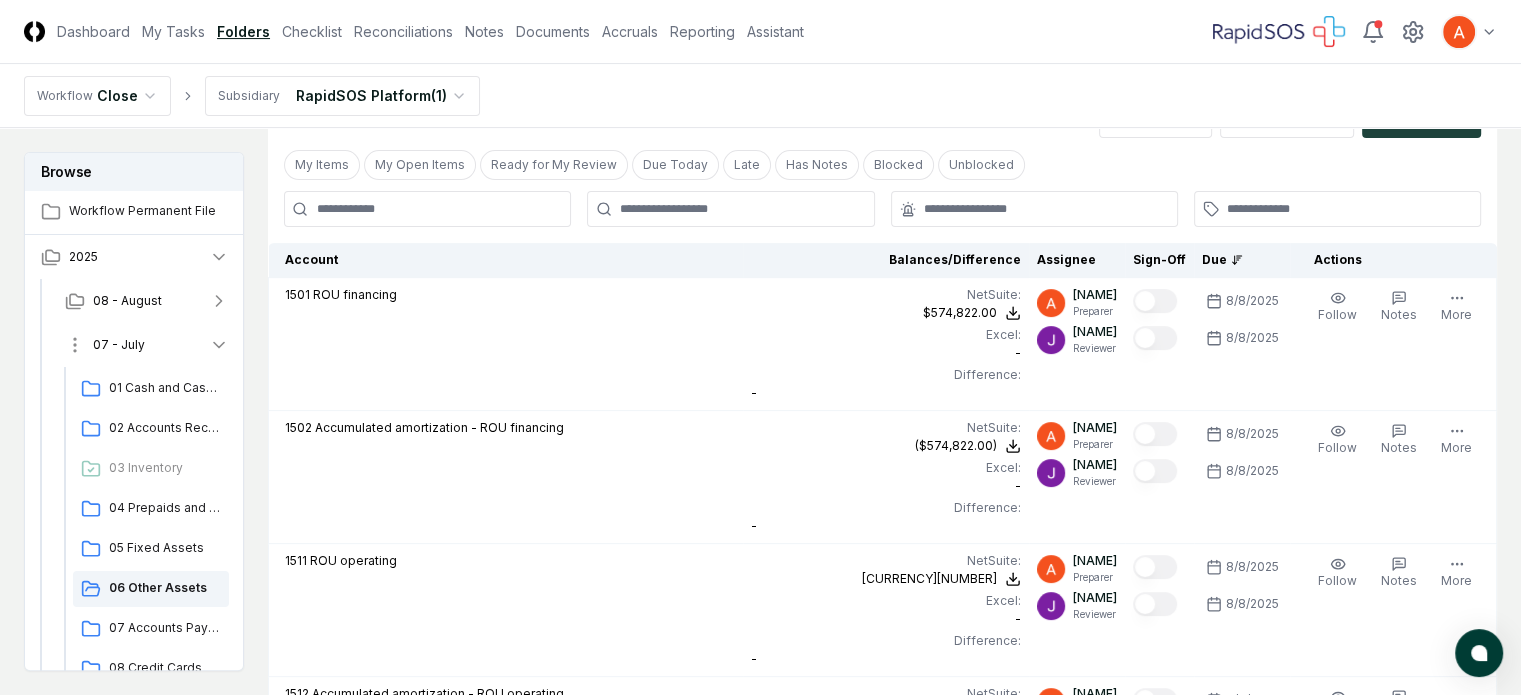click on "07 - July" at bounding box center (147, 345) 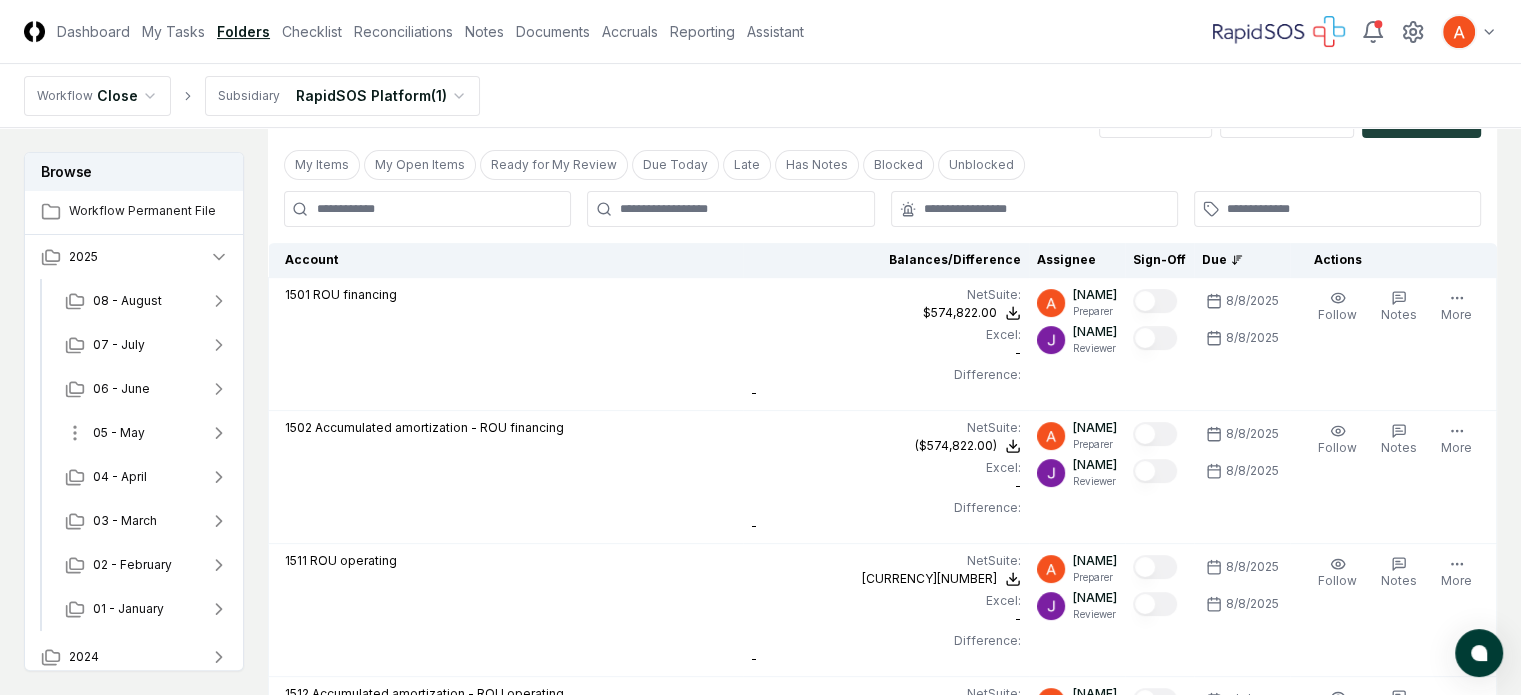 type 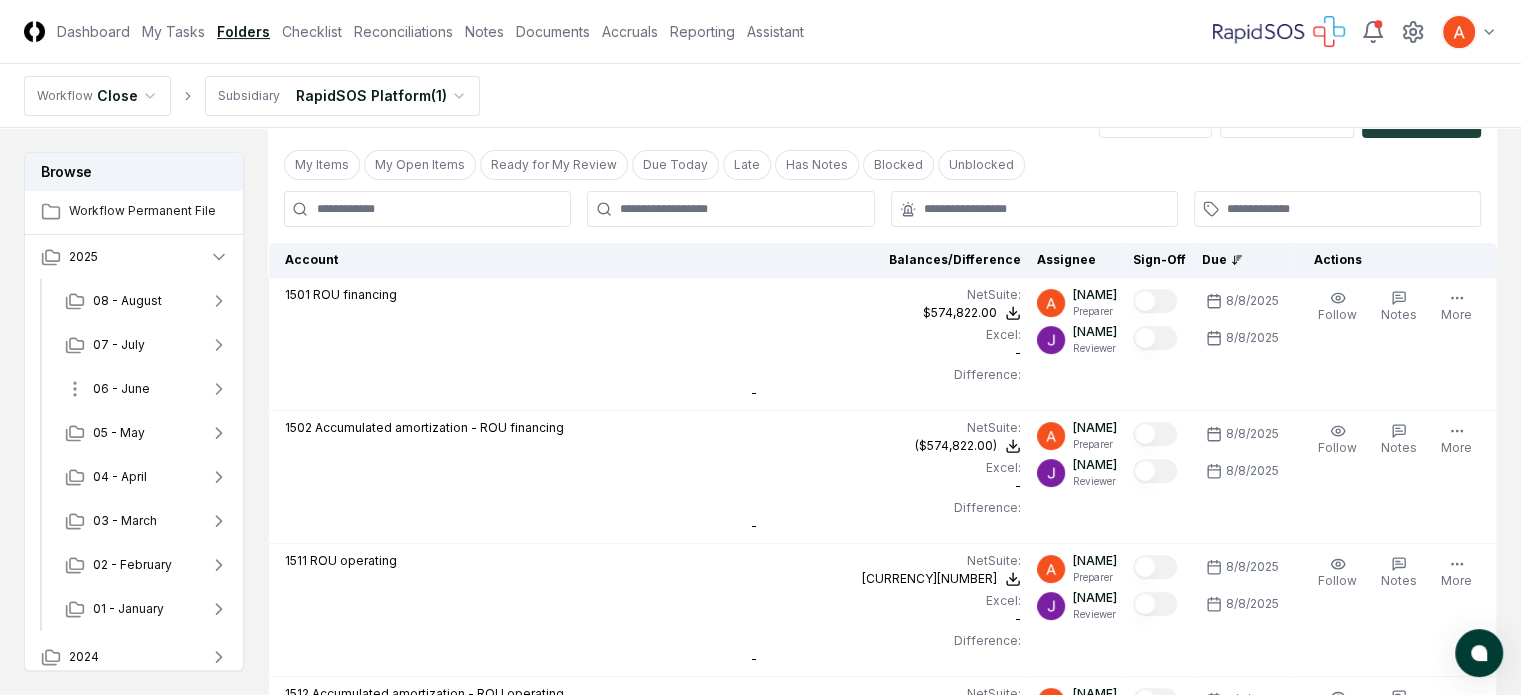 click on "06 - June" at bounding box center [147, 389] 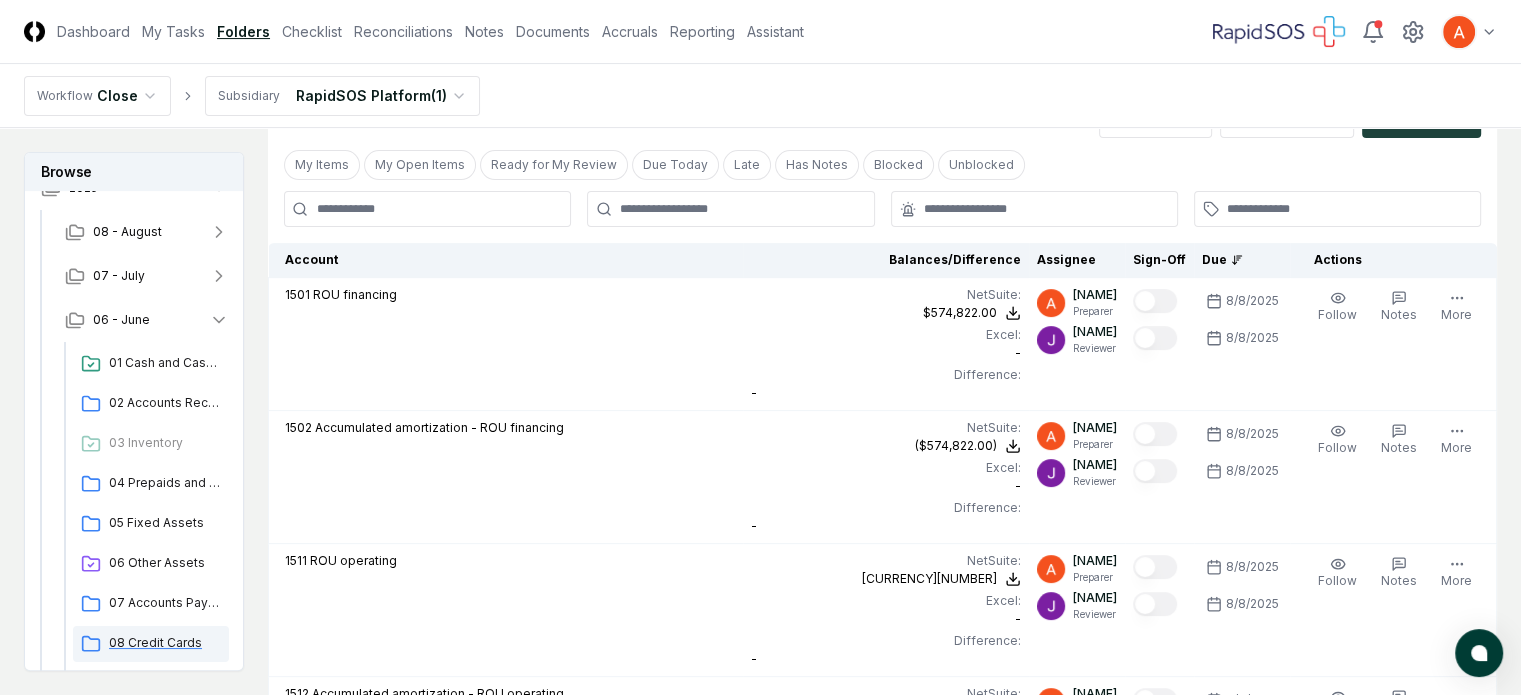 scroll, scrollTop: 200, scrollLeft: 0, axis: vertical 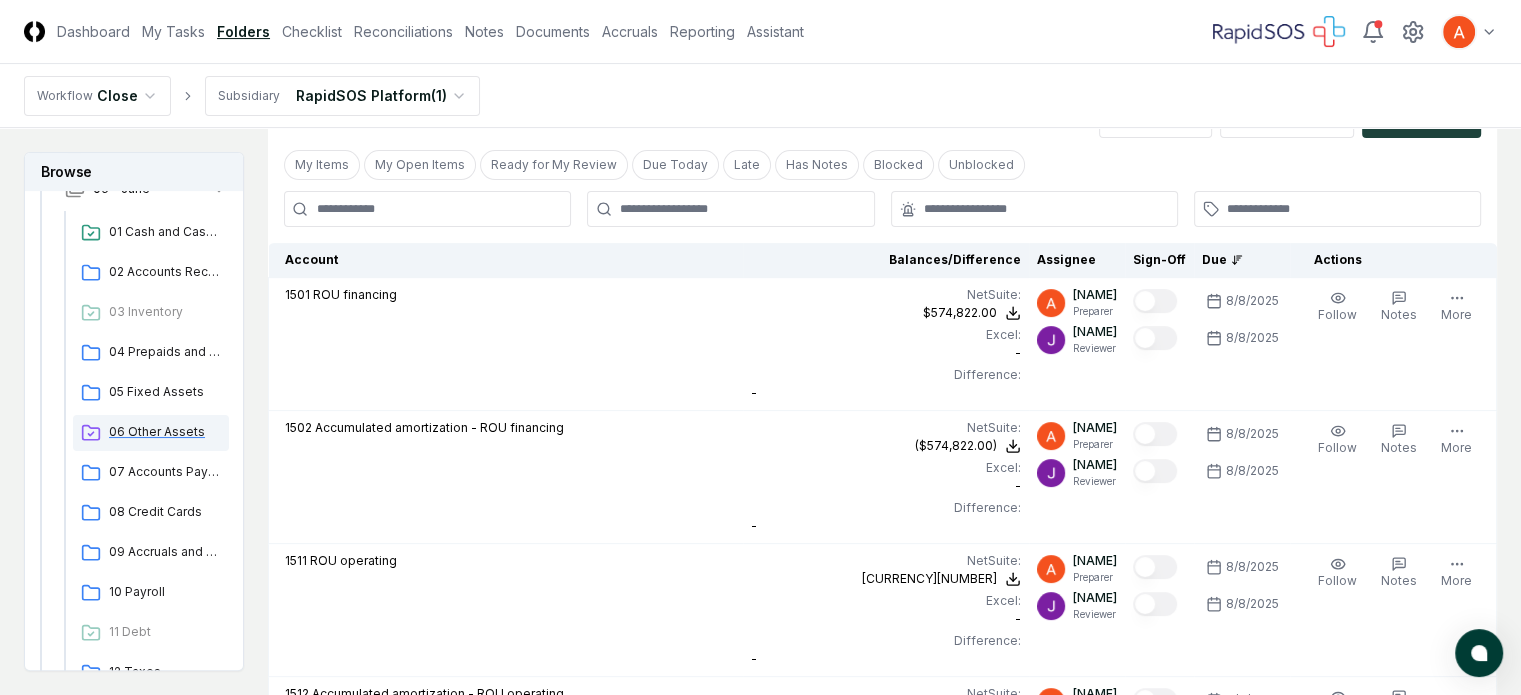 click on "06 Other Assets" at bounding box center (165, 432) 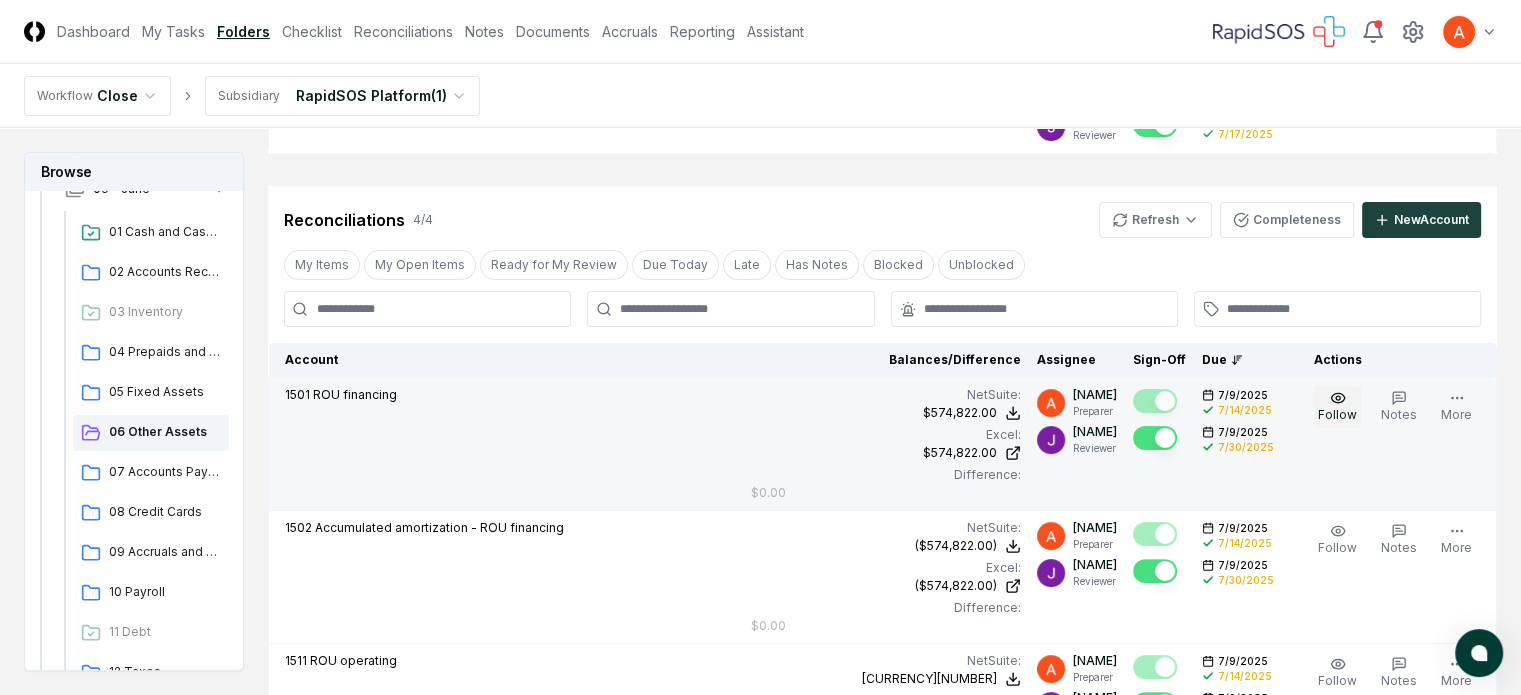 scroll, scrollTop: 200, scrollLeft: 0, axis: vertical 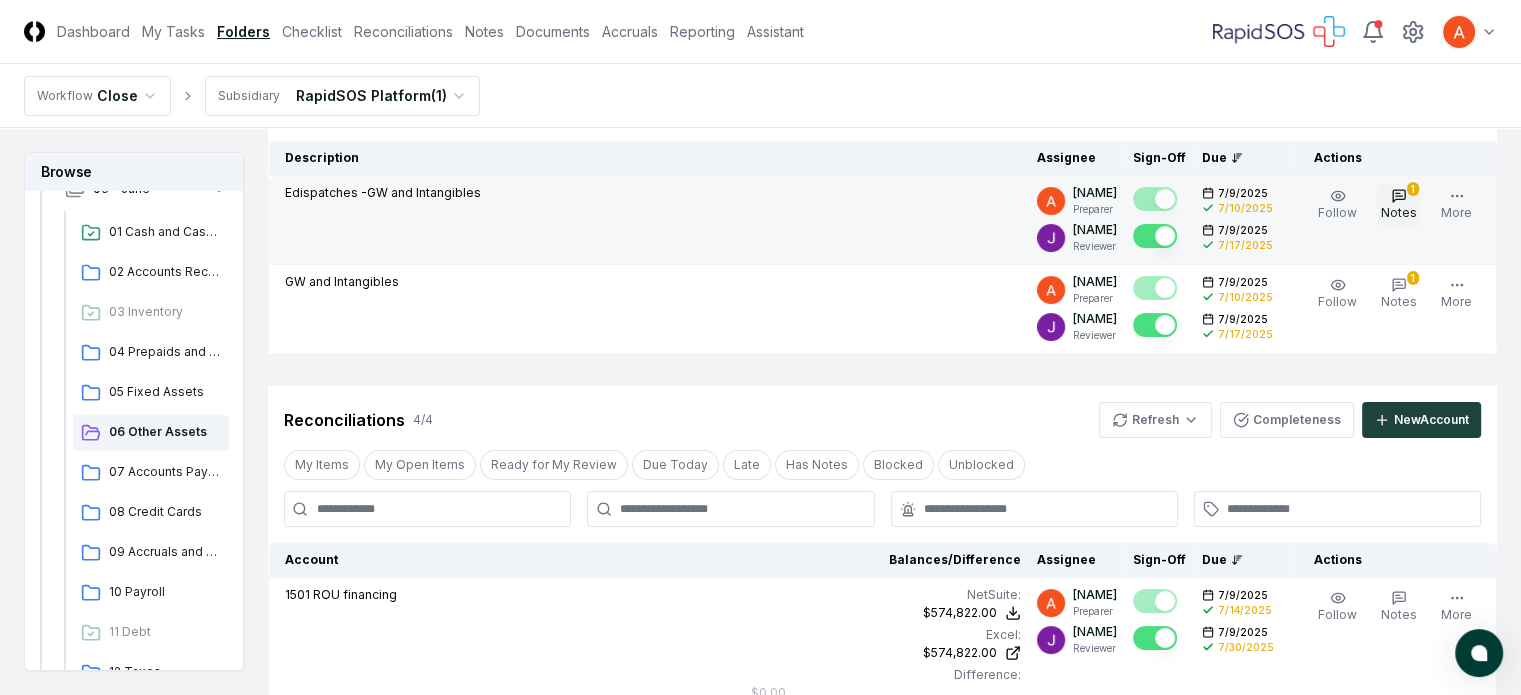 click 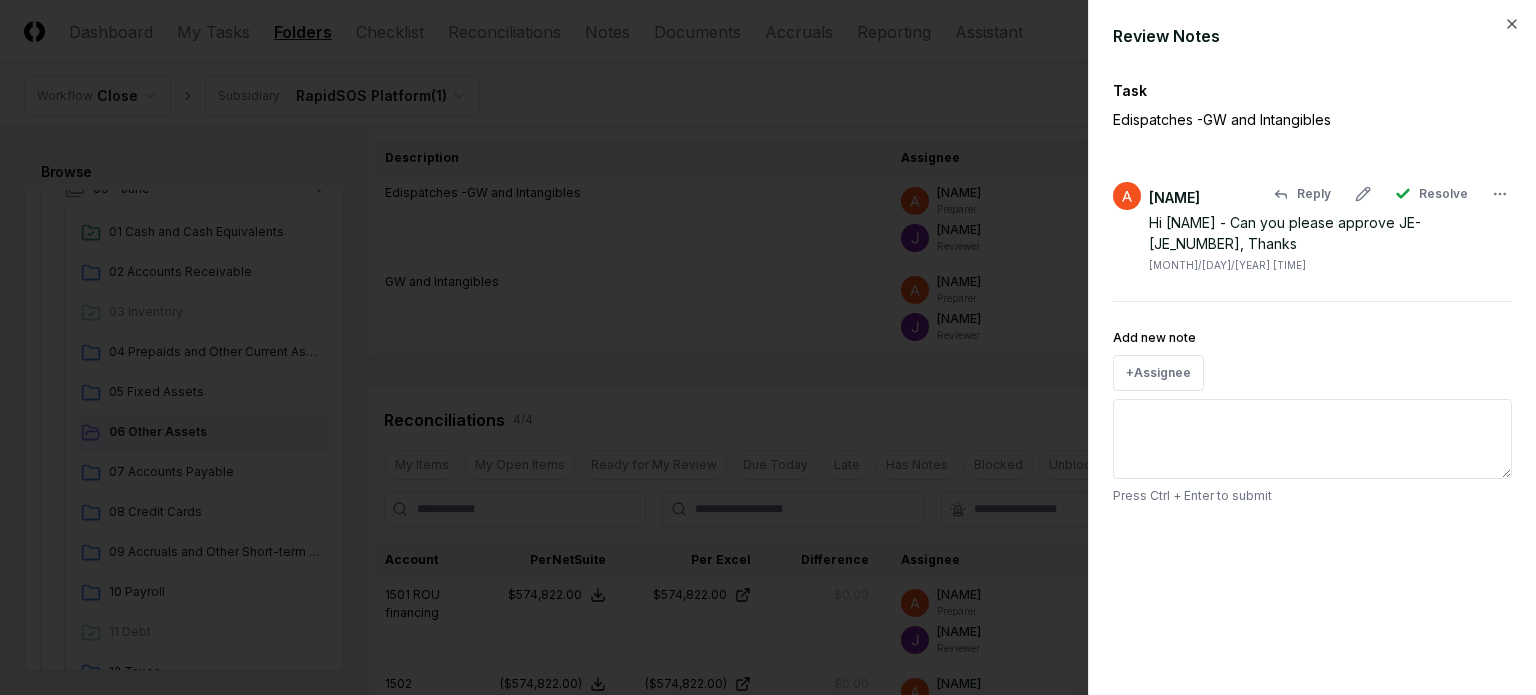 type 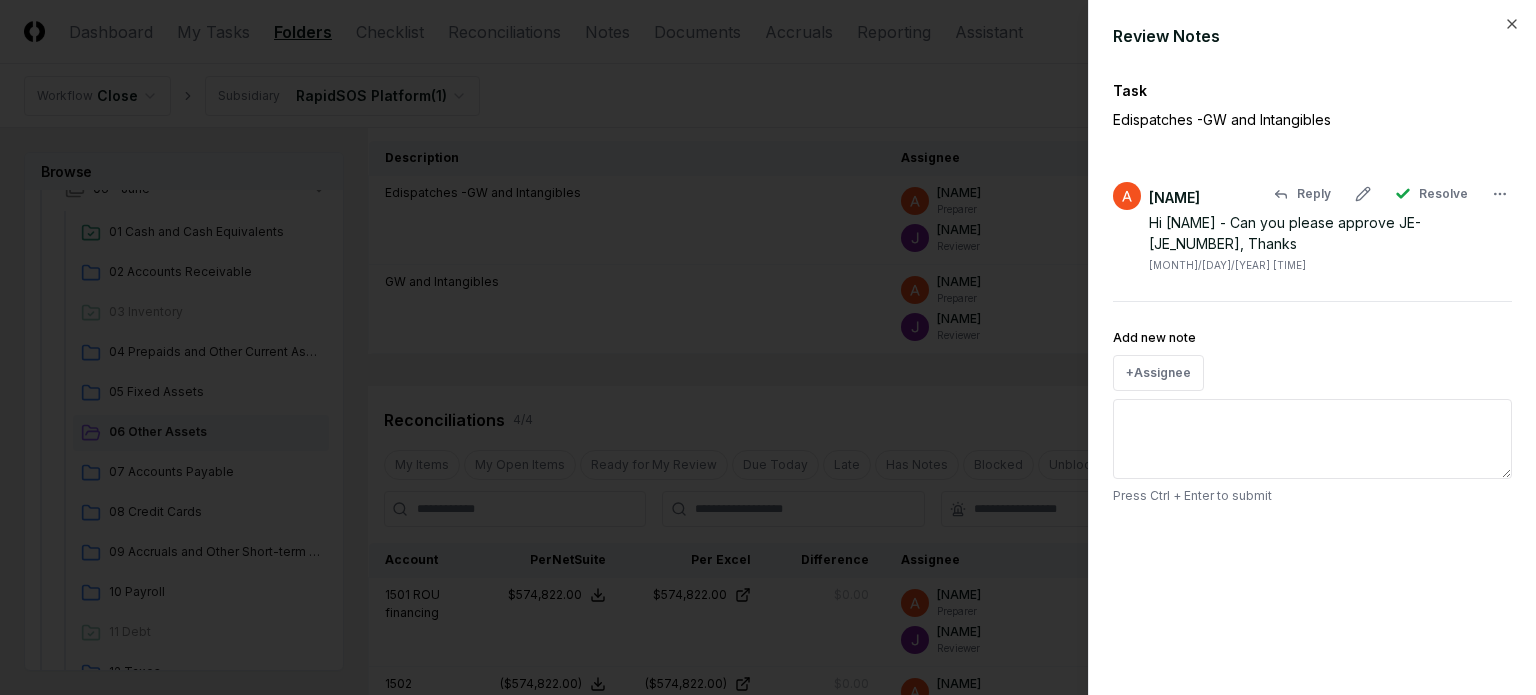 click on "Hi [NAME] - Can you please approve JE-[JE_NUMBER], Thanks" at bounding box center (1330, 233) 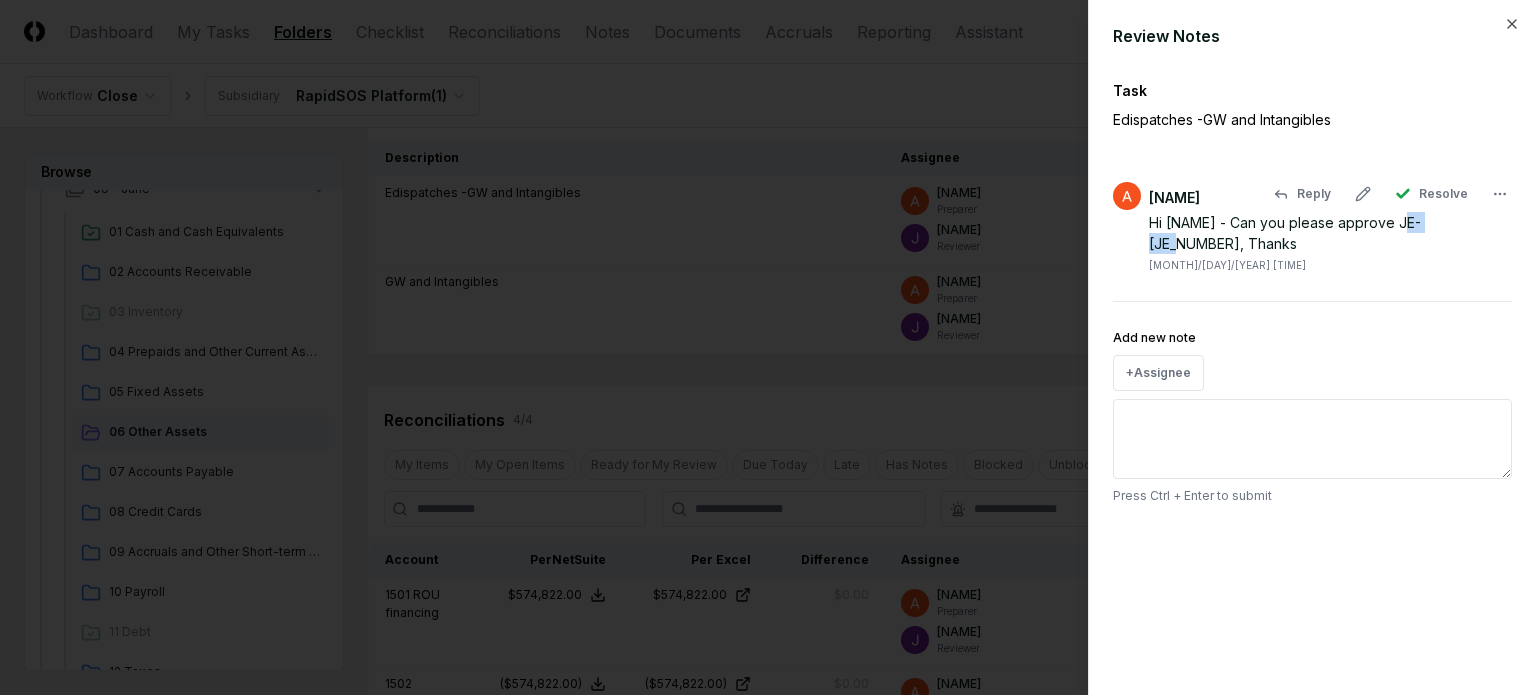 click on "Hi [NAME] - Can you please approve JE-[JE_NUMBER], Thanks" at bounding box center [1330, 233] 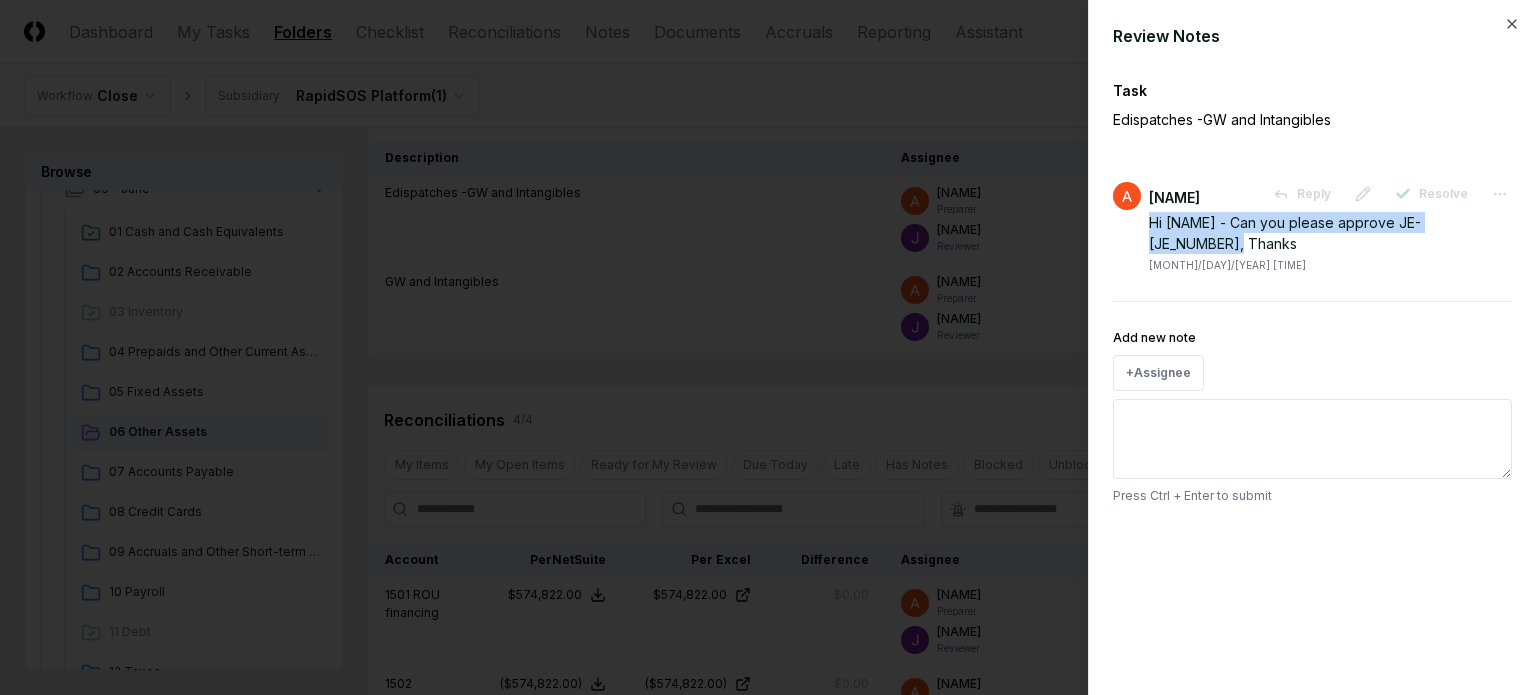 drag, startPoint x: 1503, startPoint y: 218, endPoint x: 1145, endPoint y: 220, distance: 358.00558 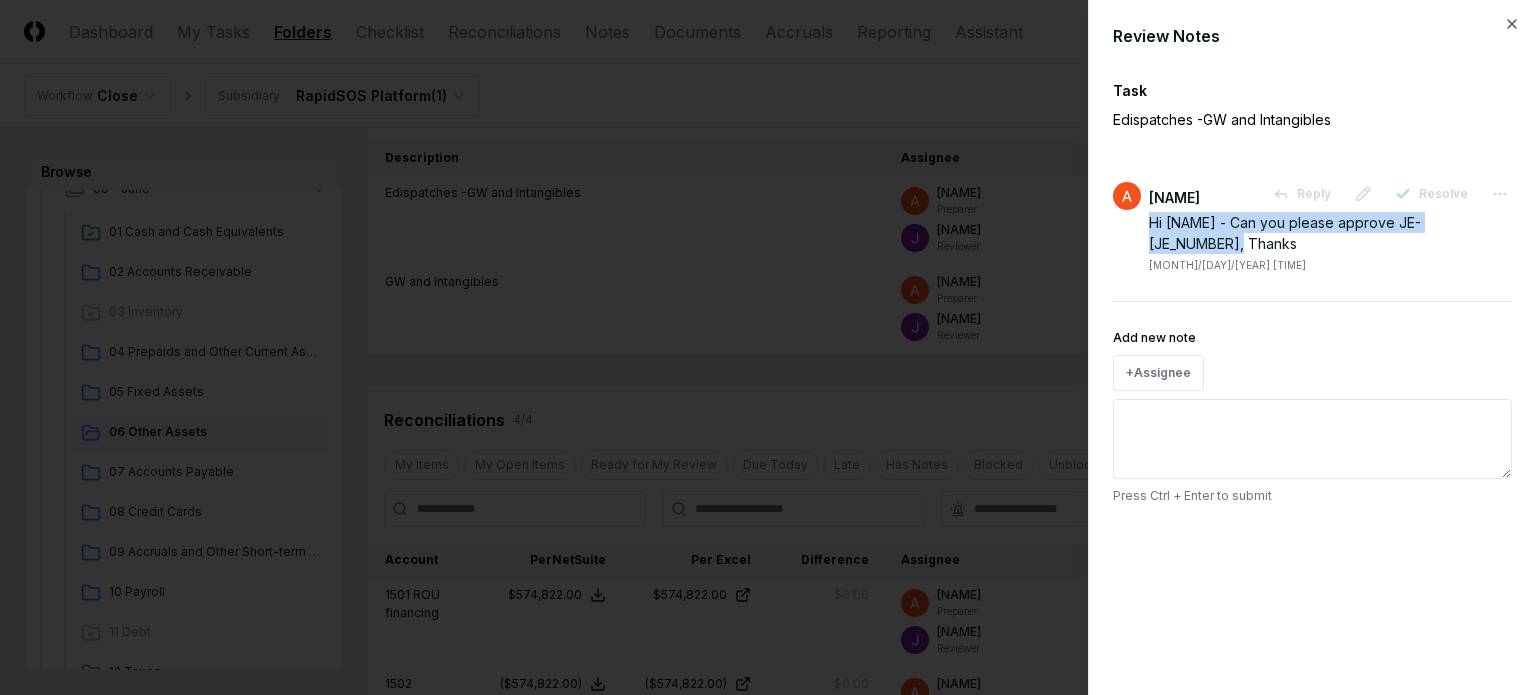 click on "[NAME] Reply Resolve Hi [NAME] - Can you please approve JE-[JE_NUMBER], Thanks [MONTH]/[DAY]/[YEAR] [TIME]" at bounding box center [1312, 227] 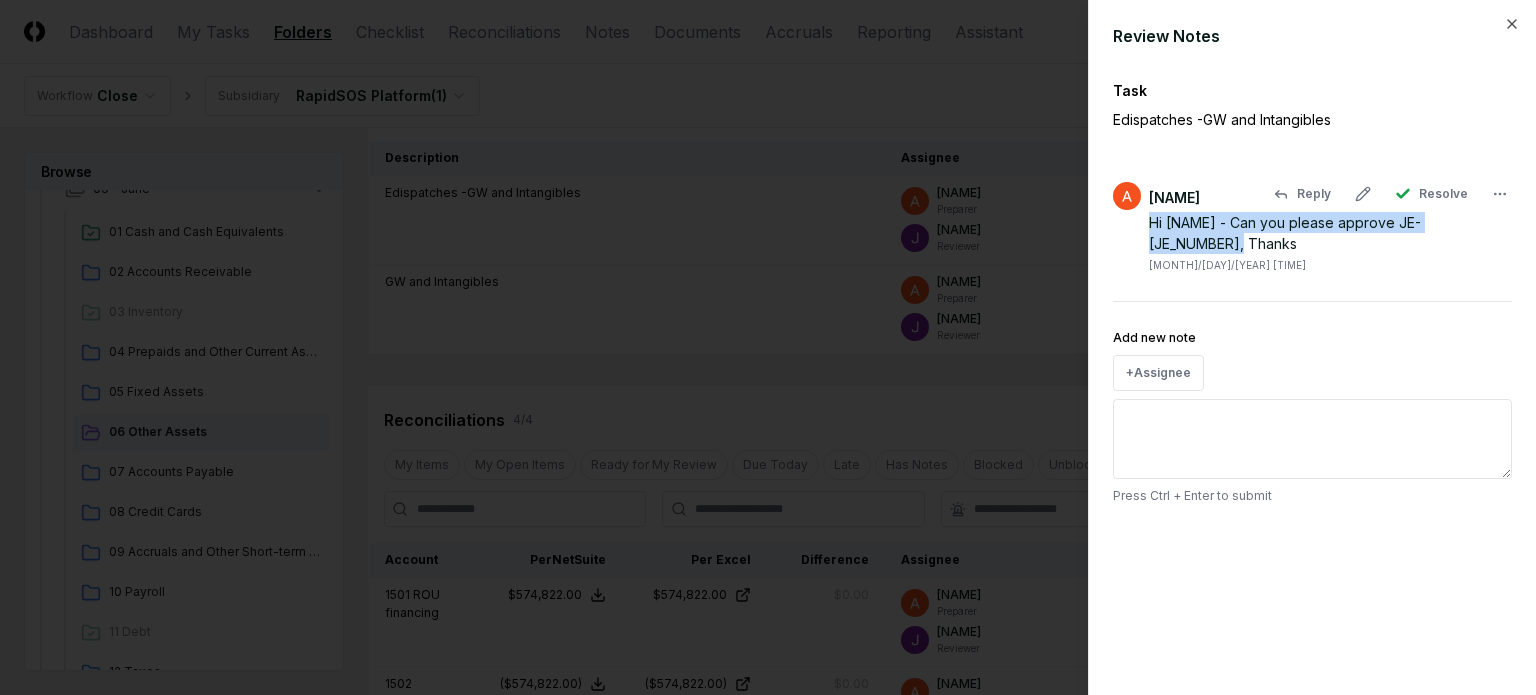 copy on "Hi [NAME] - Can you please approve JE-[JE_NUMBER], Thanks" 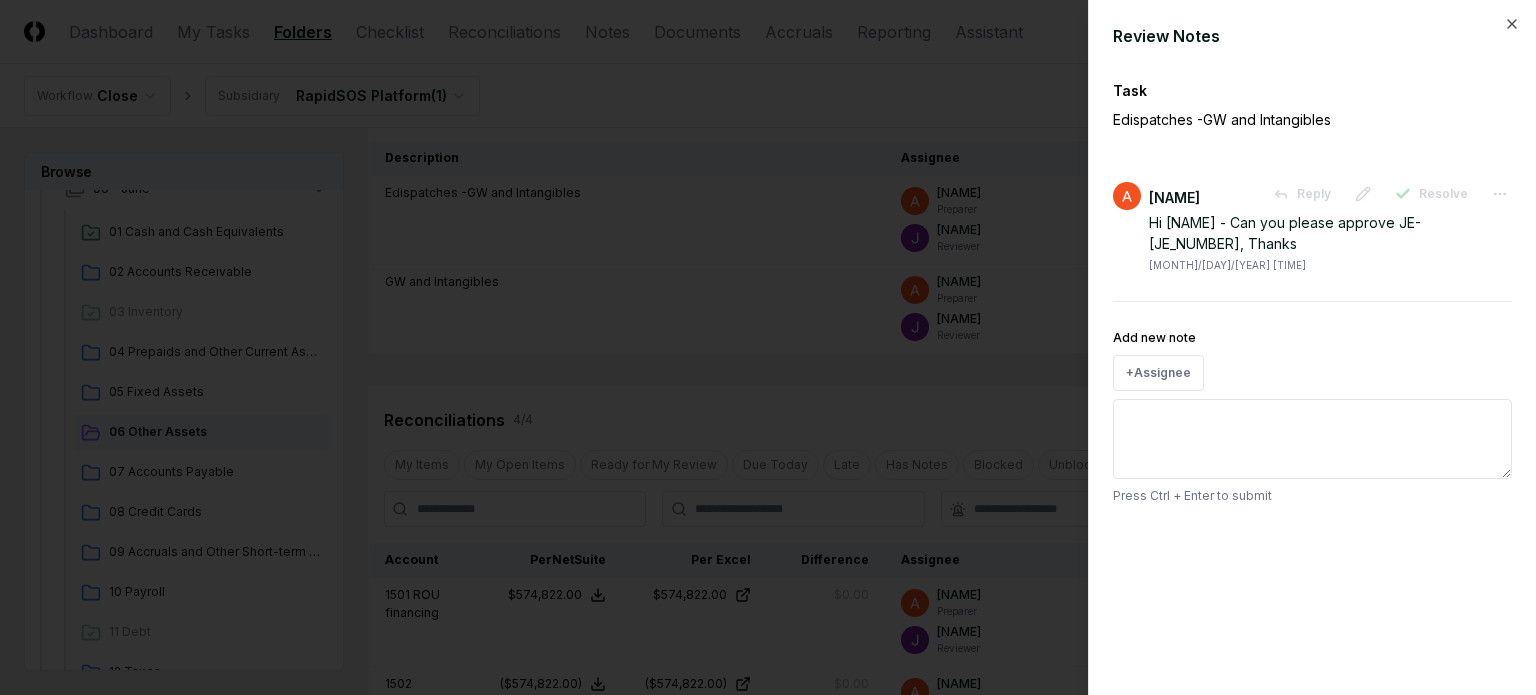 click on "Add new note" at bounding box center (1312, 439) 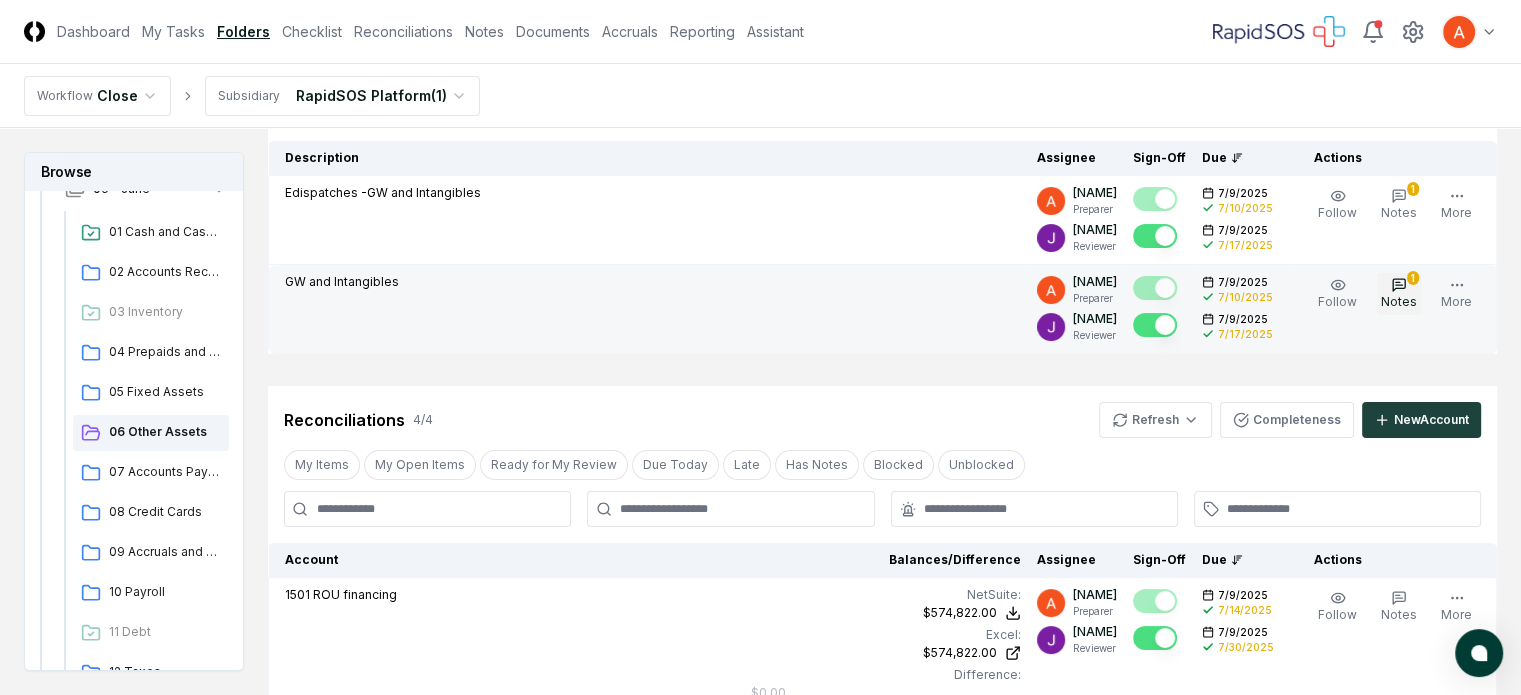 click 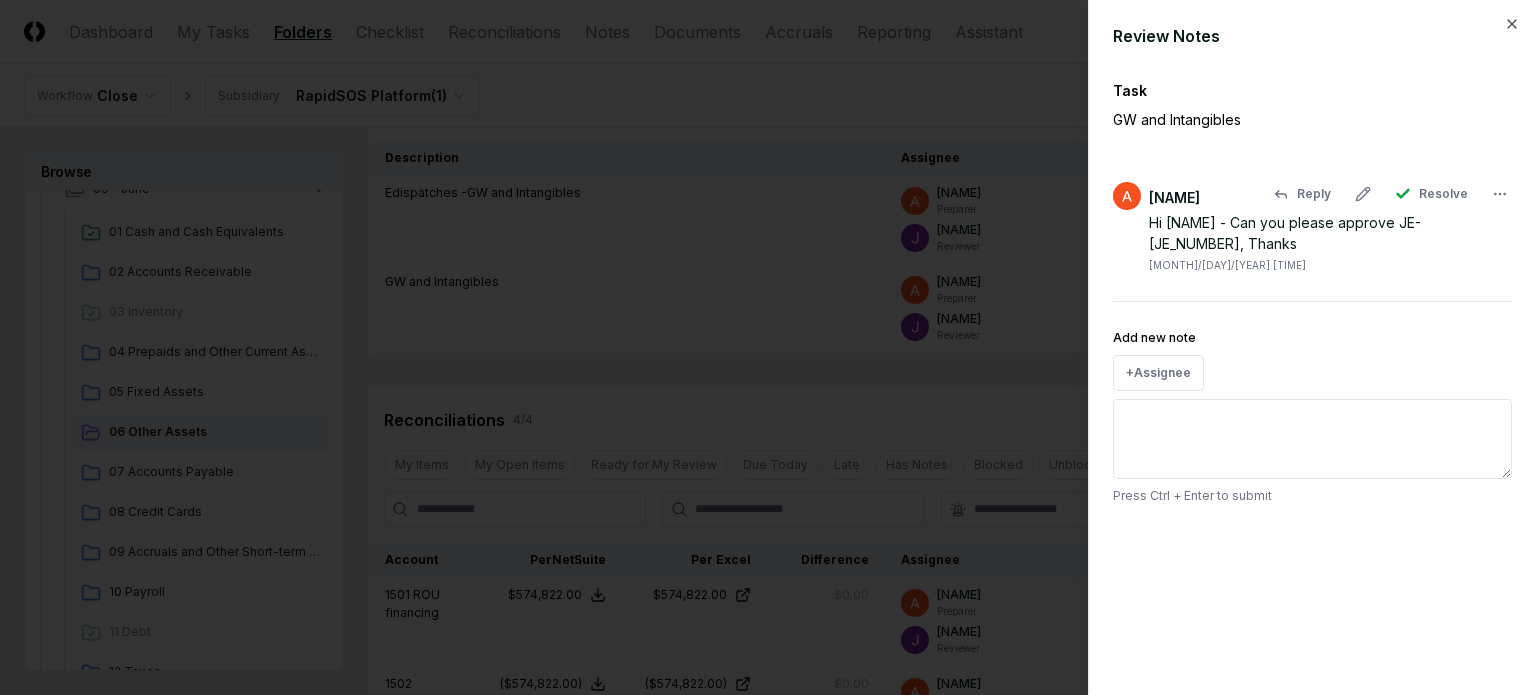 click on "Hi [NAME] - Can you please approve JE-[JE_NUMBER], Thanks" at bounding box center [1330, 233] 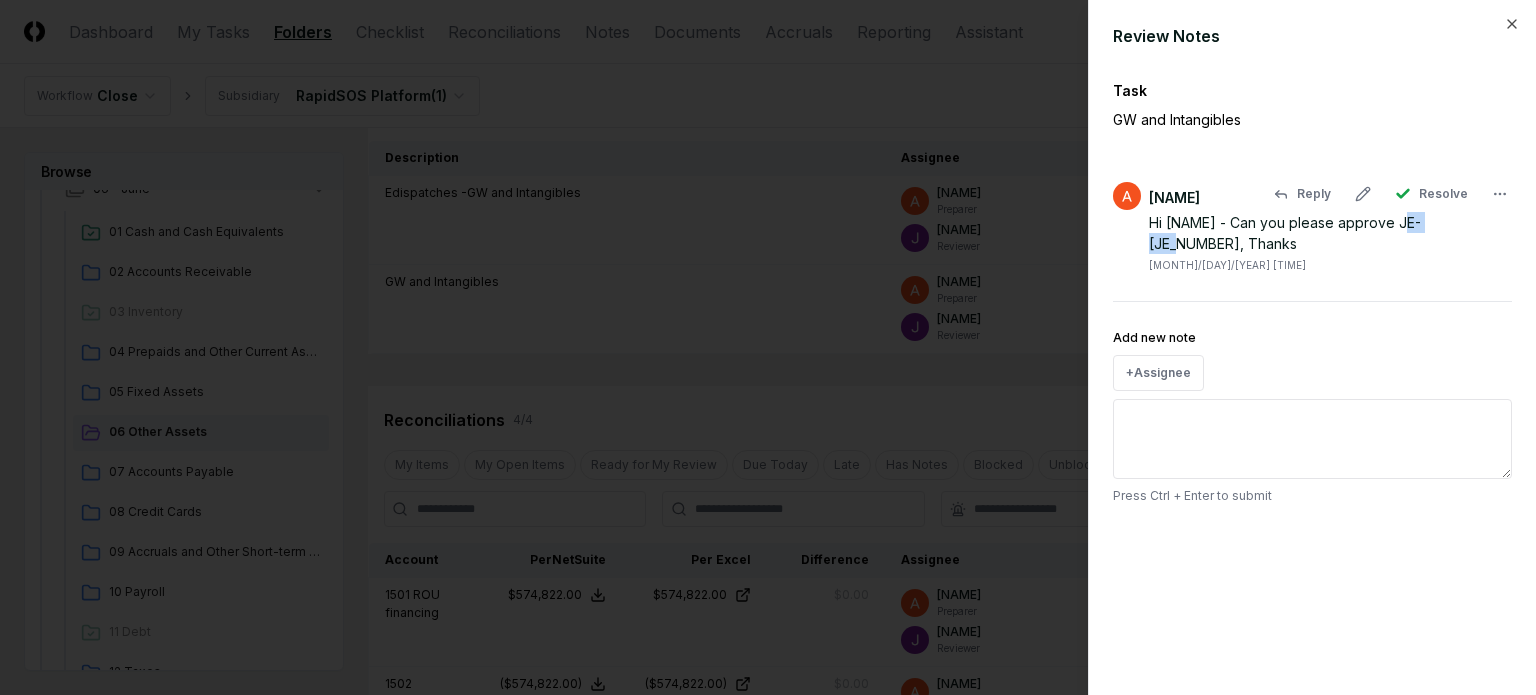 click on "Hi [NAME] - Can you please approve JE-[JE_NUMBER], Thanks" at bounding box center (1330, 233) 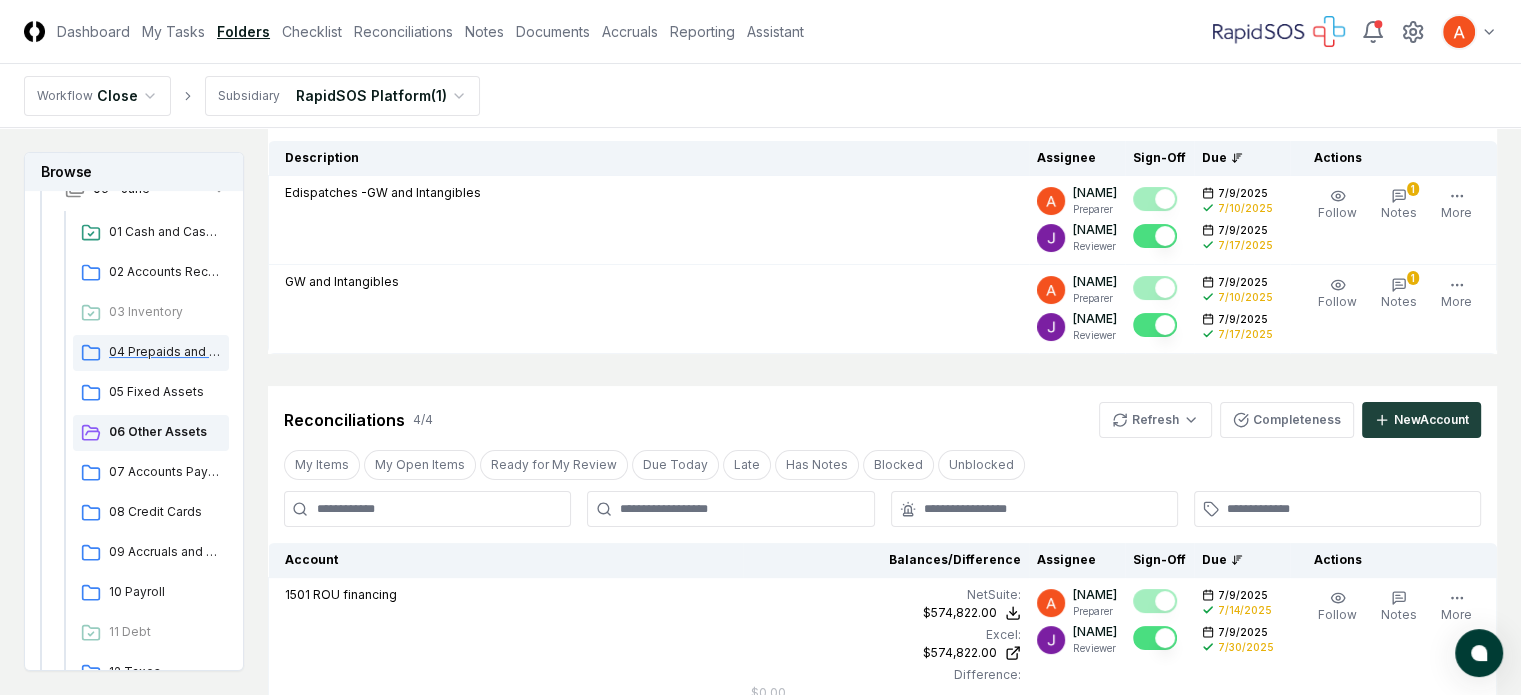 click on "04 Prepaids and Other Current Assets" at bounding box center [165, 352] 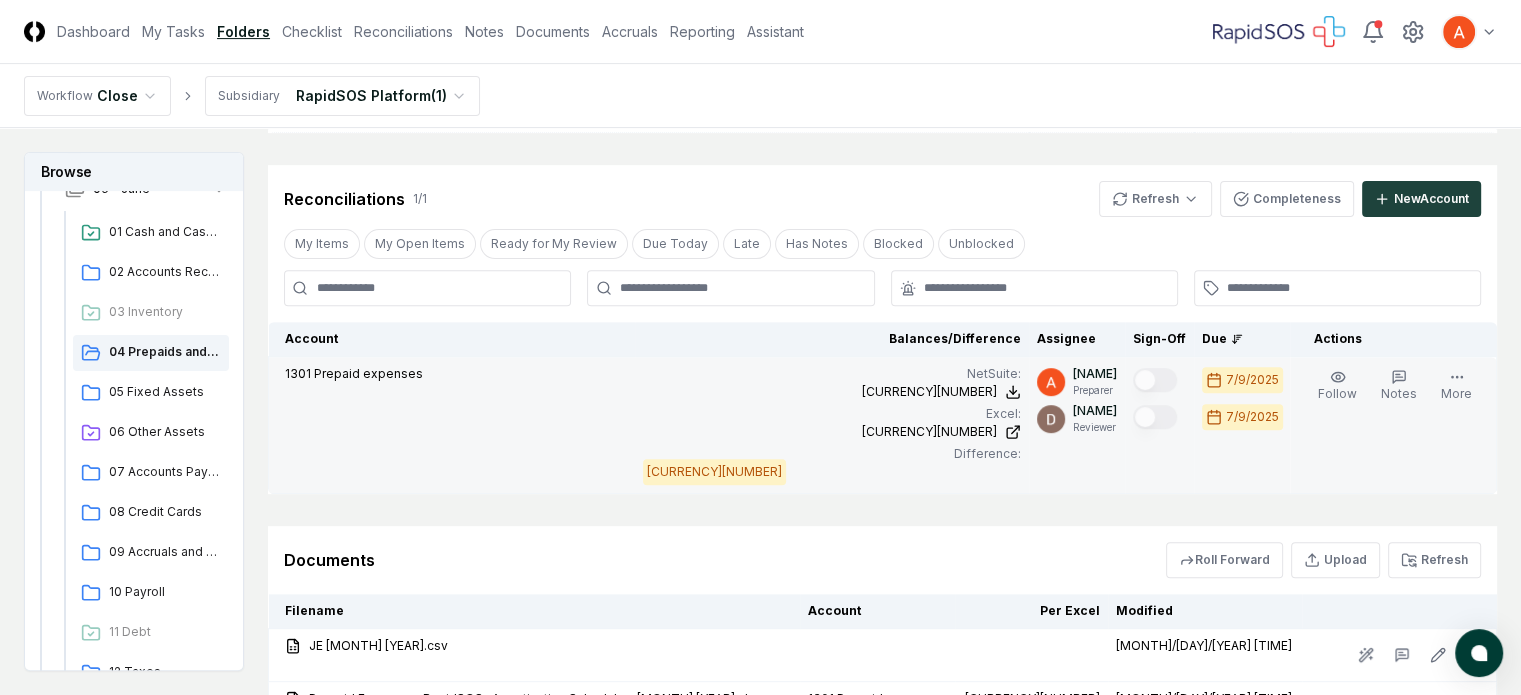 scroll, scrollTop: 821, scrollLeft: 0, axis: vertical 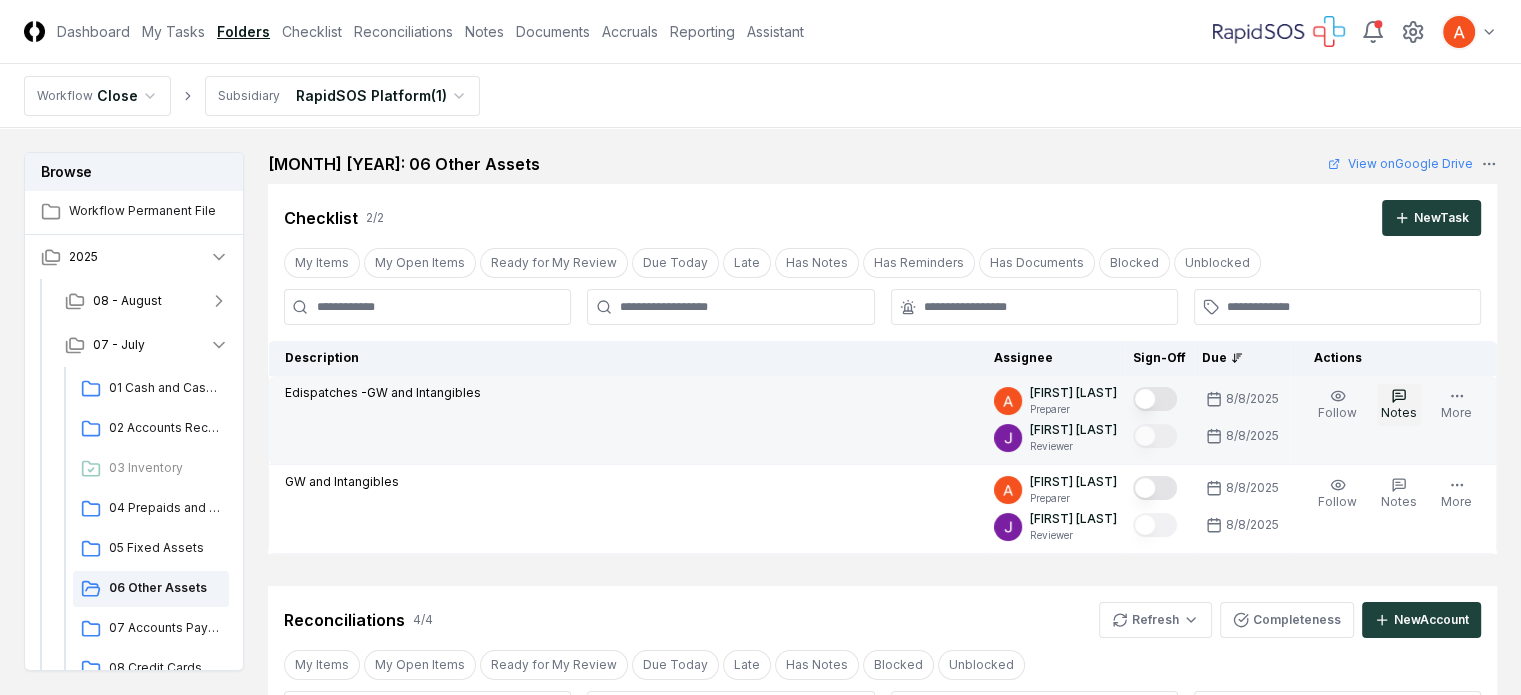 click 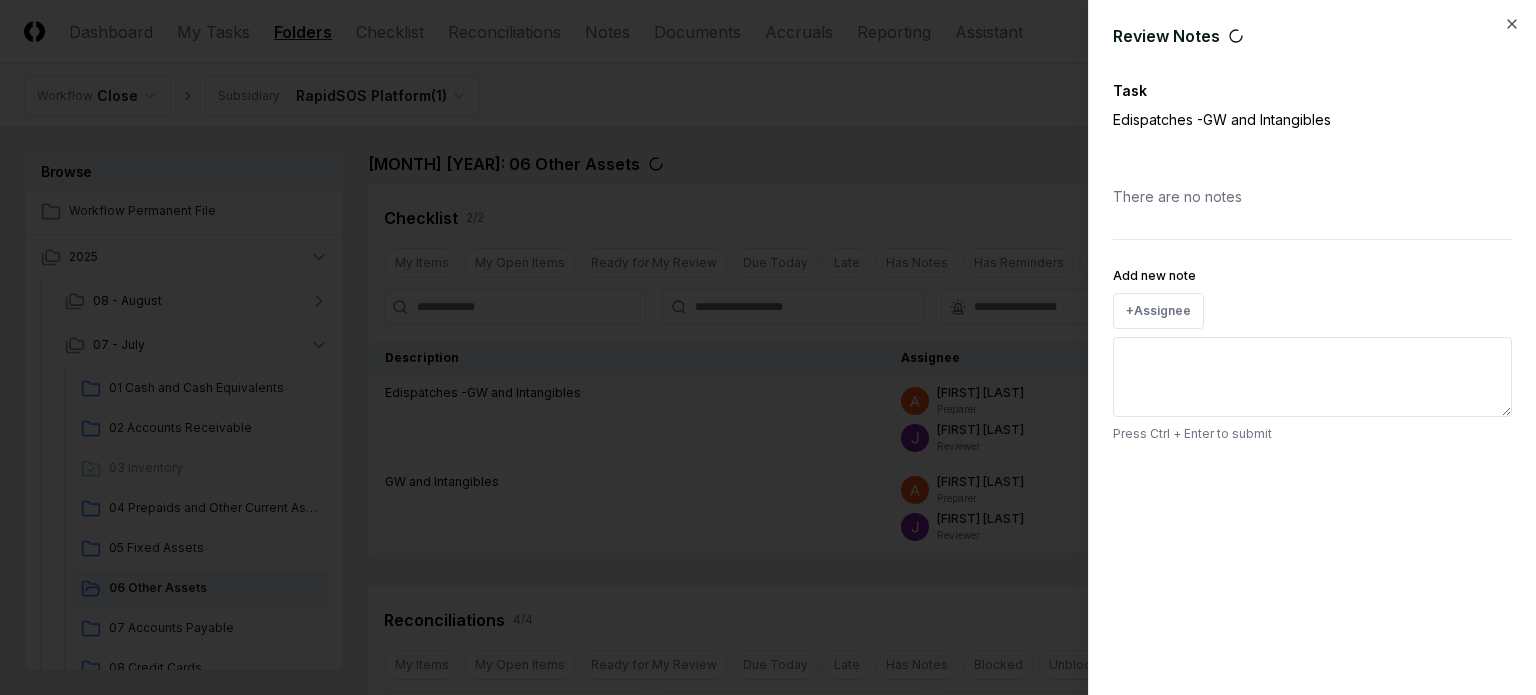 click on "Add new note" at bounding box center (1312, 377) 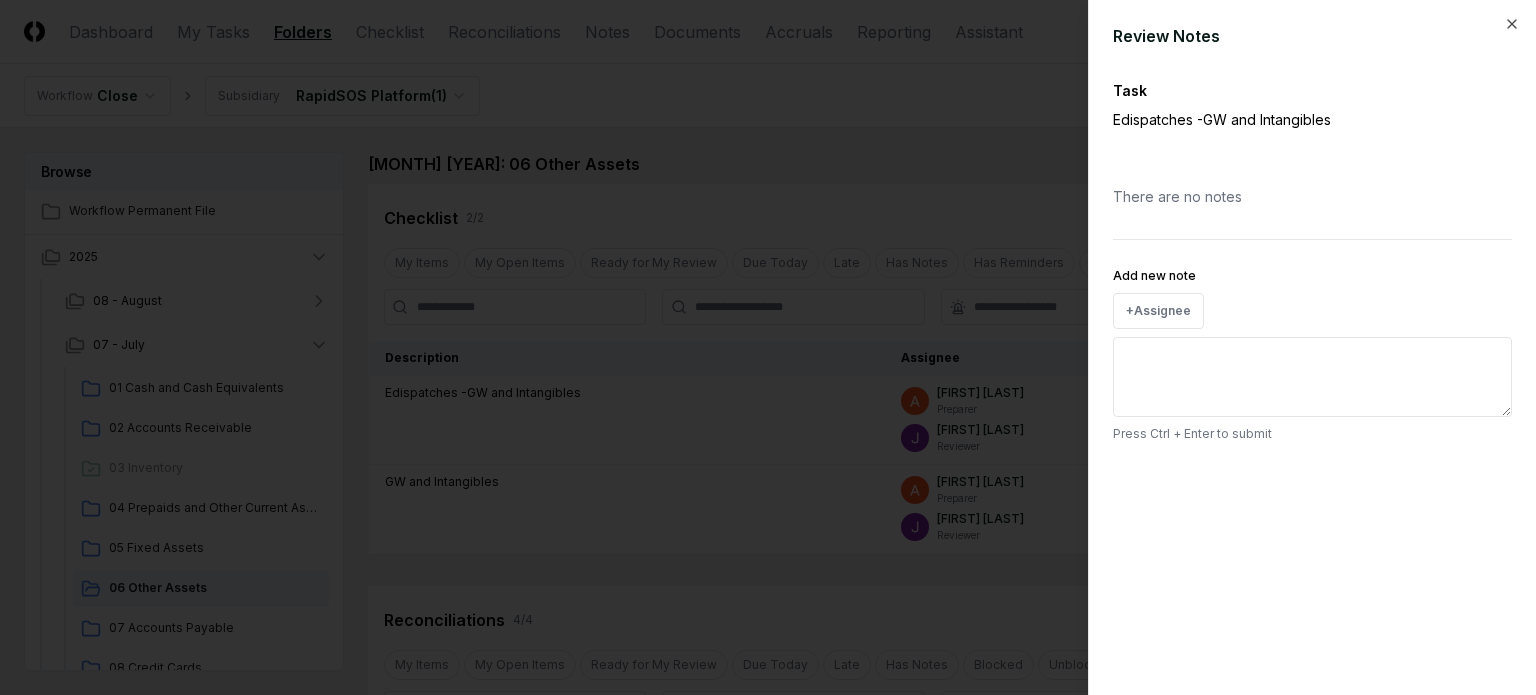 paste on "**********" 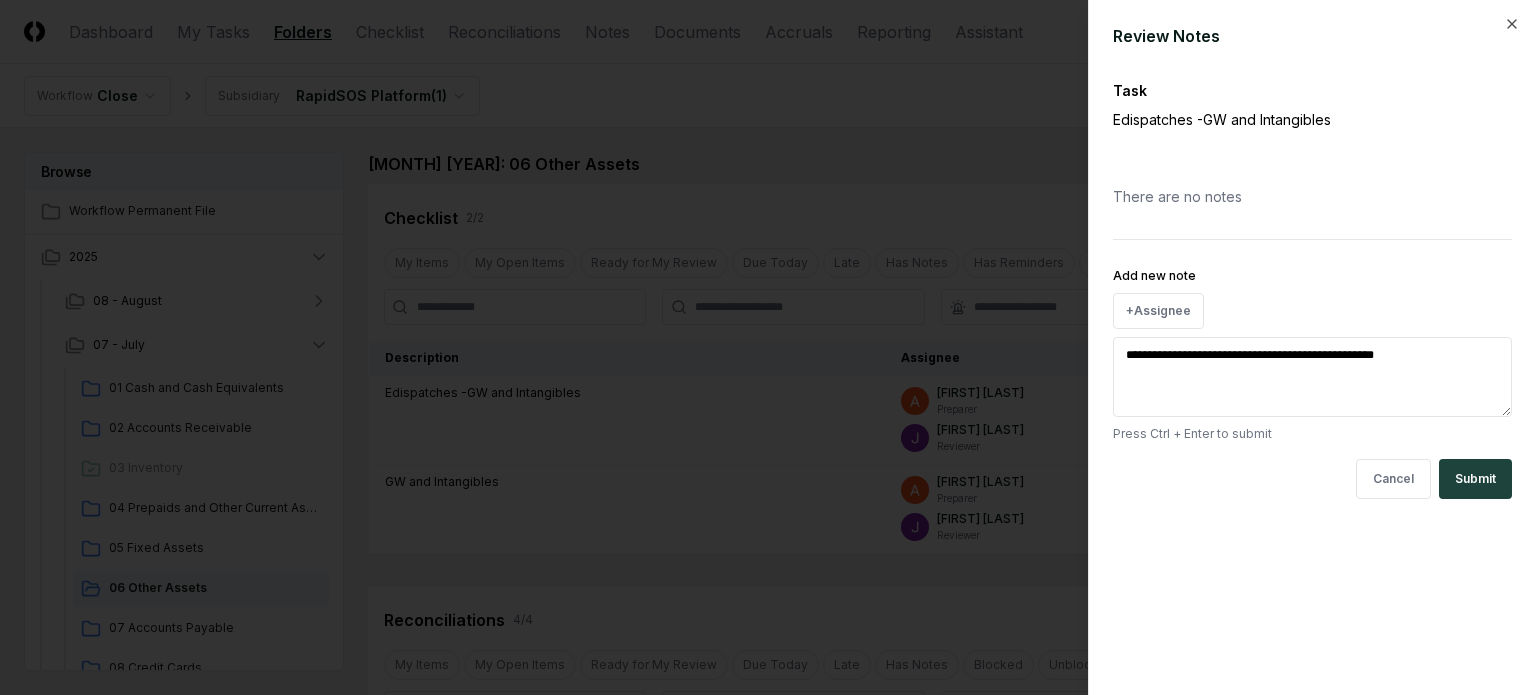 type on "**********" 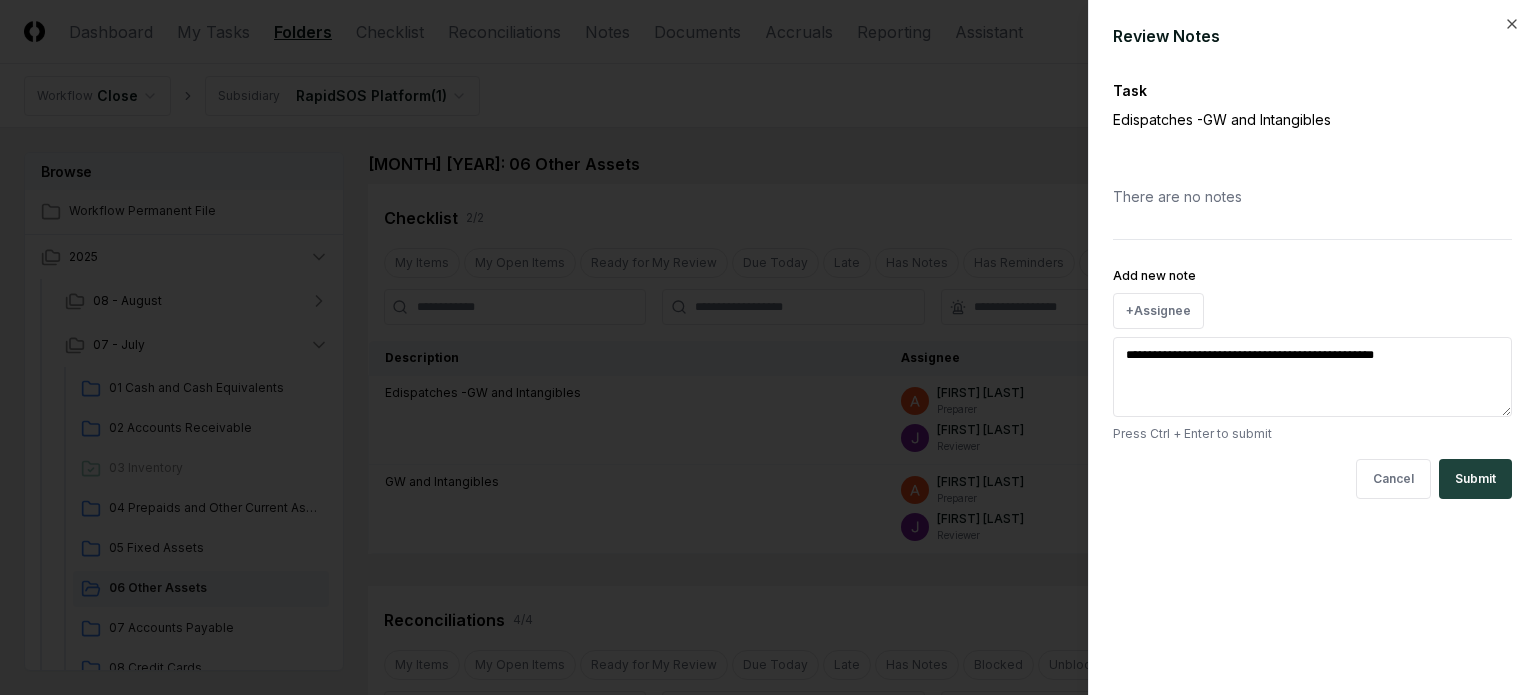click on "**********" at bounding box center [1312, 377] 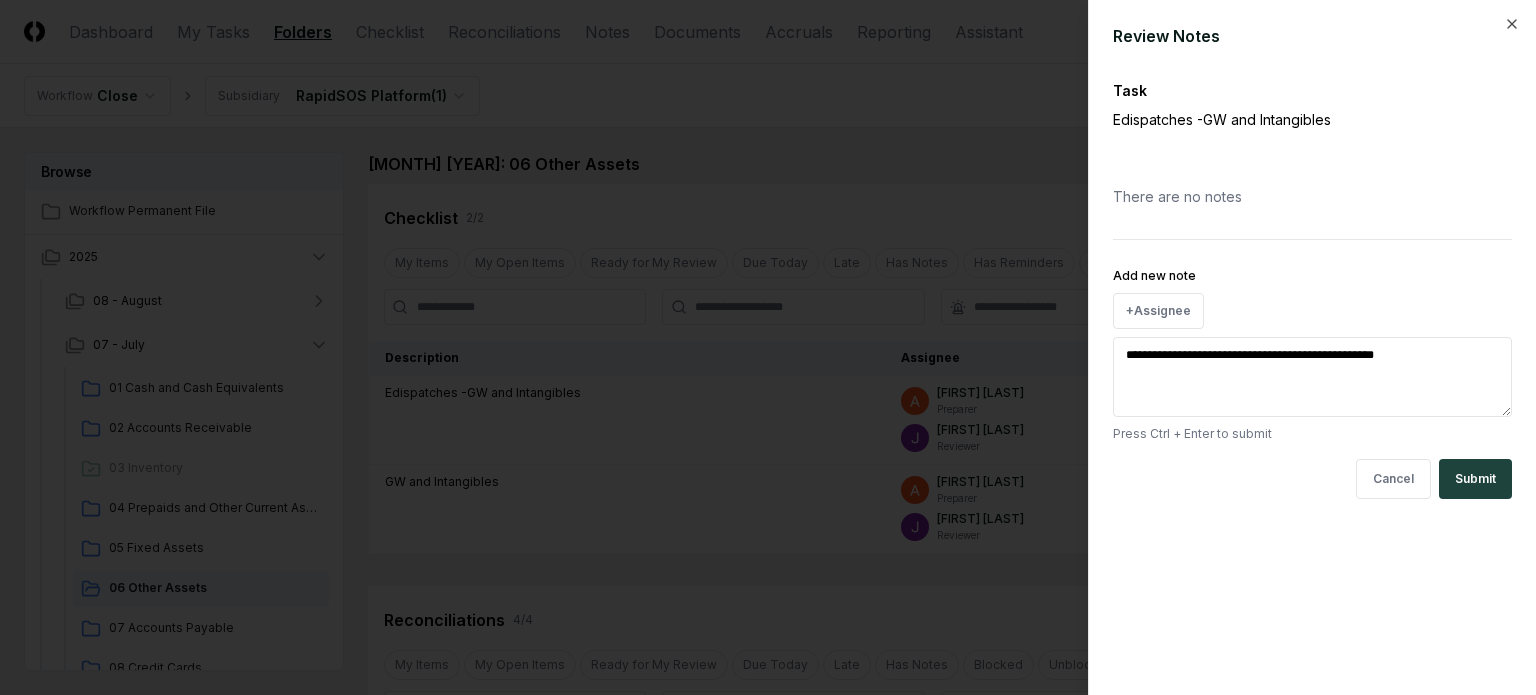 paste 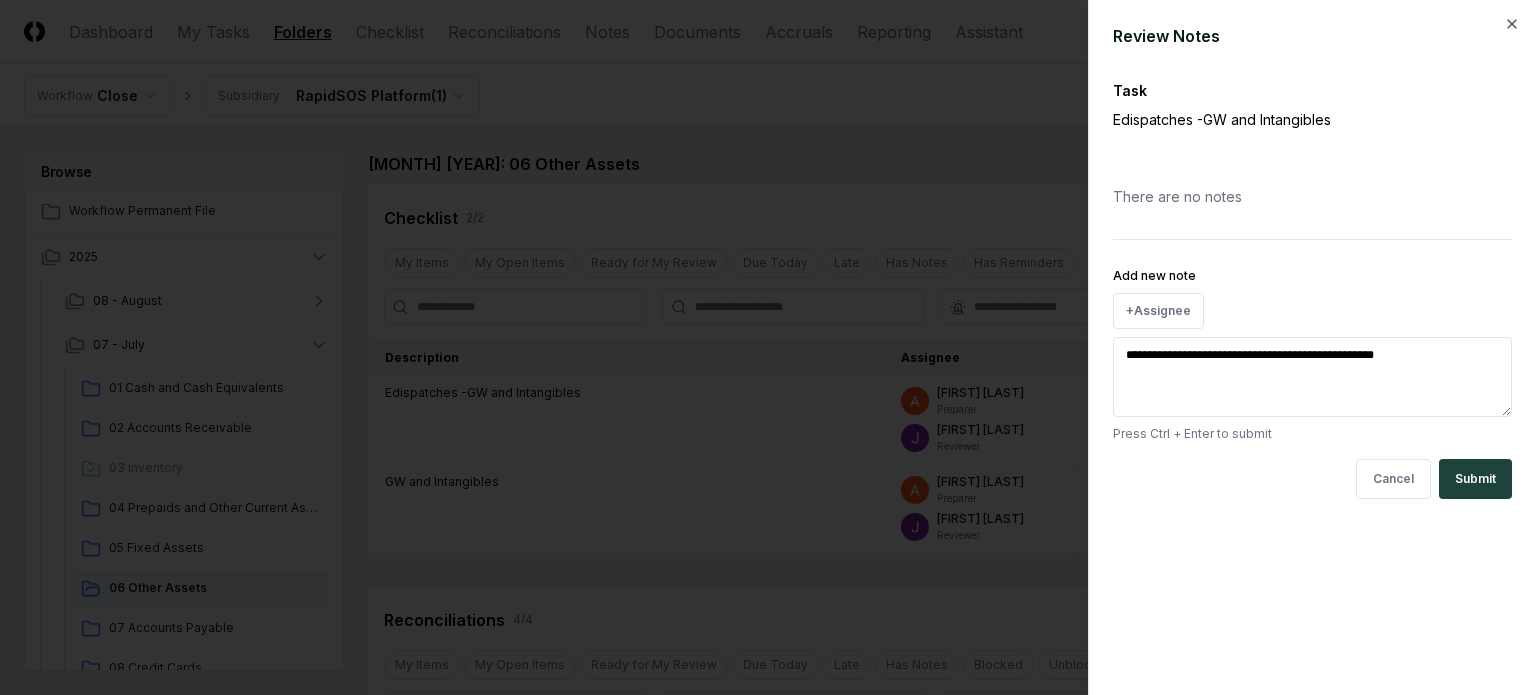type on "**********" 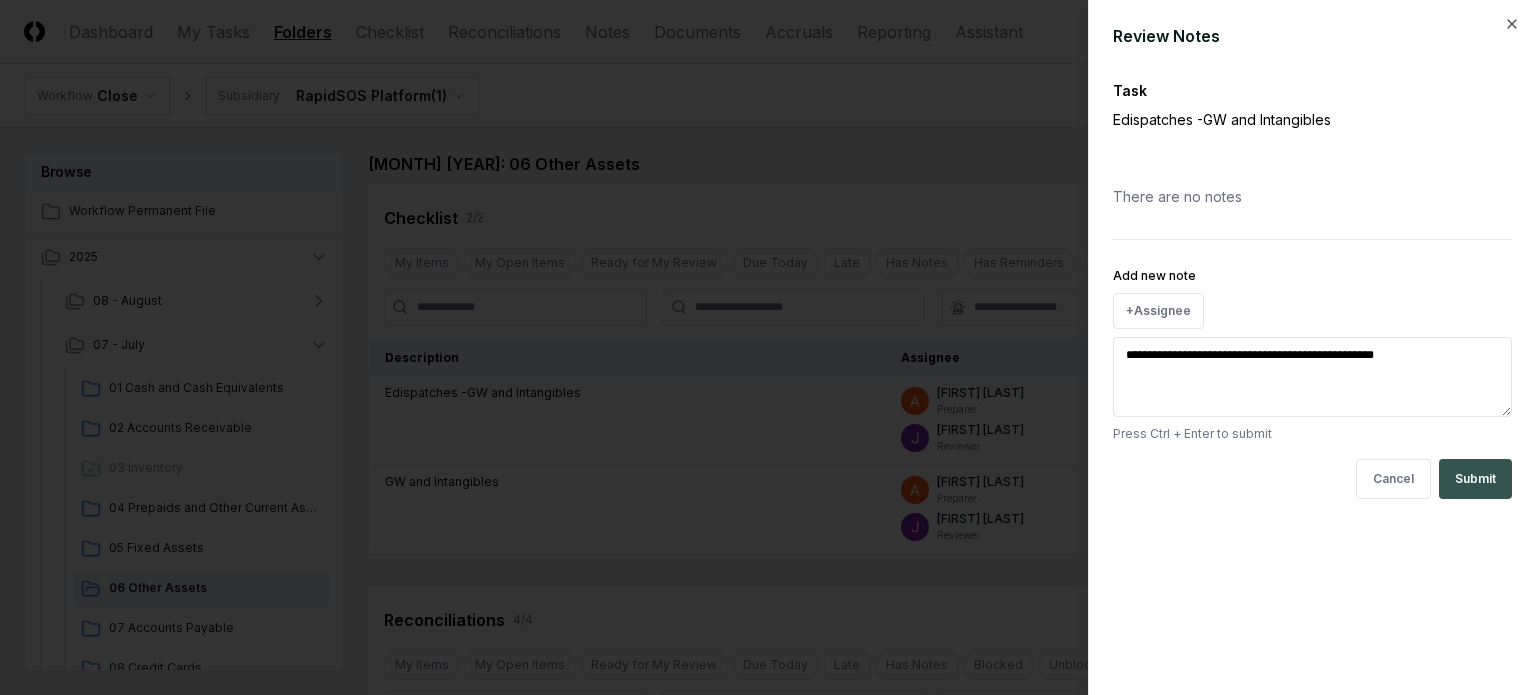 type on "**********" 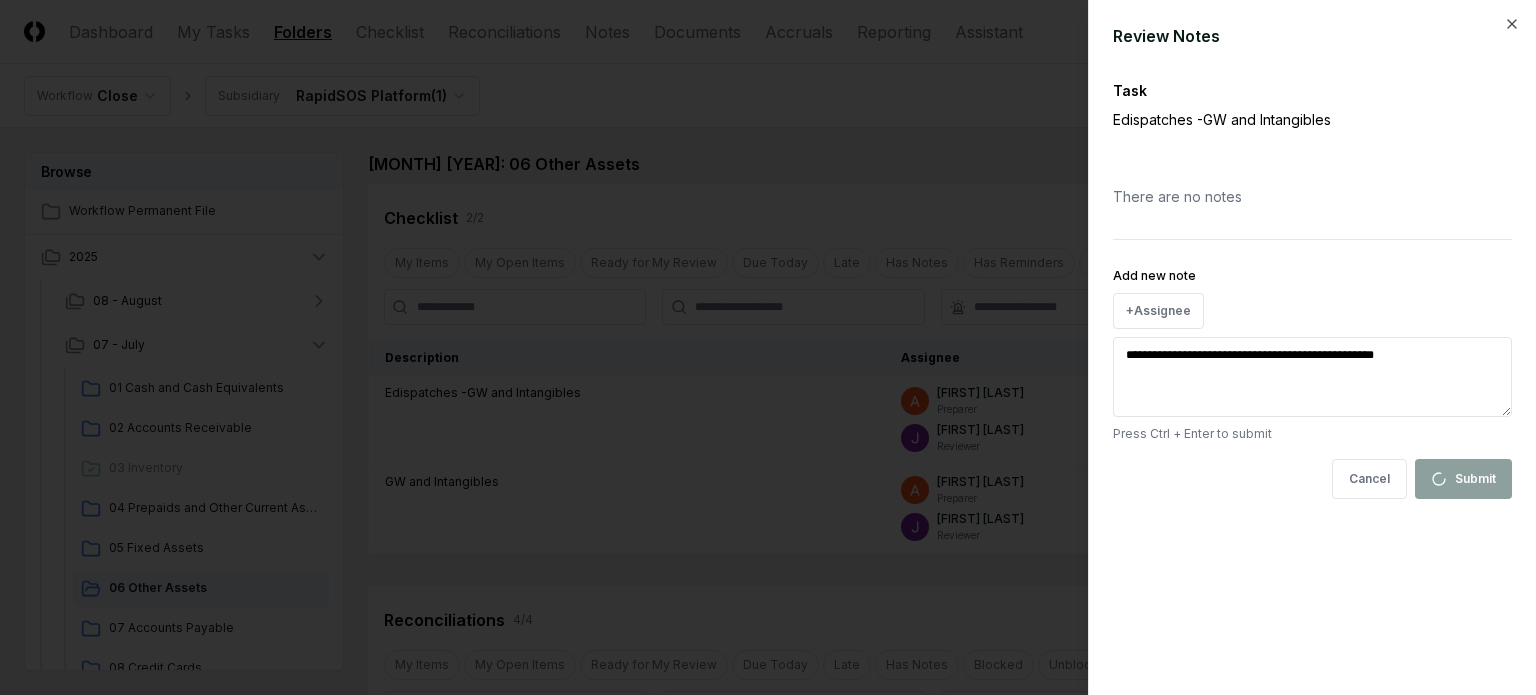 type 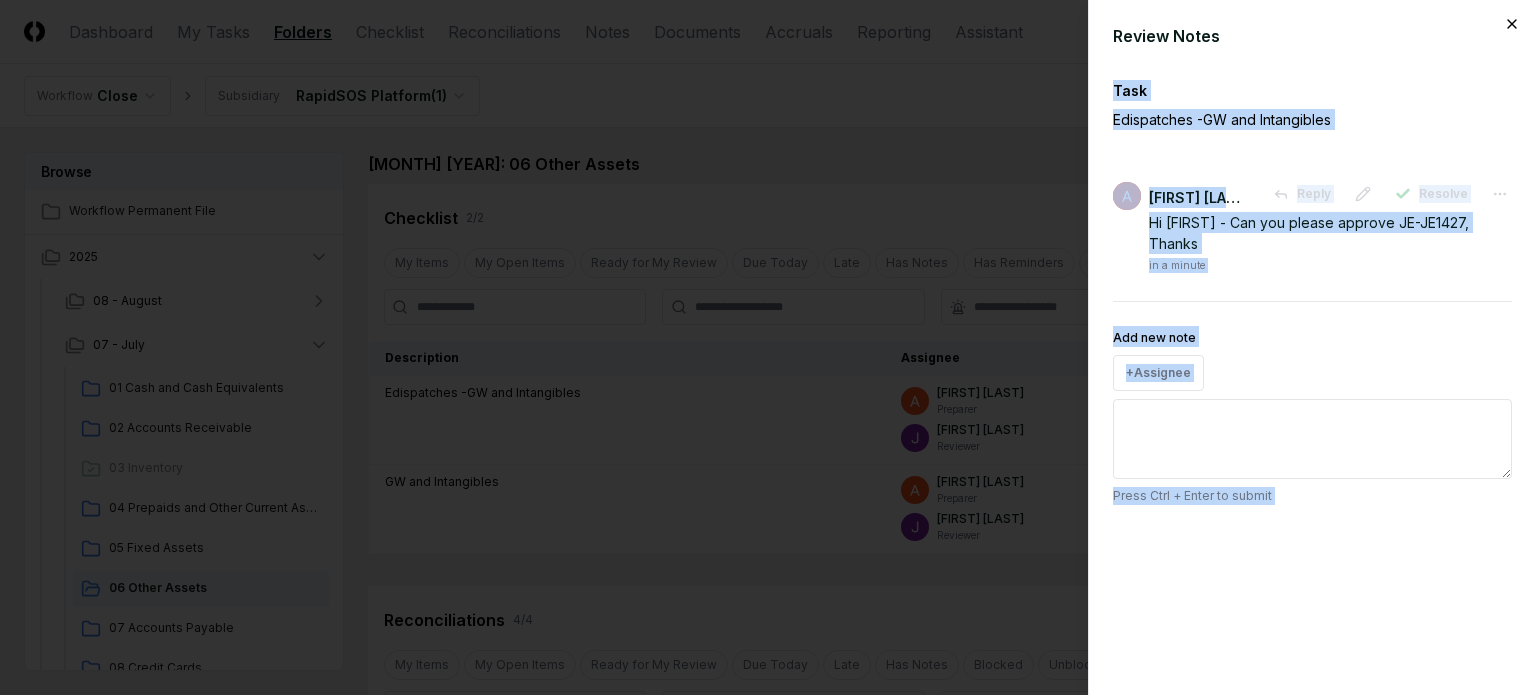 click on "Review Notes Task Edispatches -GW and Intangibles Amit Kumar  Reply Resolve Hi Josh - Can you please approve JE-JE1427, Thanks in a minute Add new note +  Assignee Press Ctrl + Enter to submit Close" at bounding box center [1312, 347] 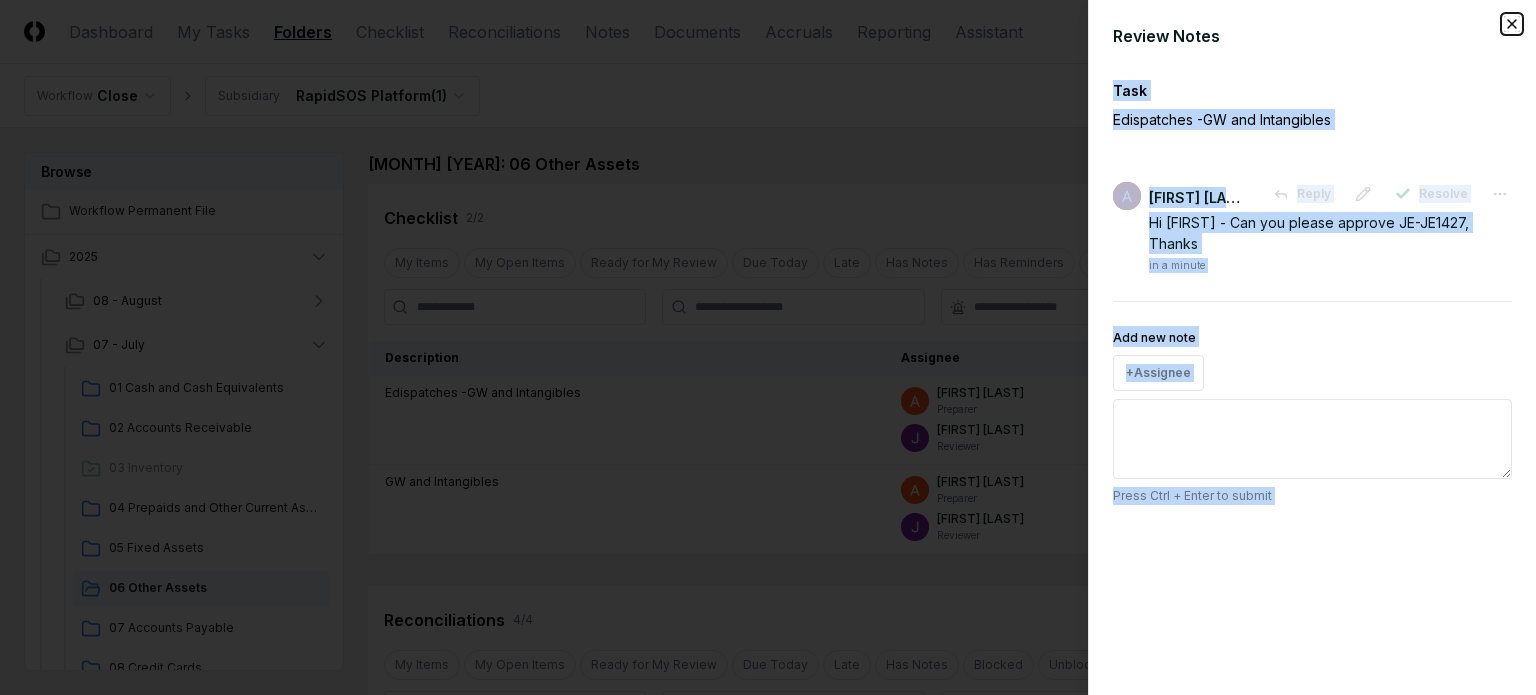click 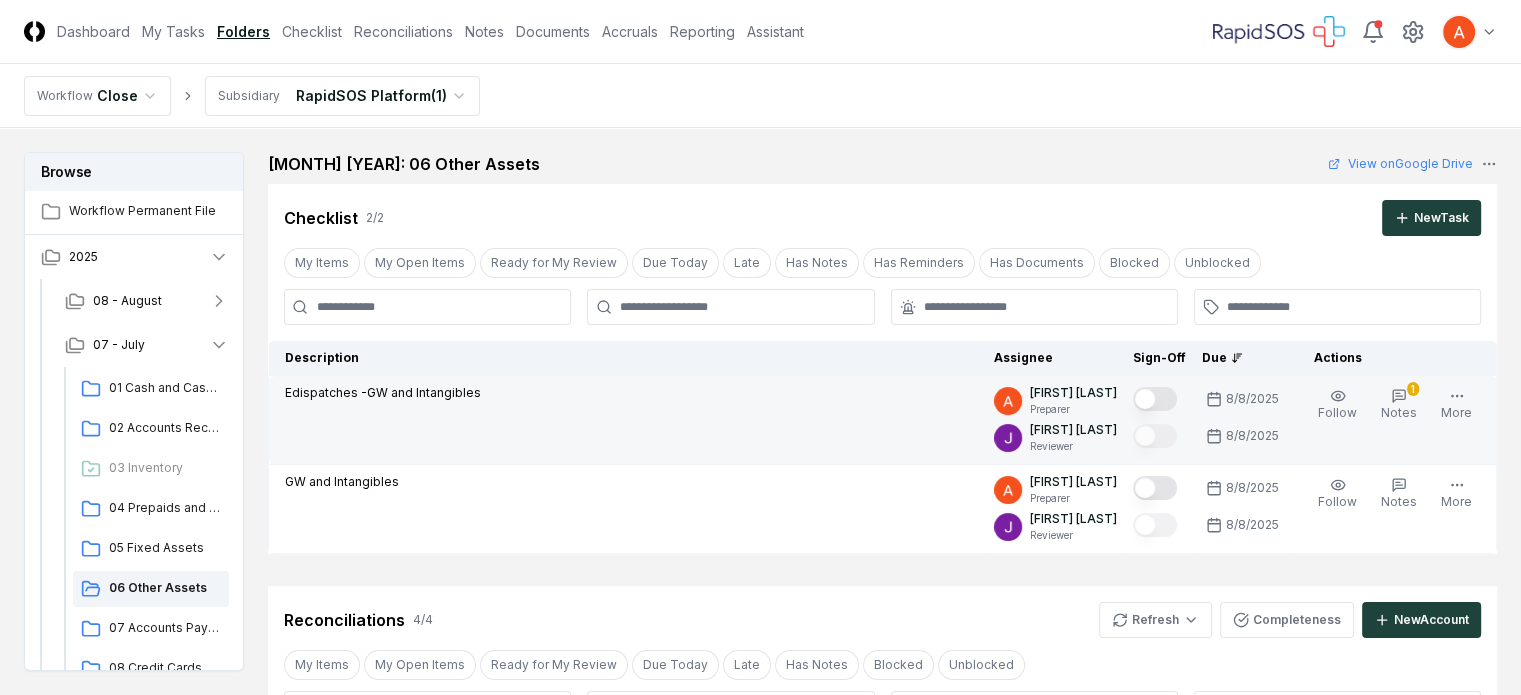 click at bounding box center [1155, 399] 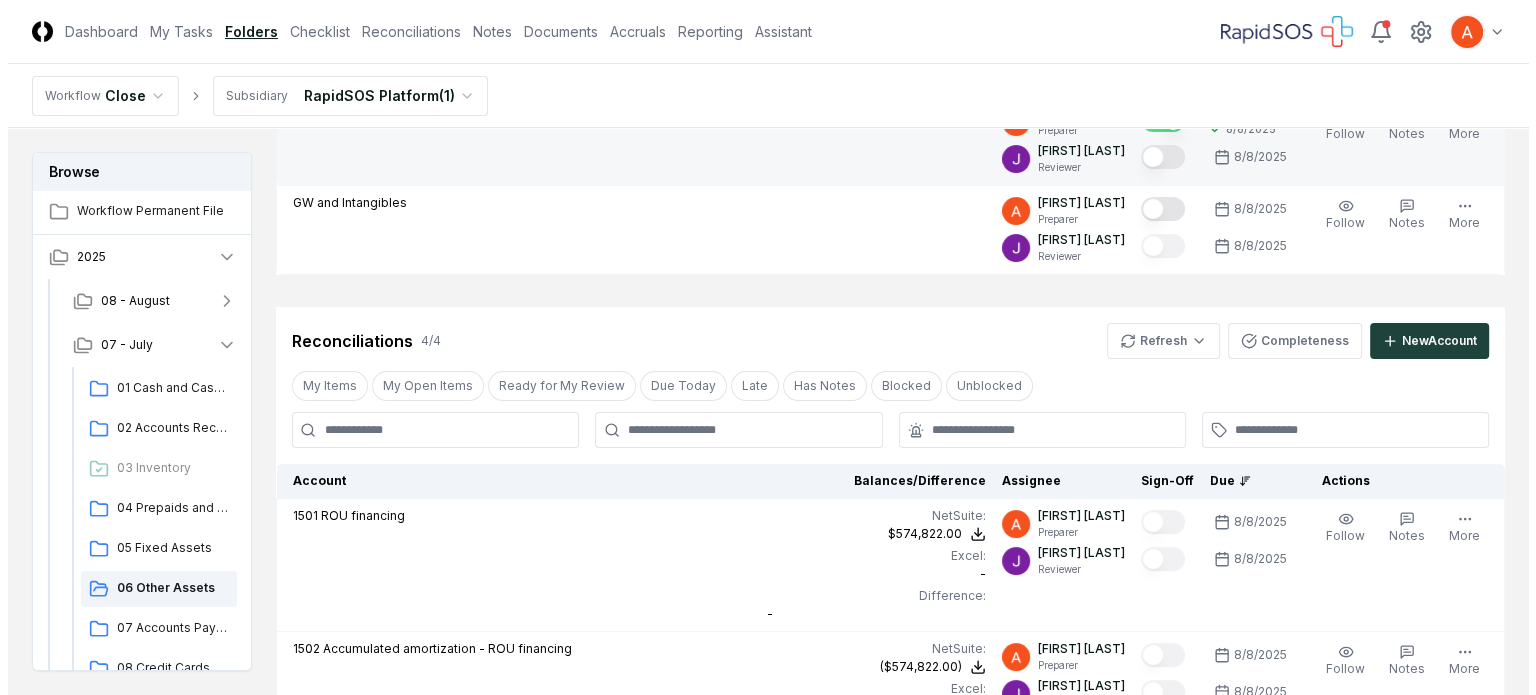 scroll, scrollTop: 212, scrollLeft: 0, axis: vertical 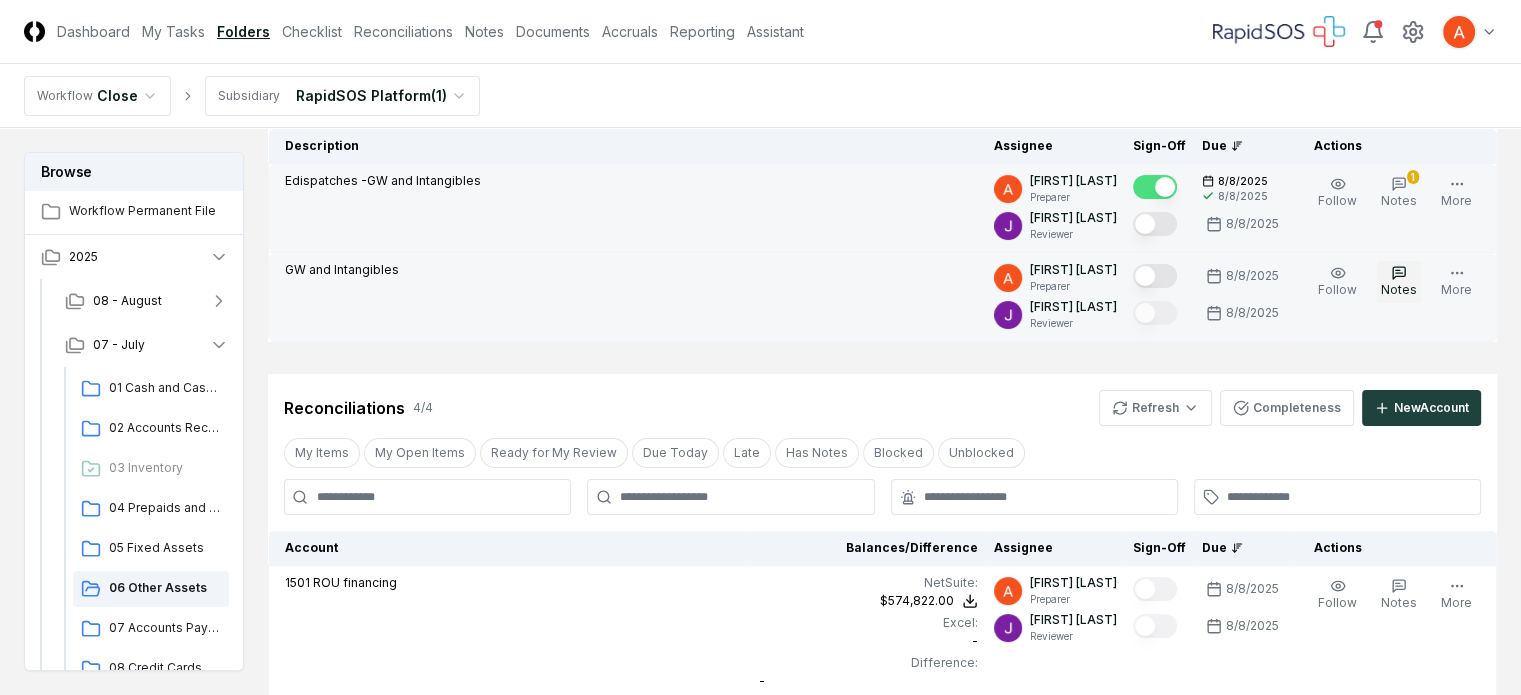 click on "Notes" at bounding box center [1399, 282] 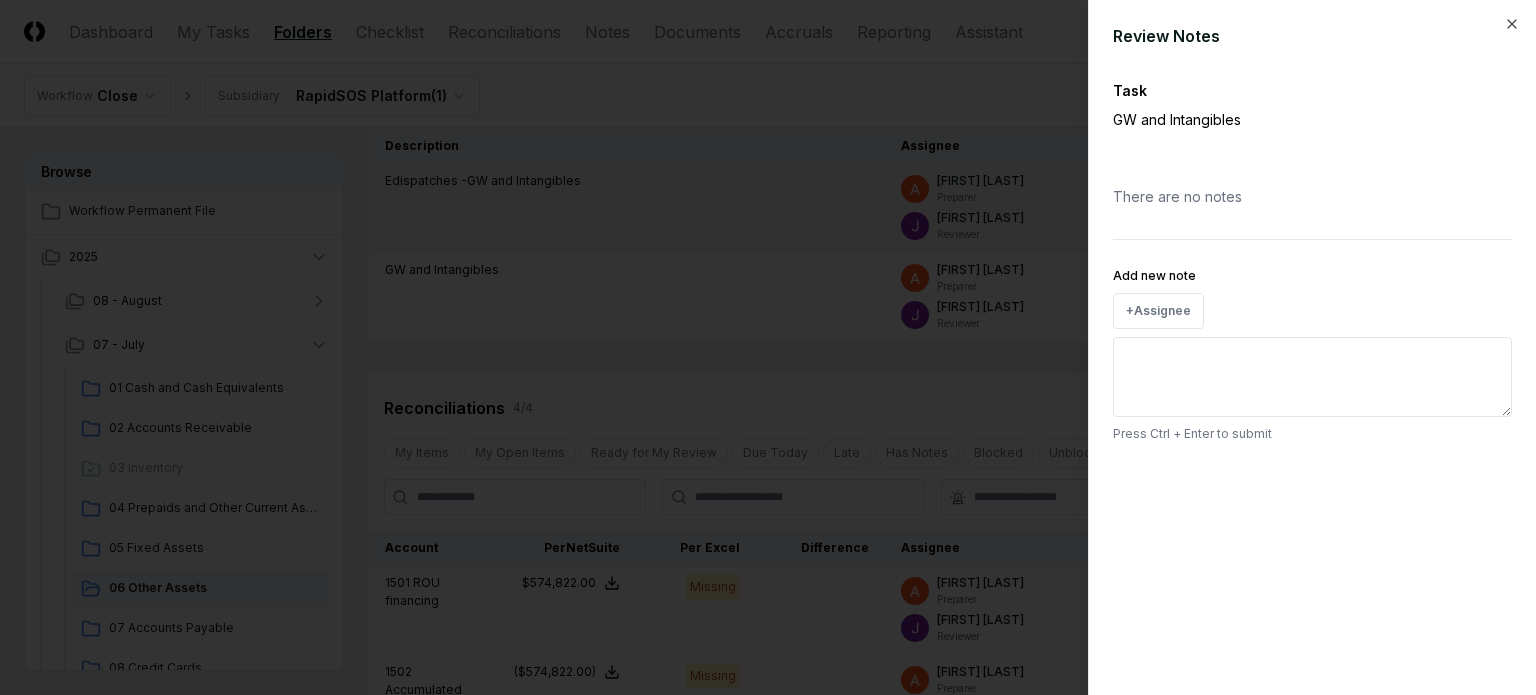 click on "Add new note" at bounding box center (1312, 377) 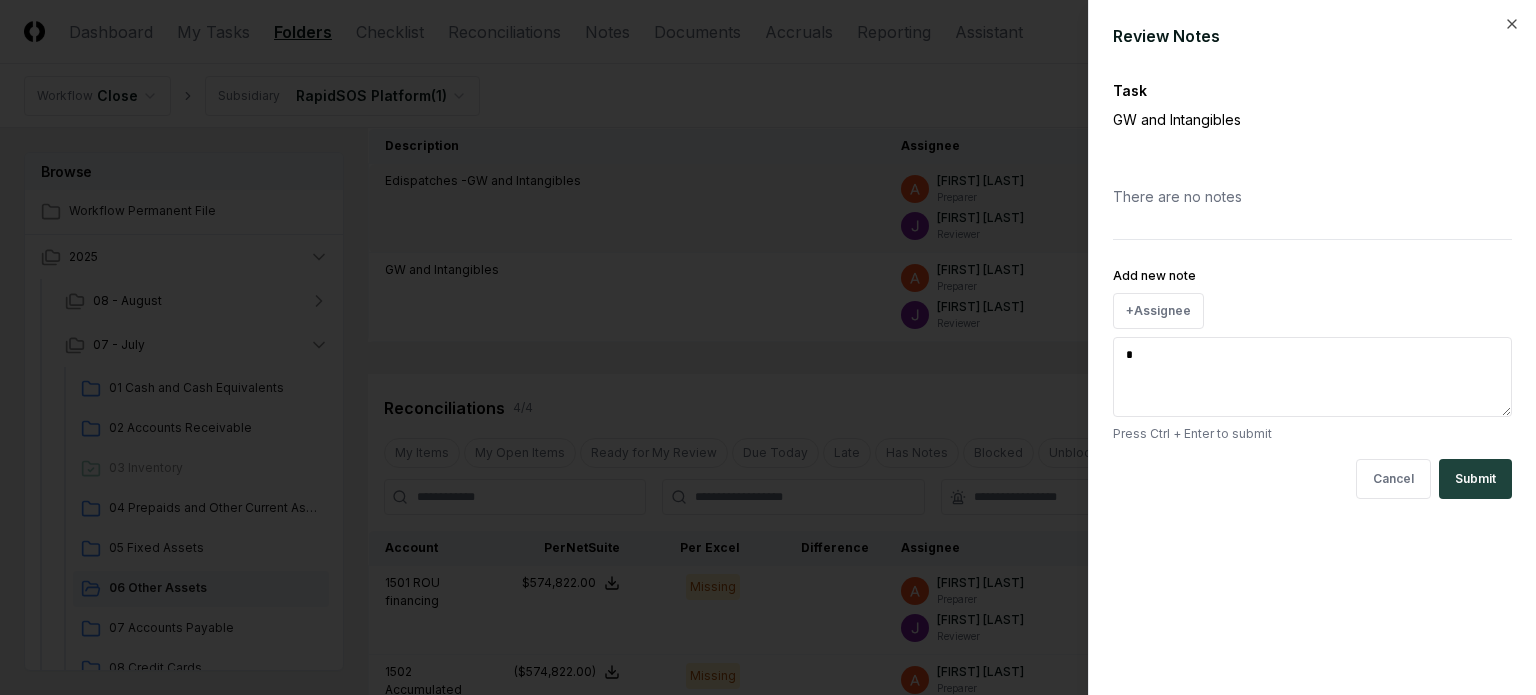 type on "*" 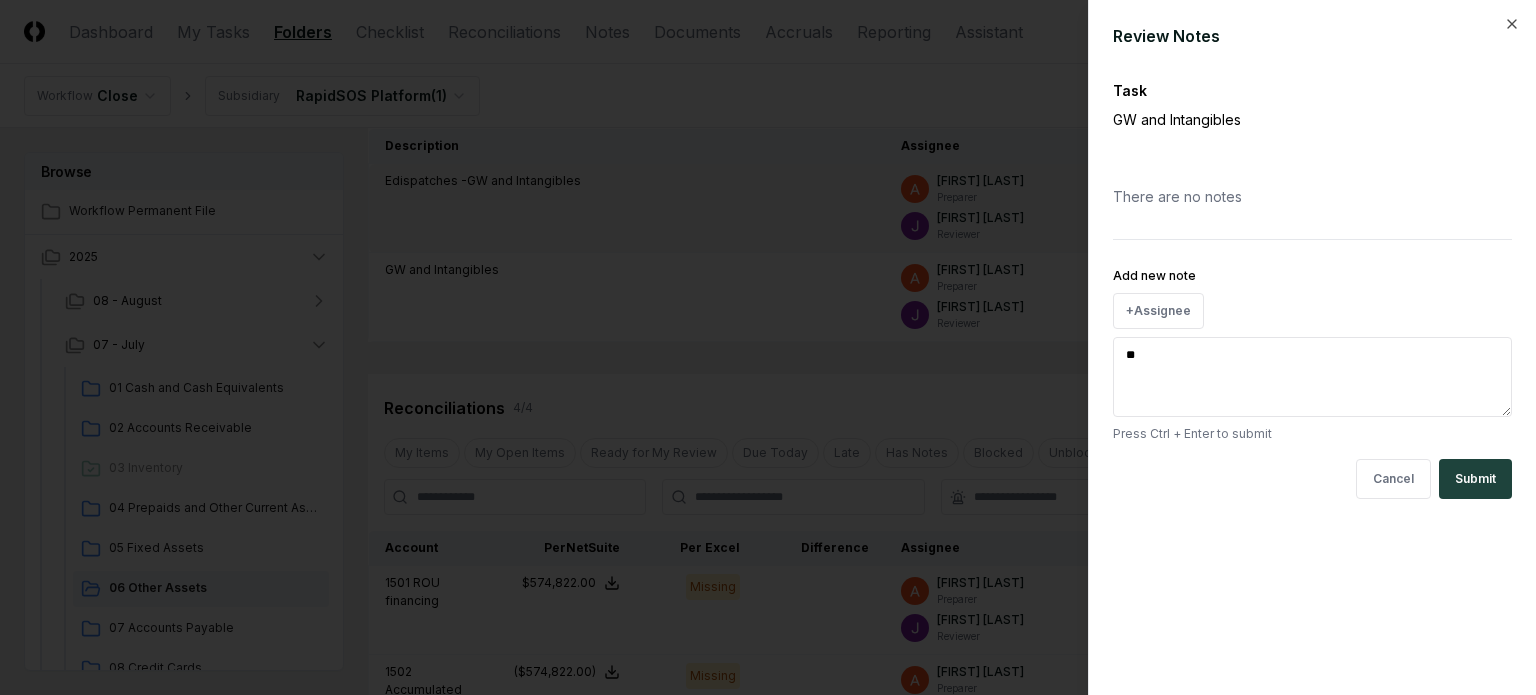 type on "*" 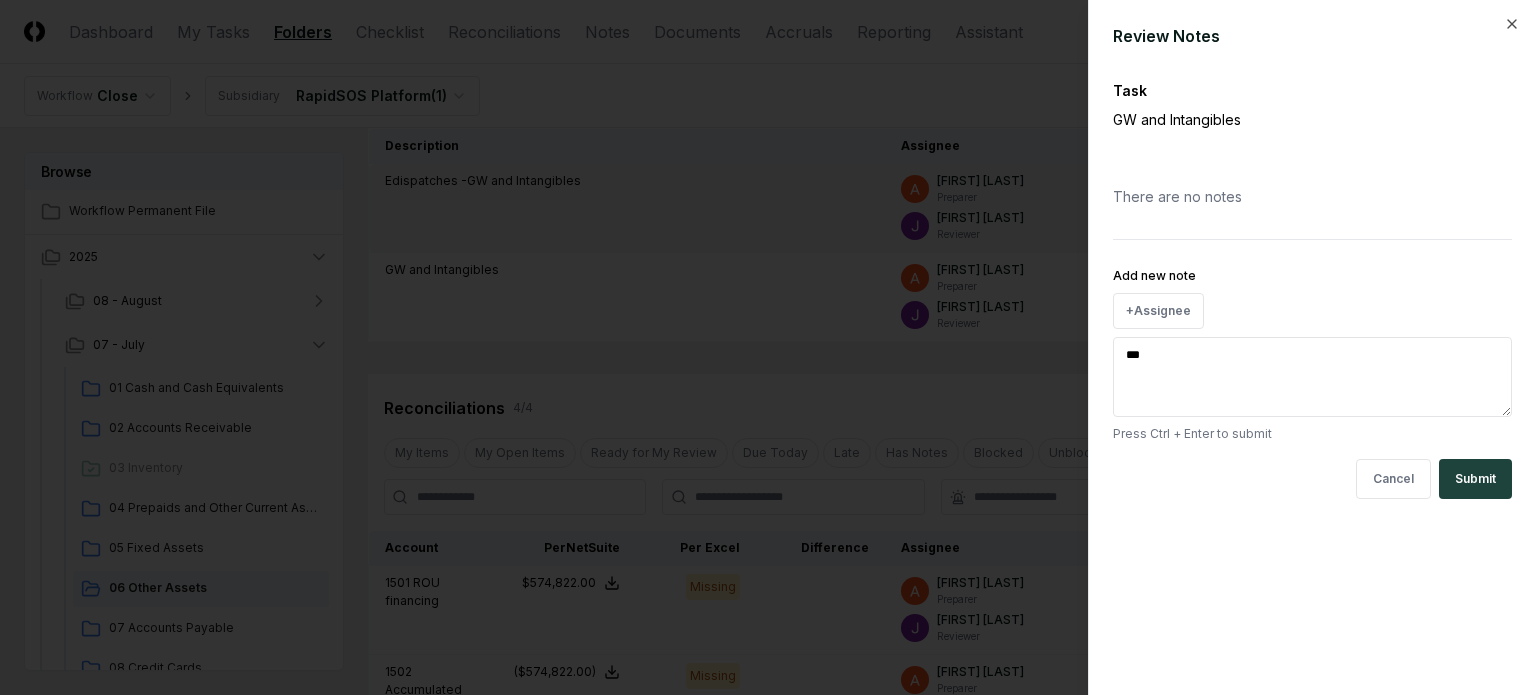 type on "*" 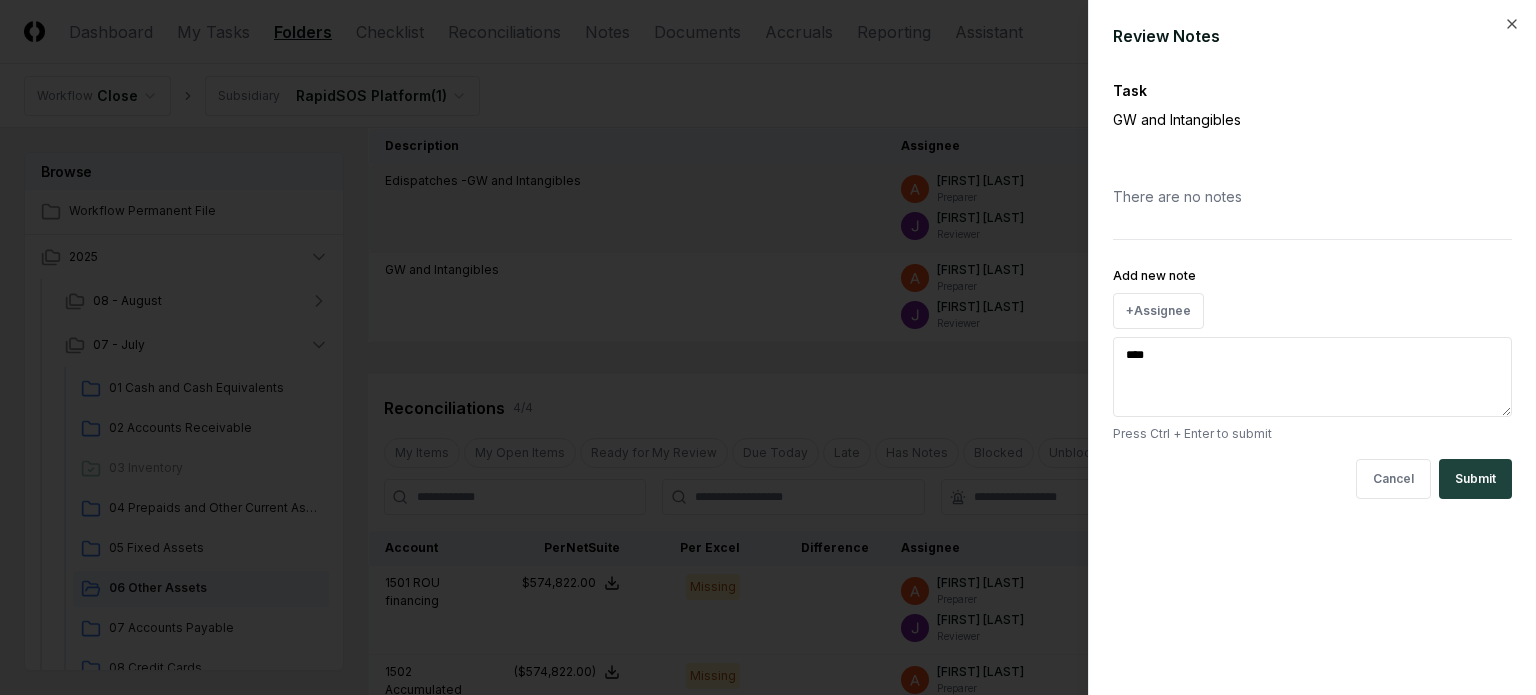 type on "*" 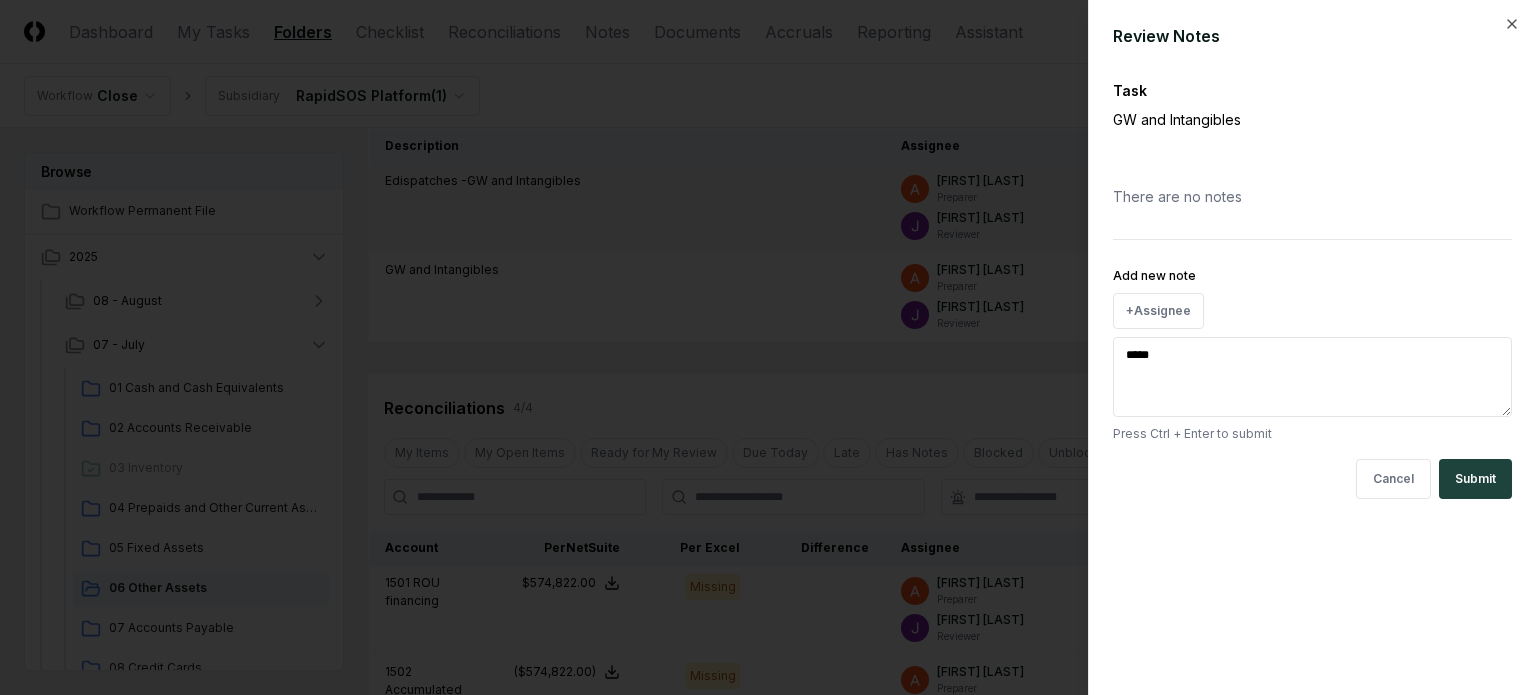 type on "*" 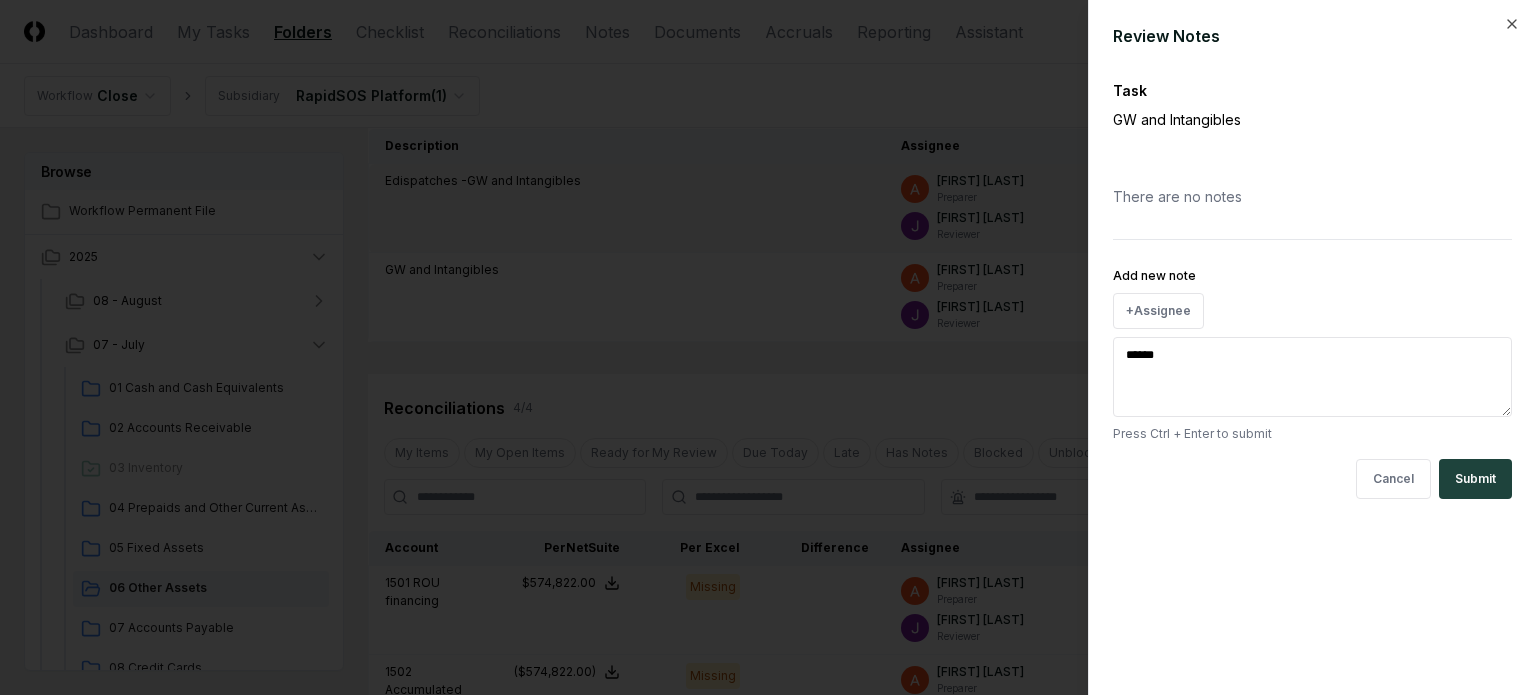 type on "*" 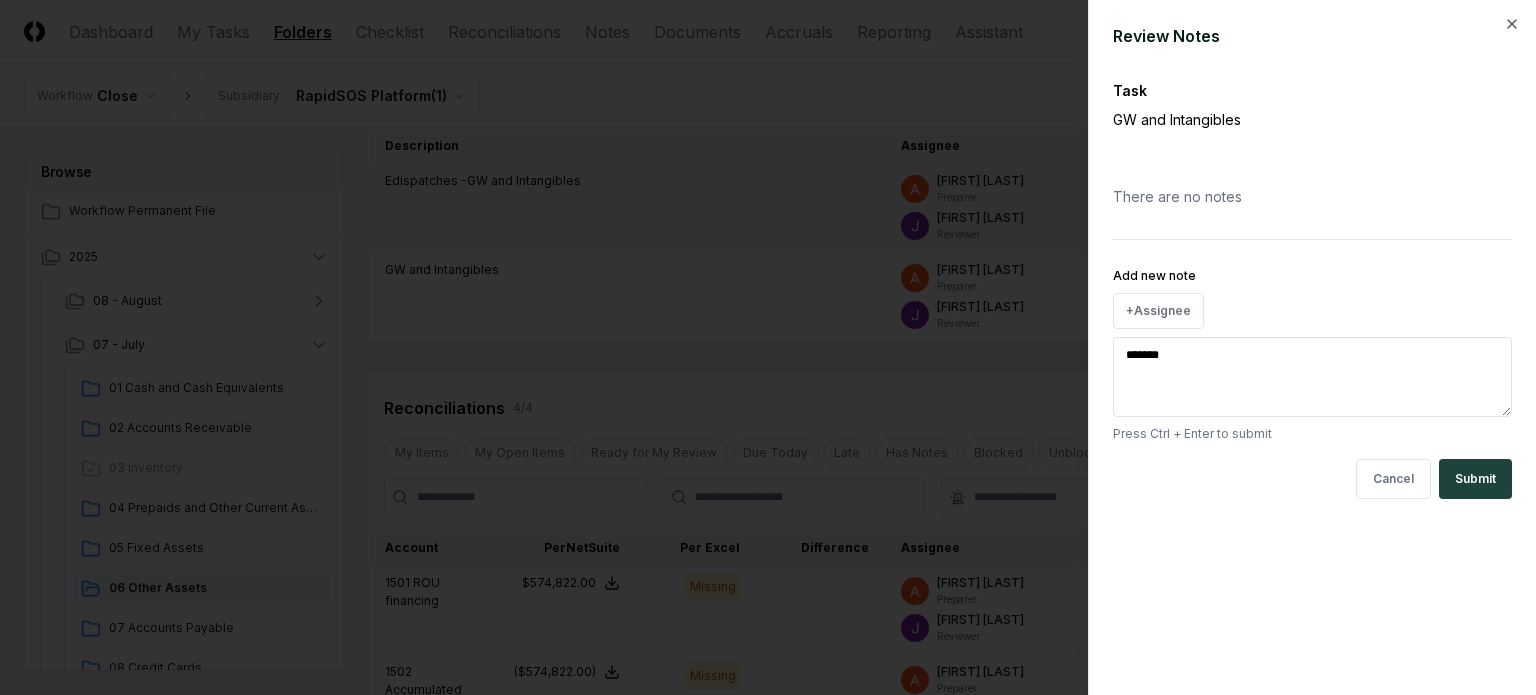 type on "*" 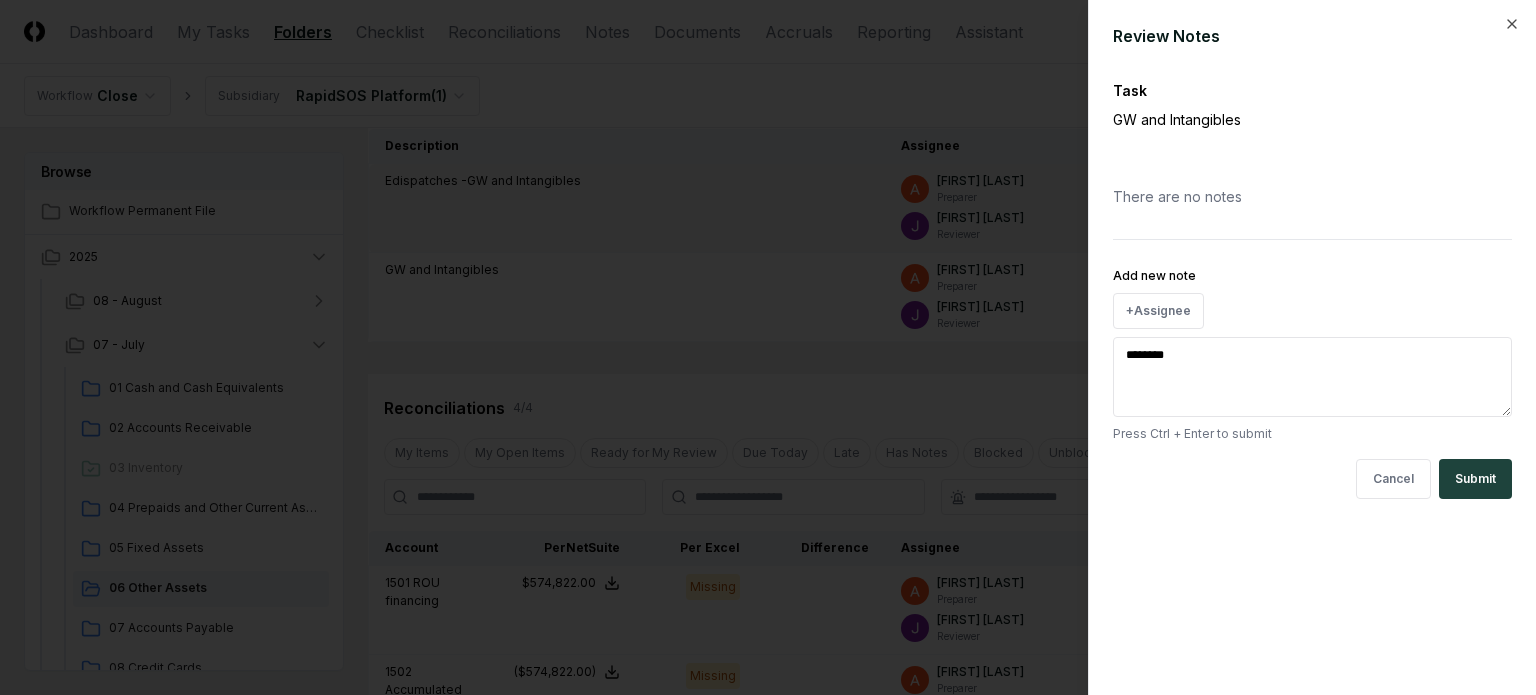 type on "*" 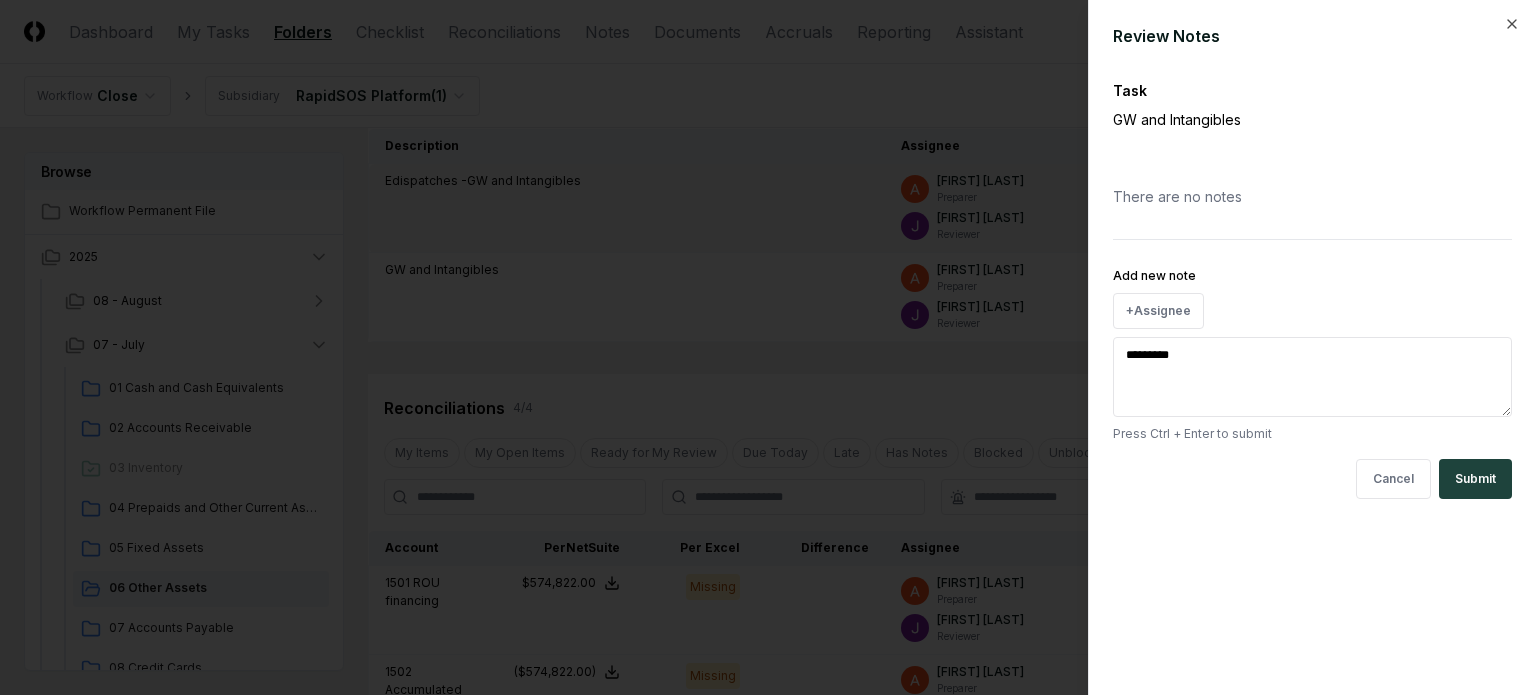 type on "*" 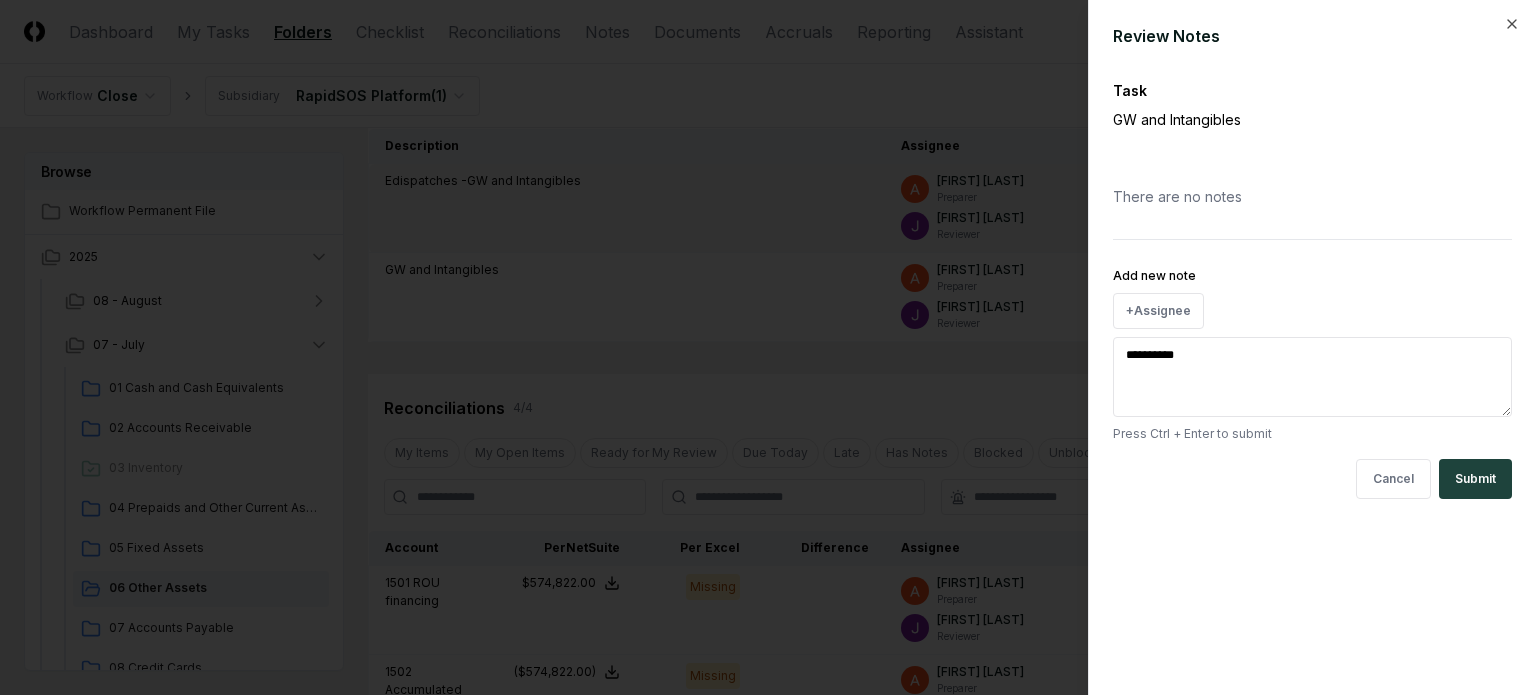 type on "*" 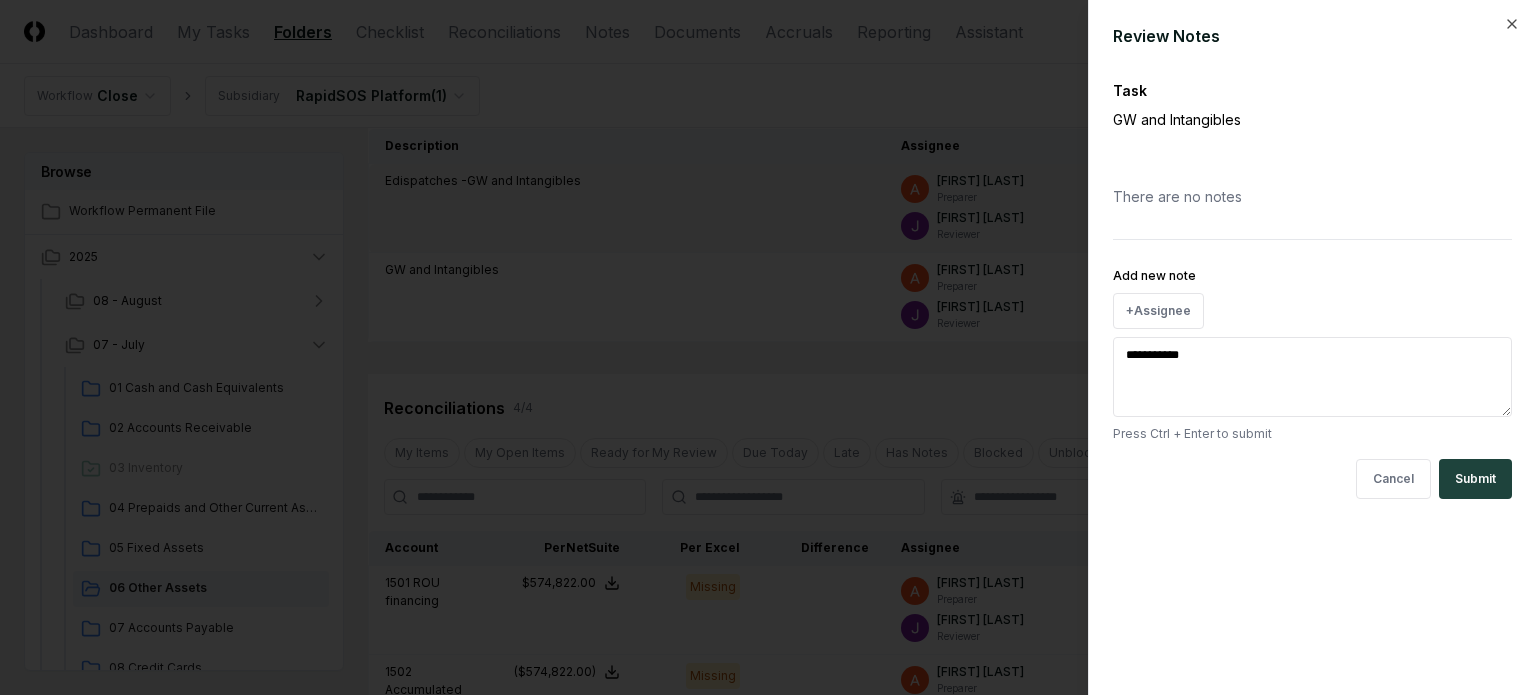 type on "*" 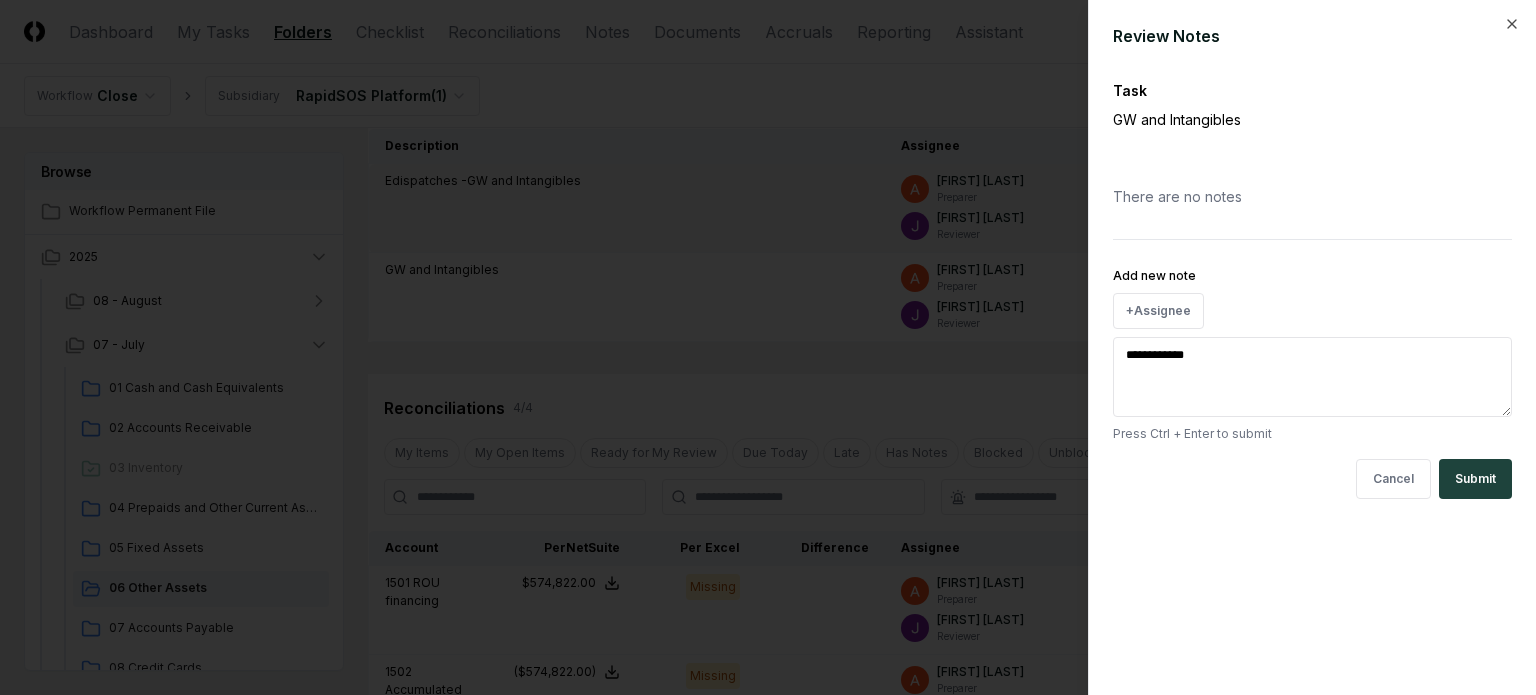 type on "**********" 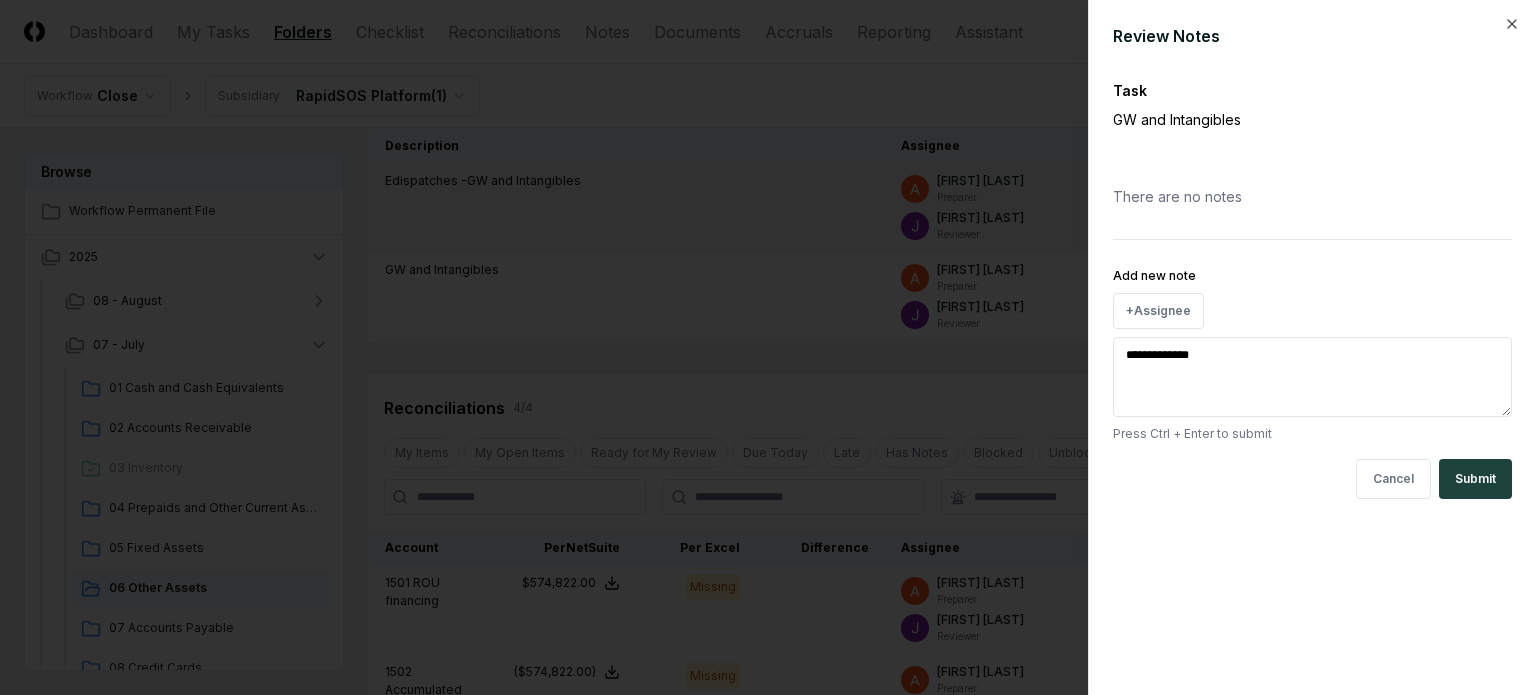 type on "*" 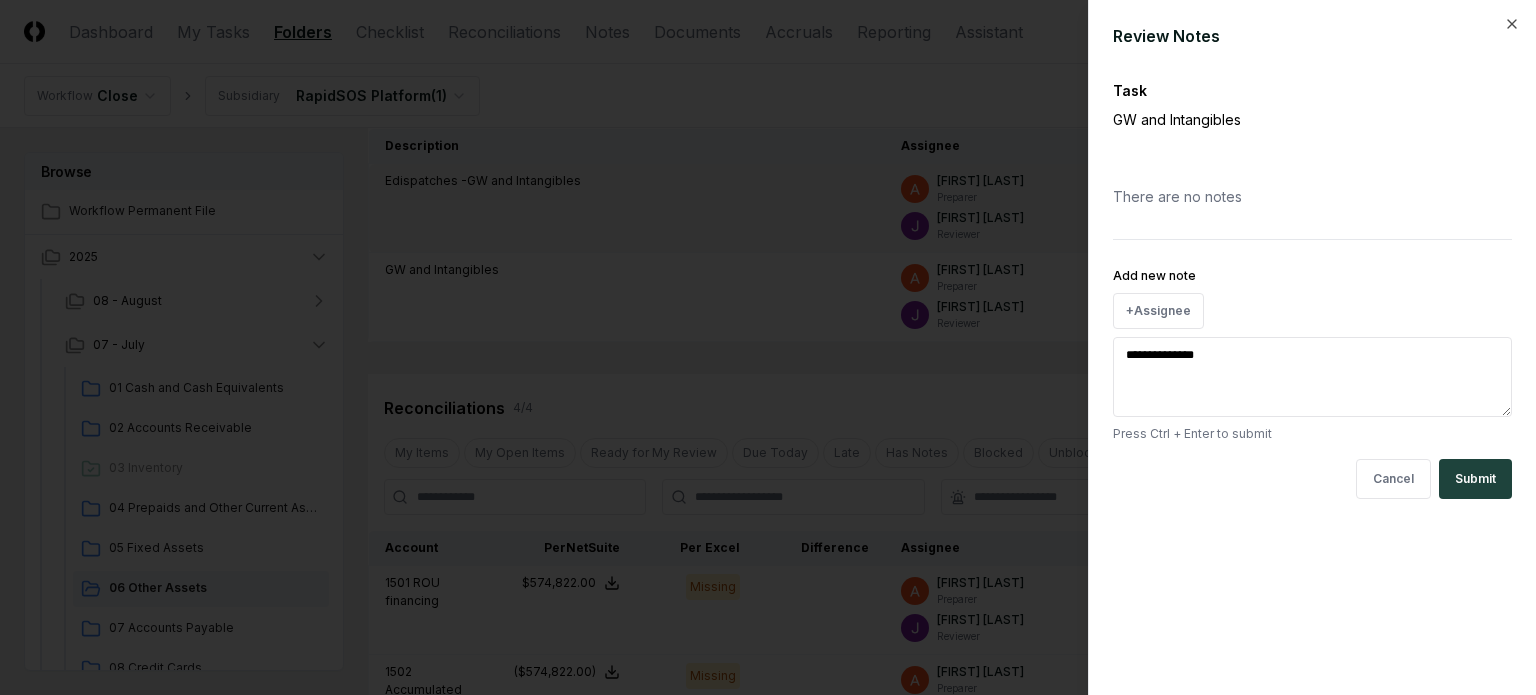 type on "*" 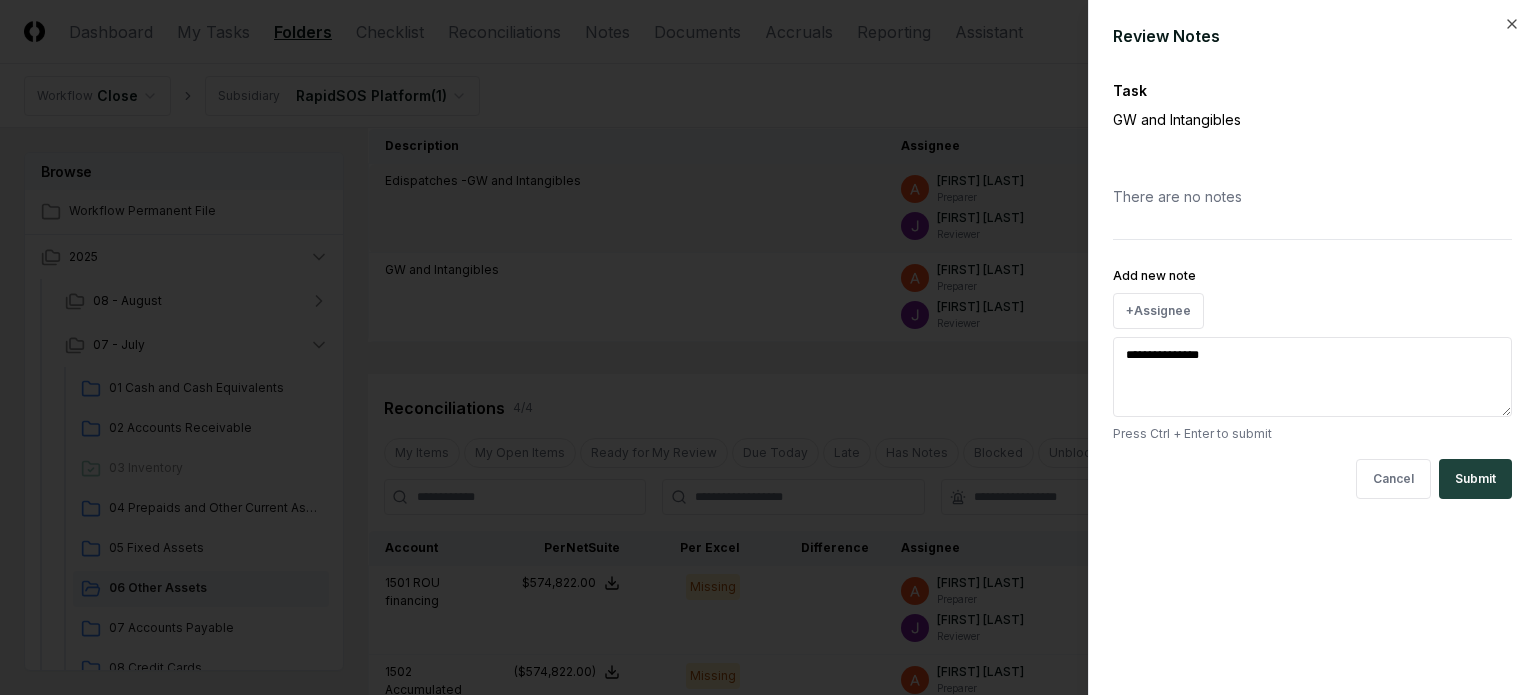 type on "*" 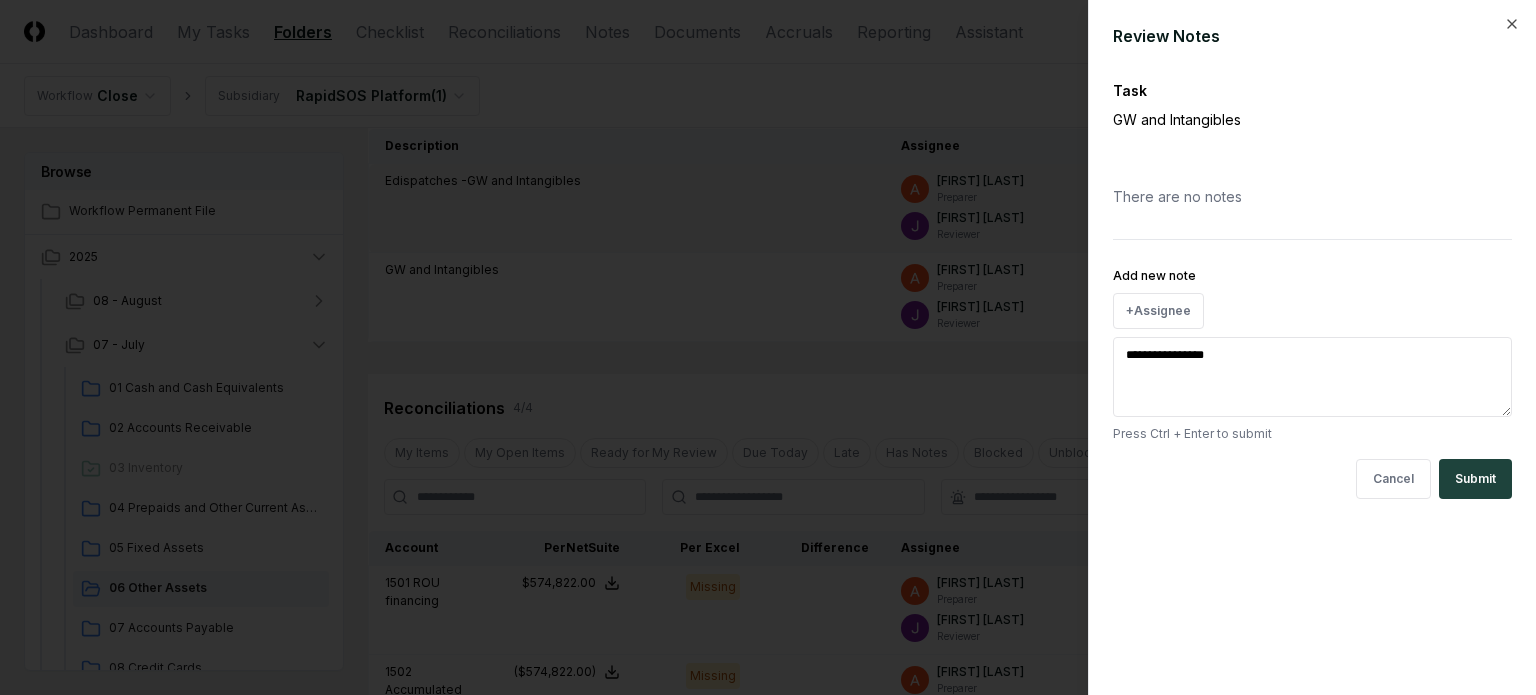 type on "*" 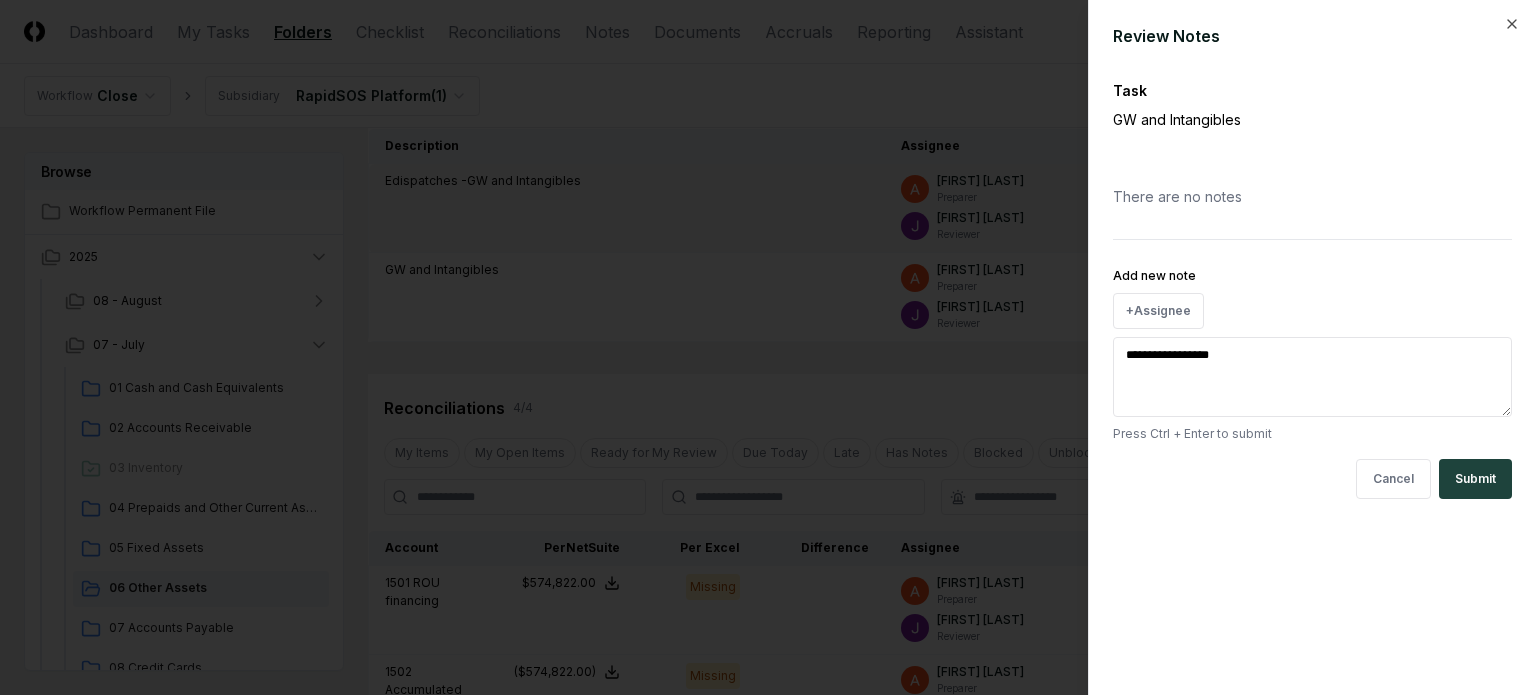 type on "*" 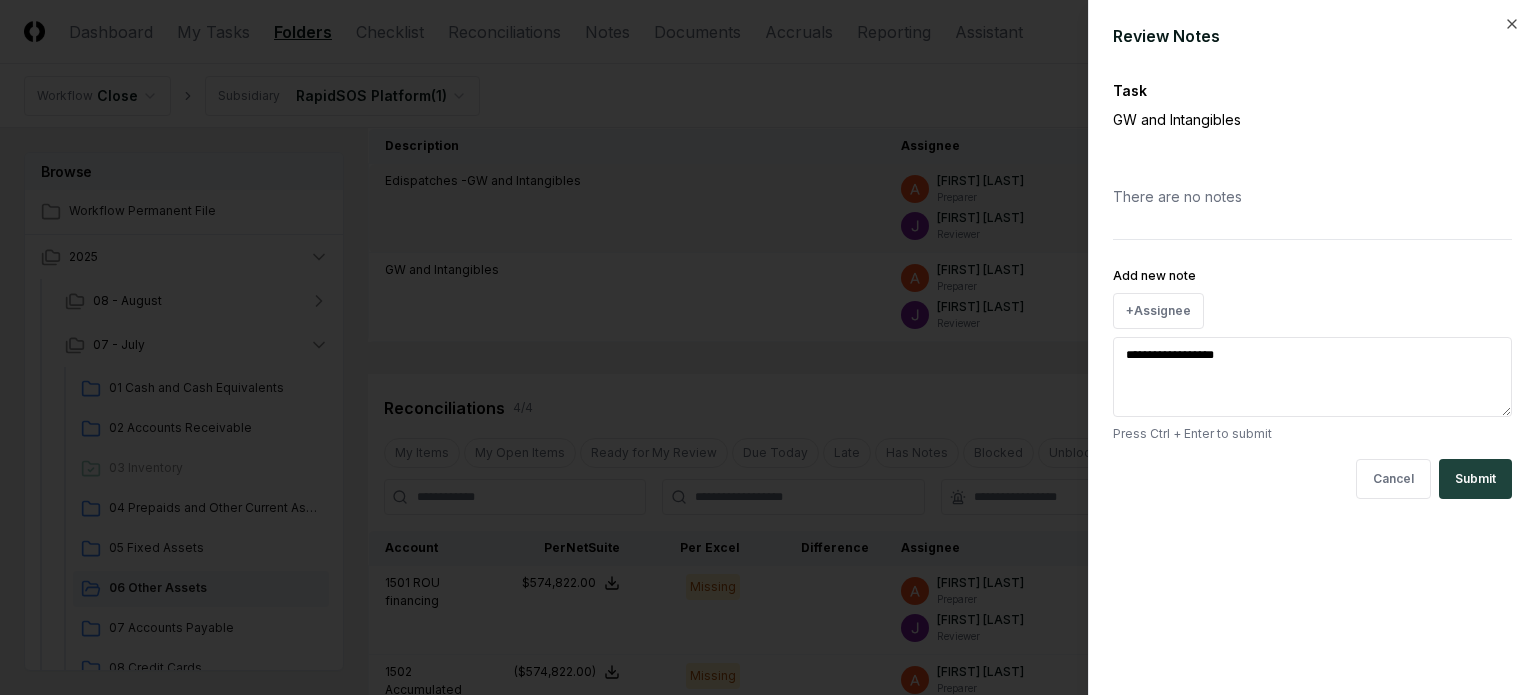type on "*" 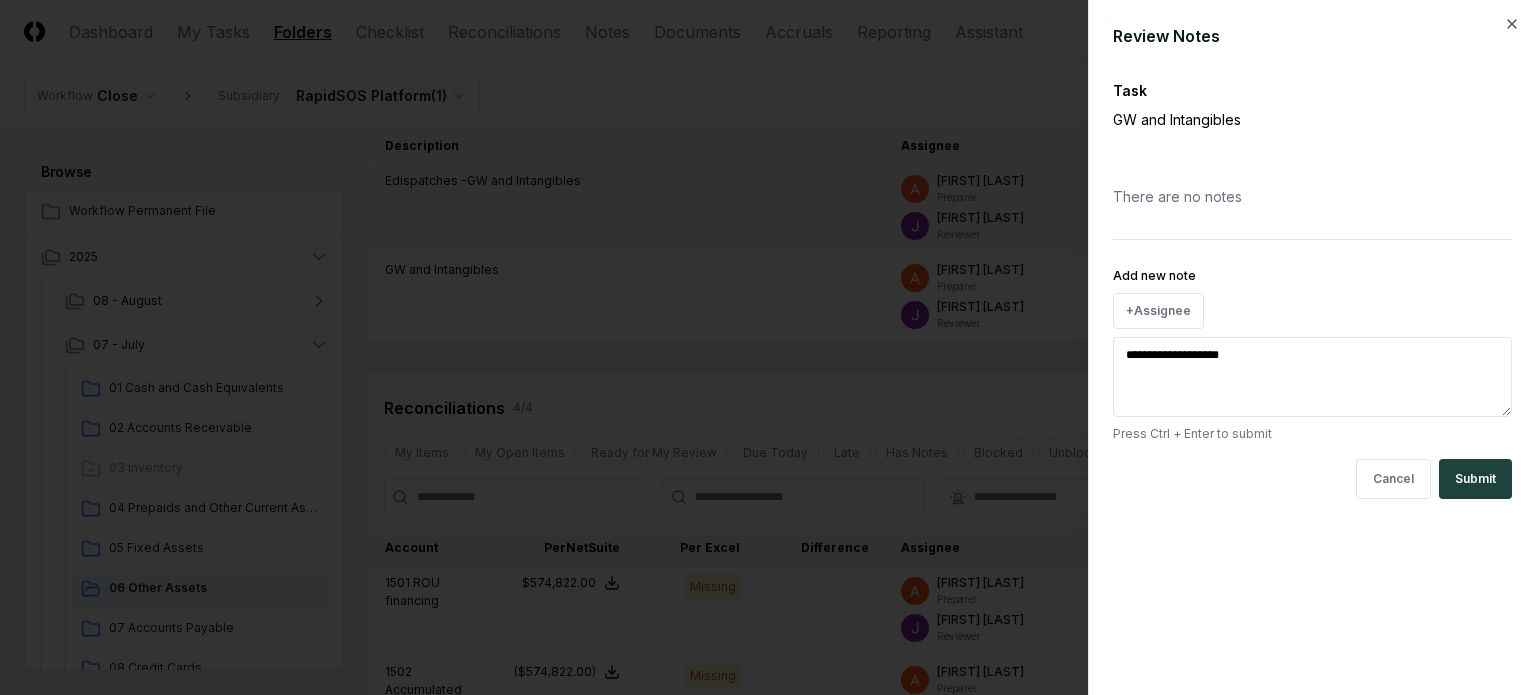 type on "*" 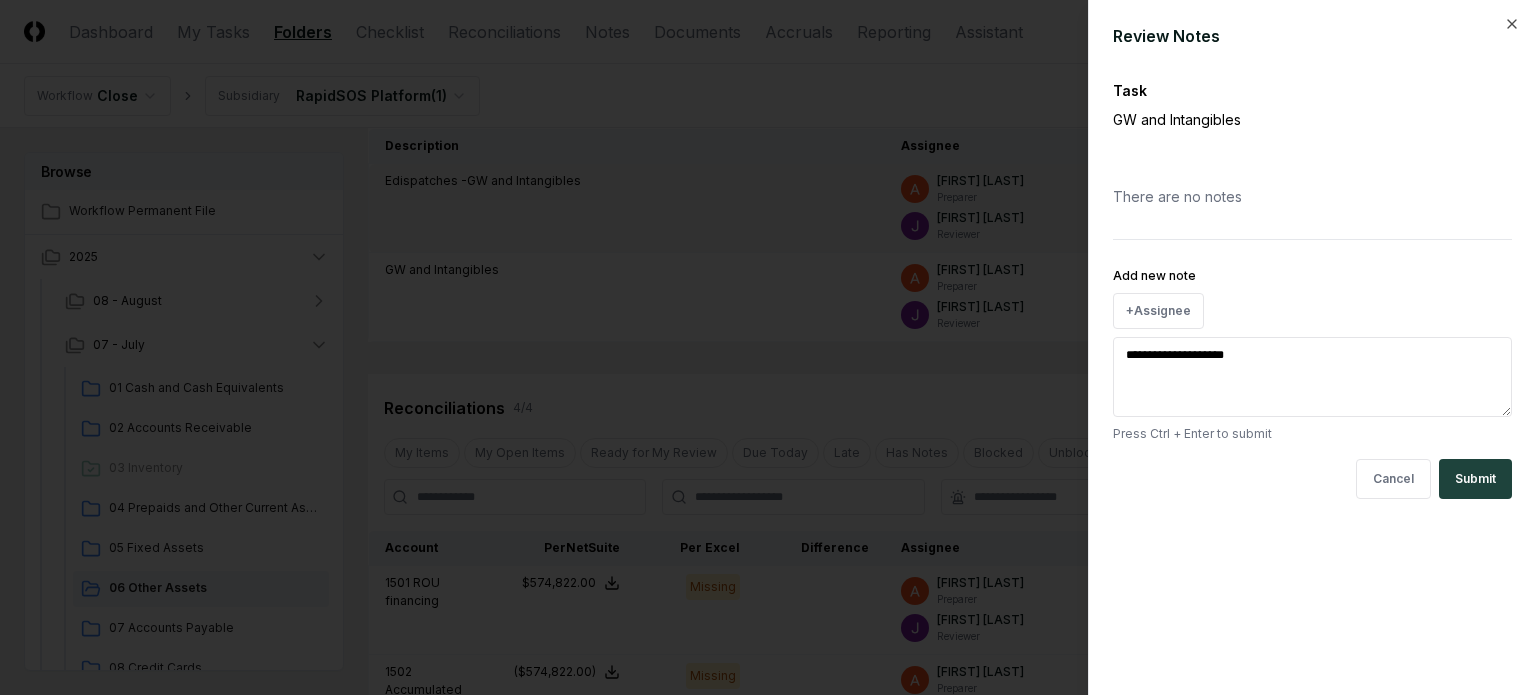type on "*" 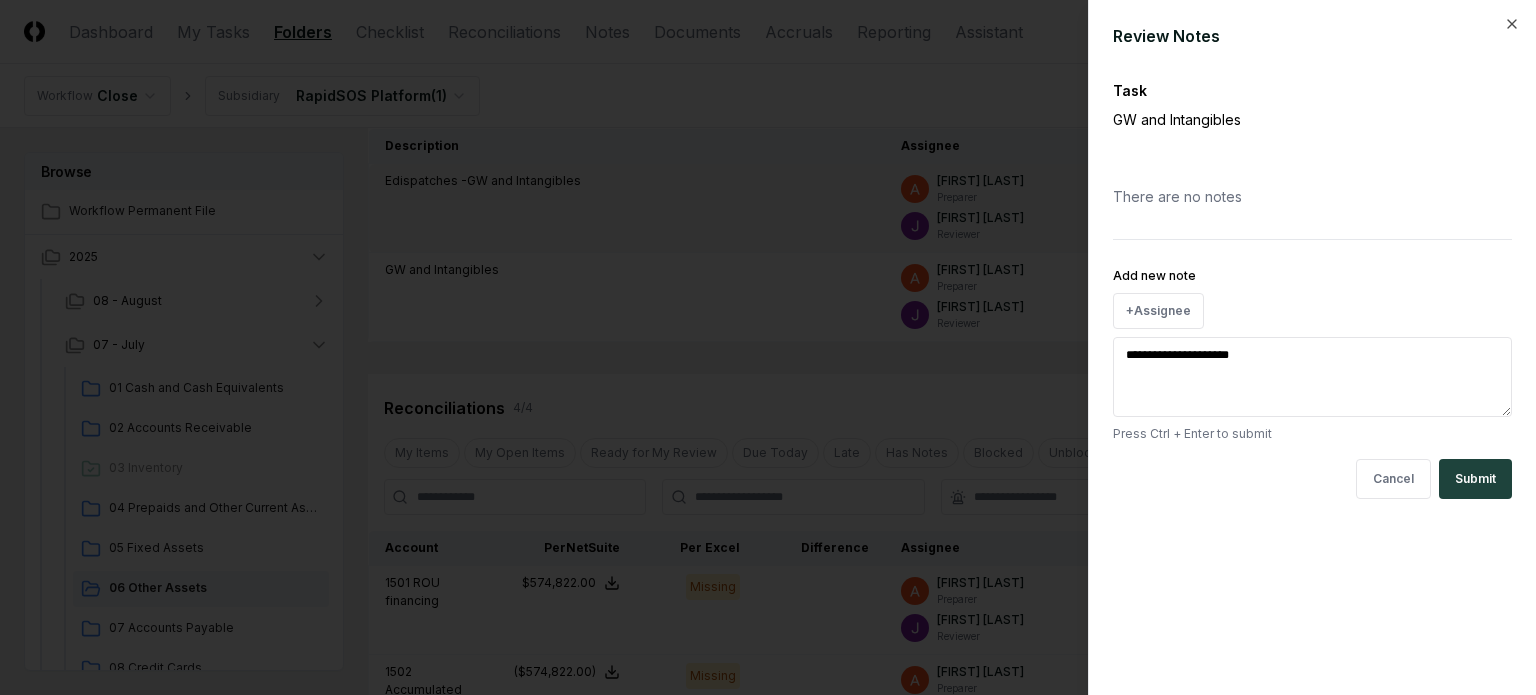 type on "*" 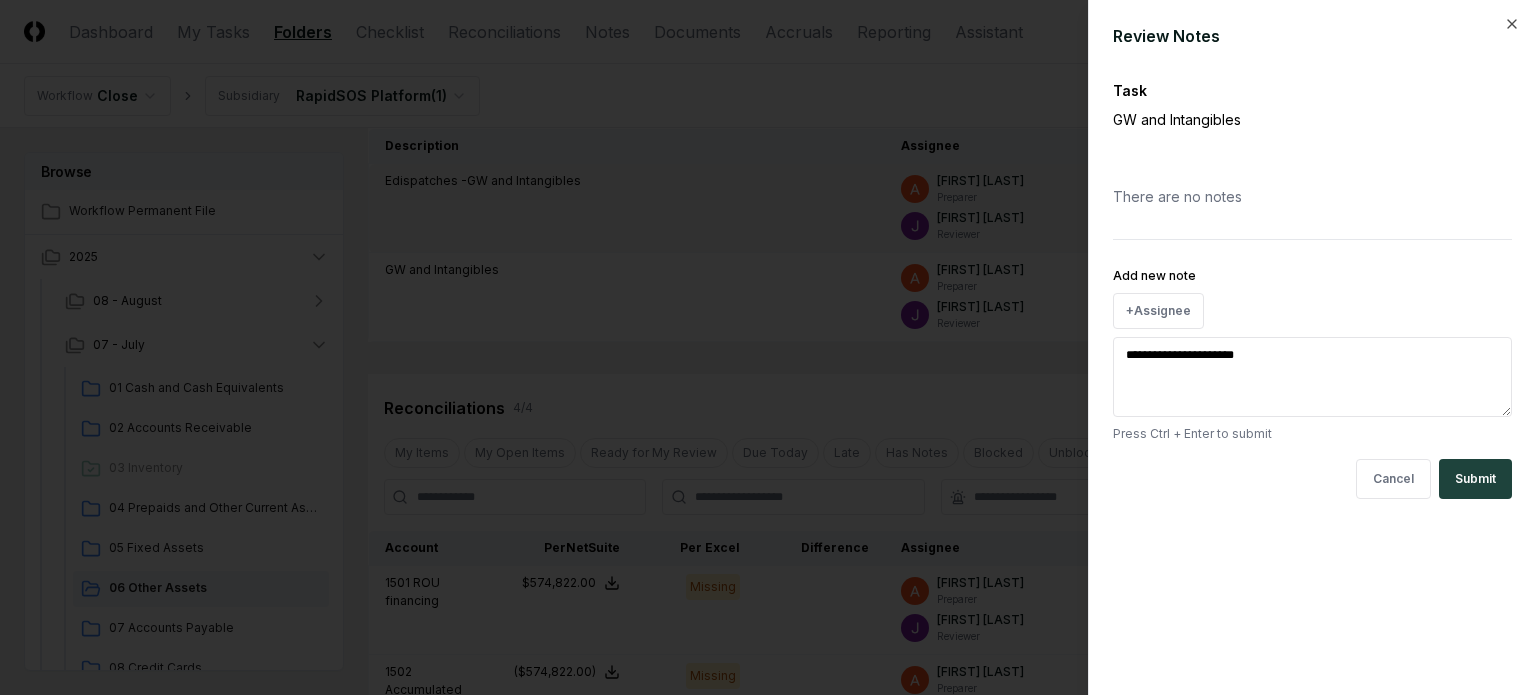 type on "*" 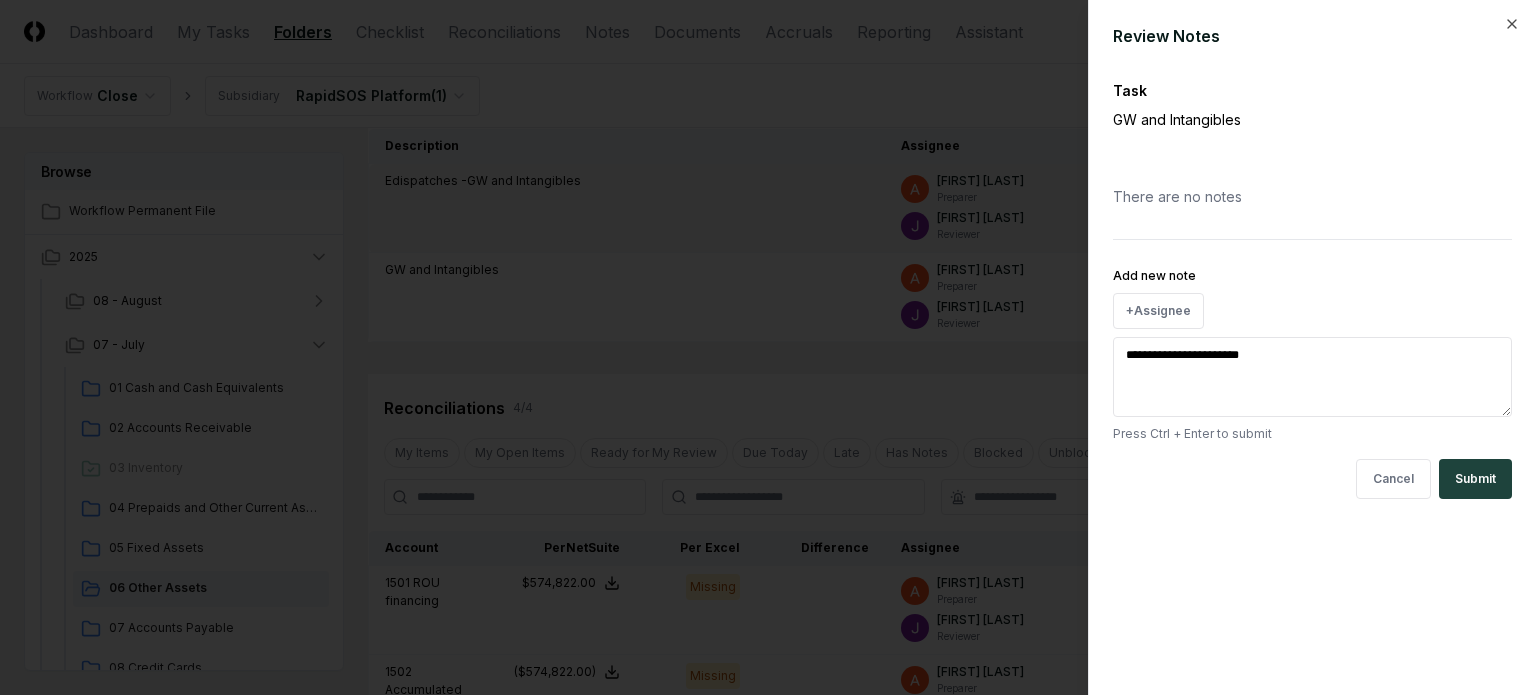 type on "*" 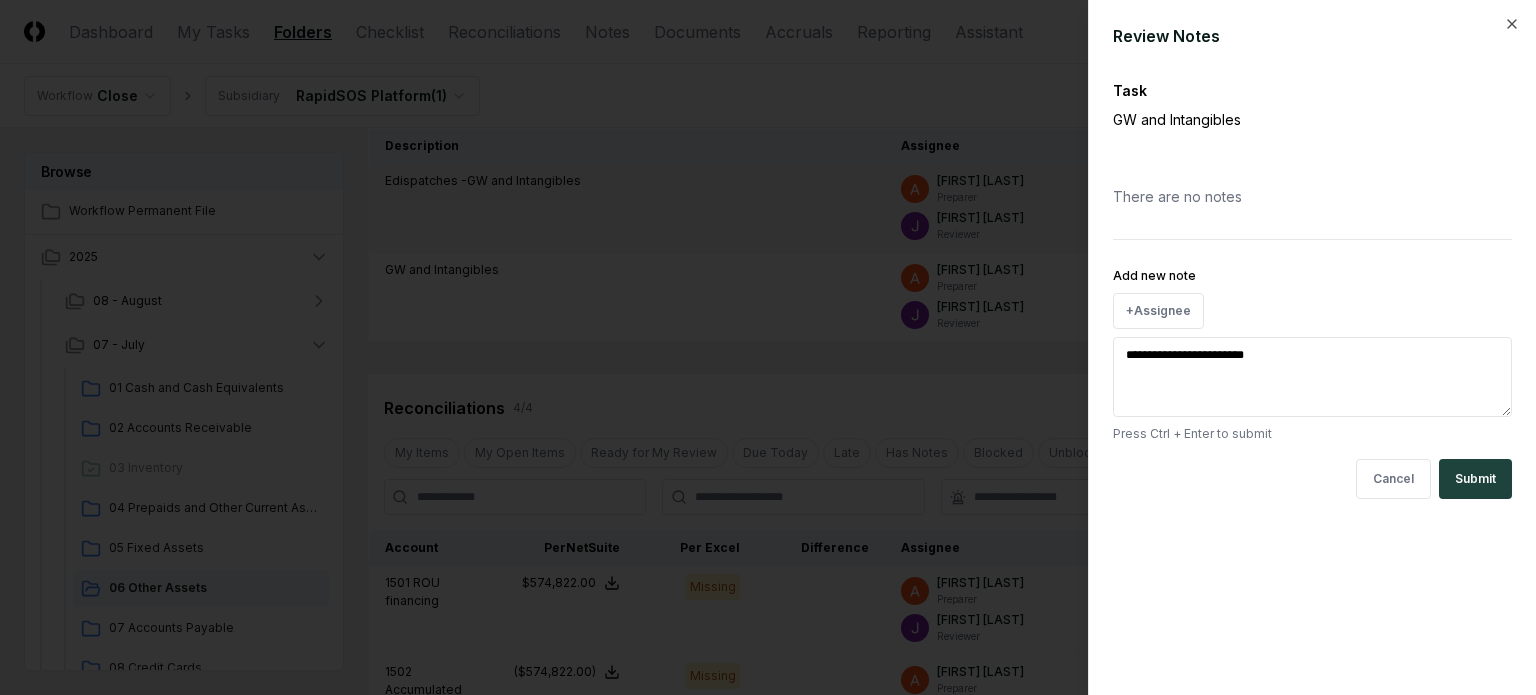 type on "*" 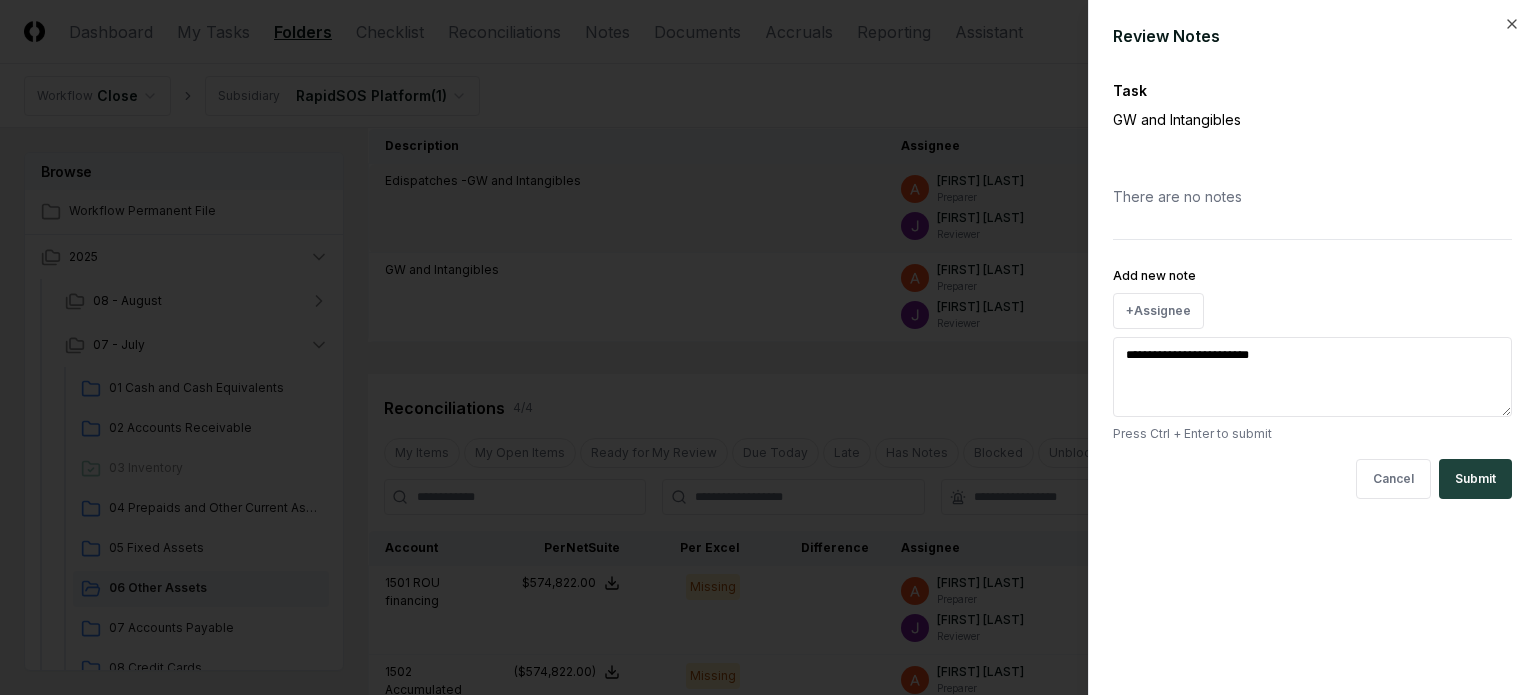 type on "*" 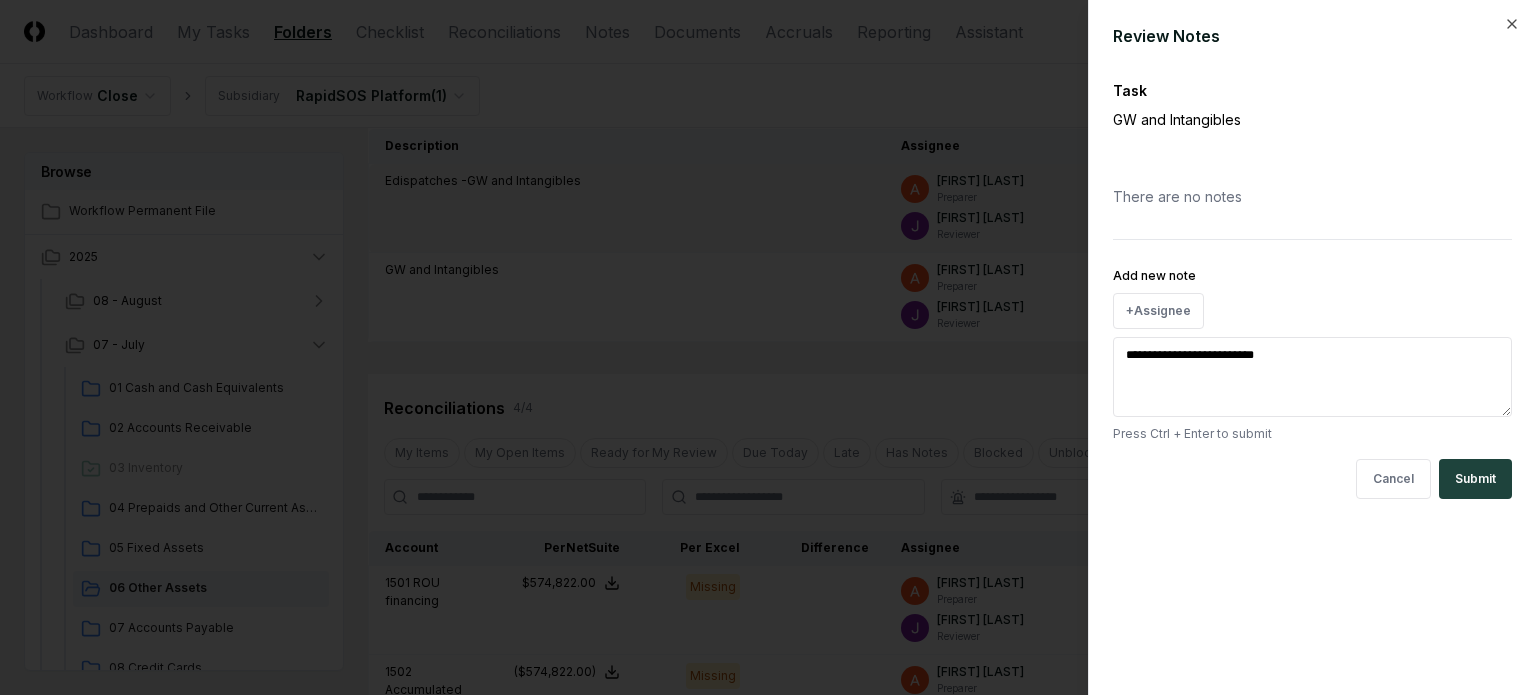 type on "*" 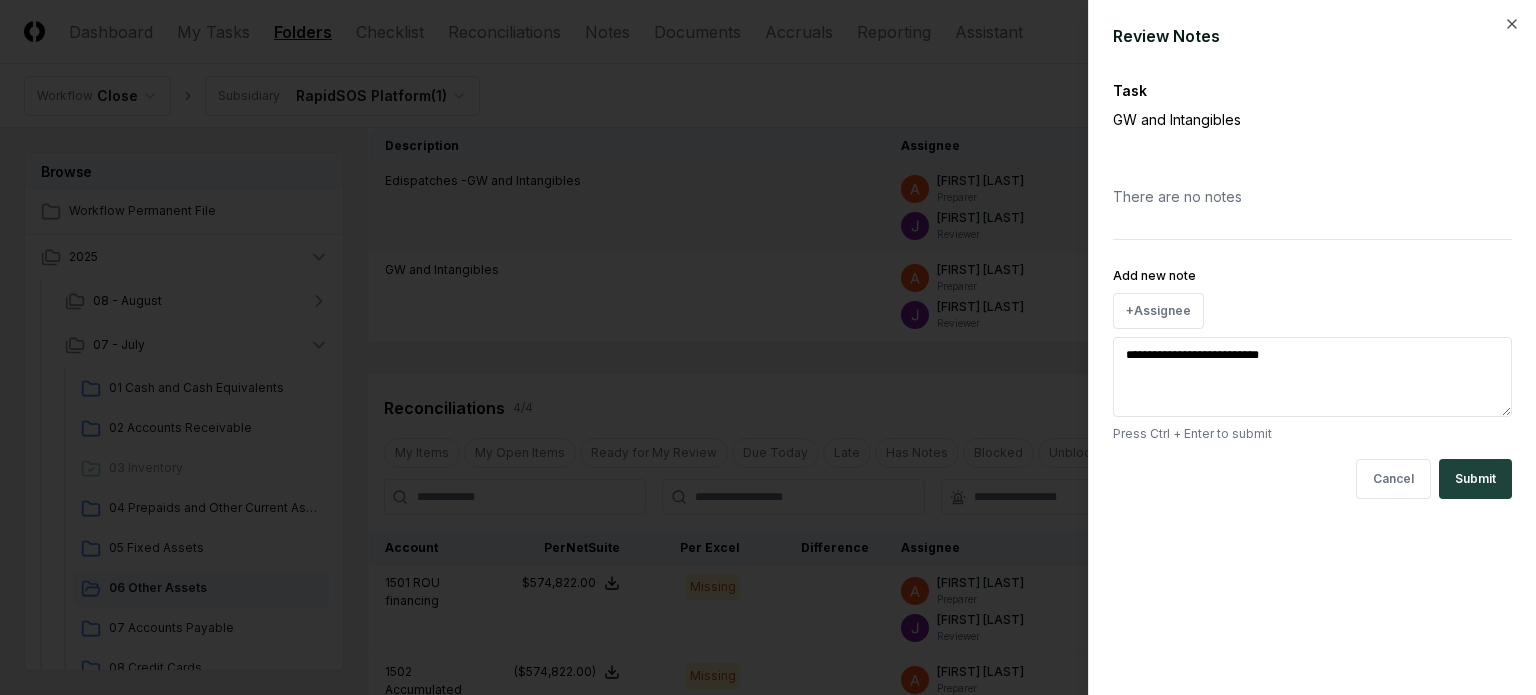 type on "*" 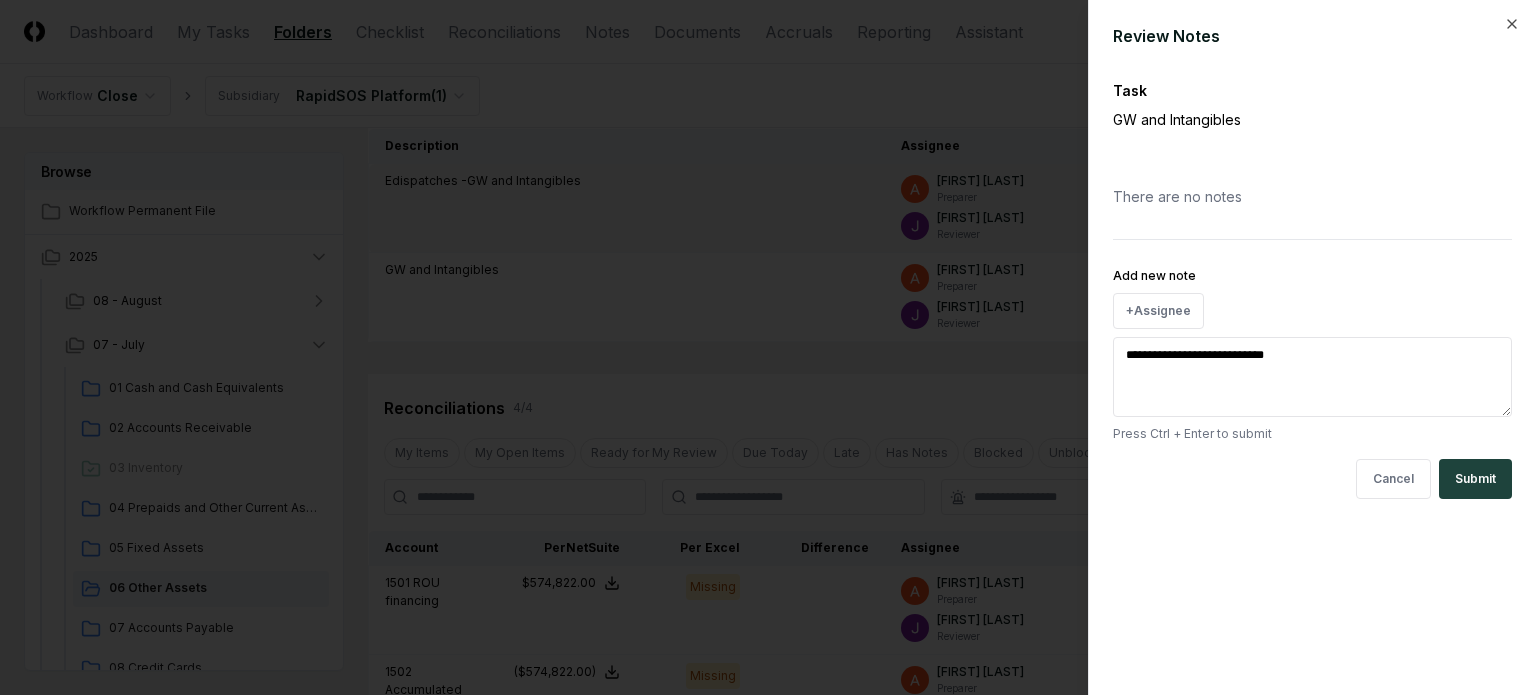 type on "*" 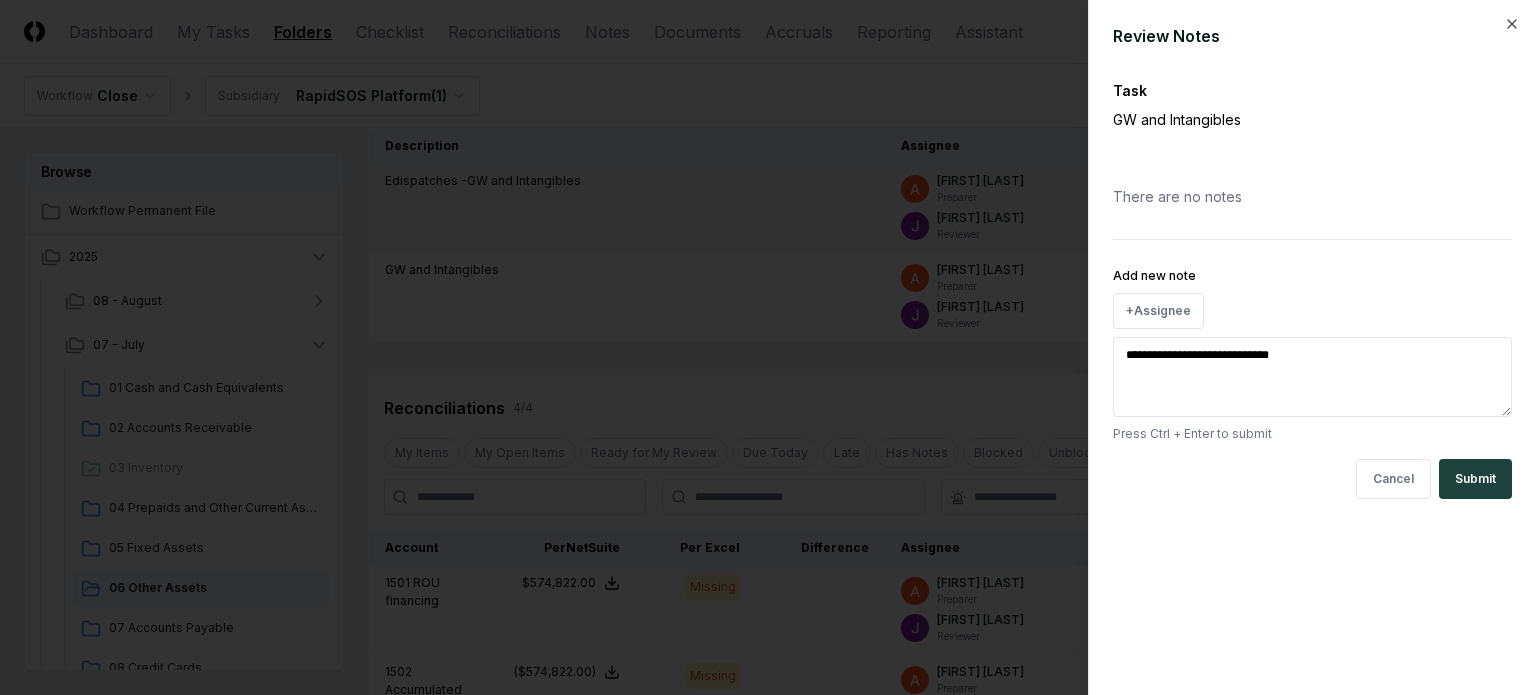 type on "*" 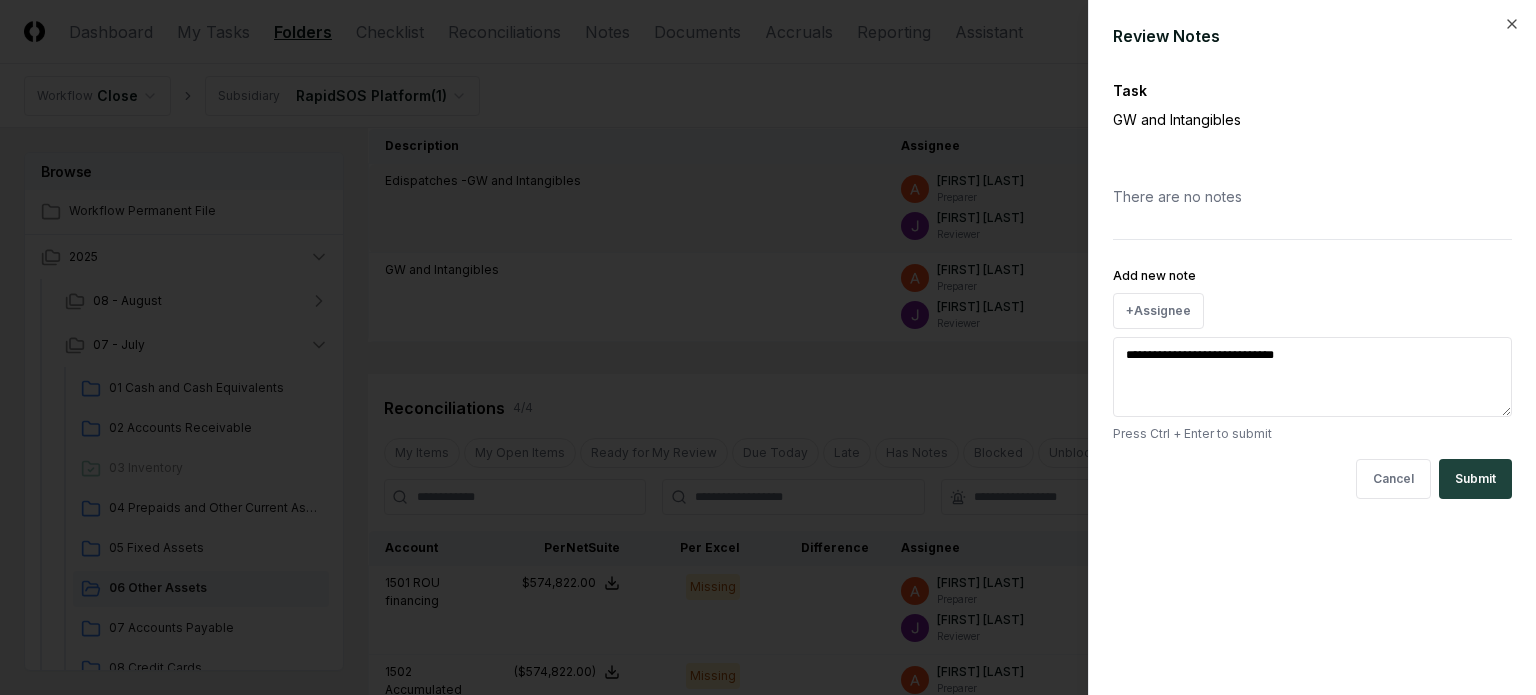 type on "*" 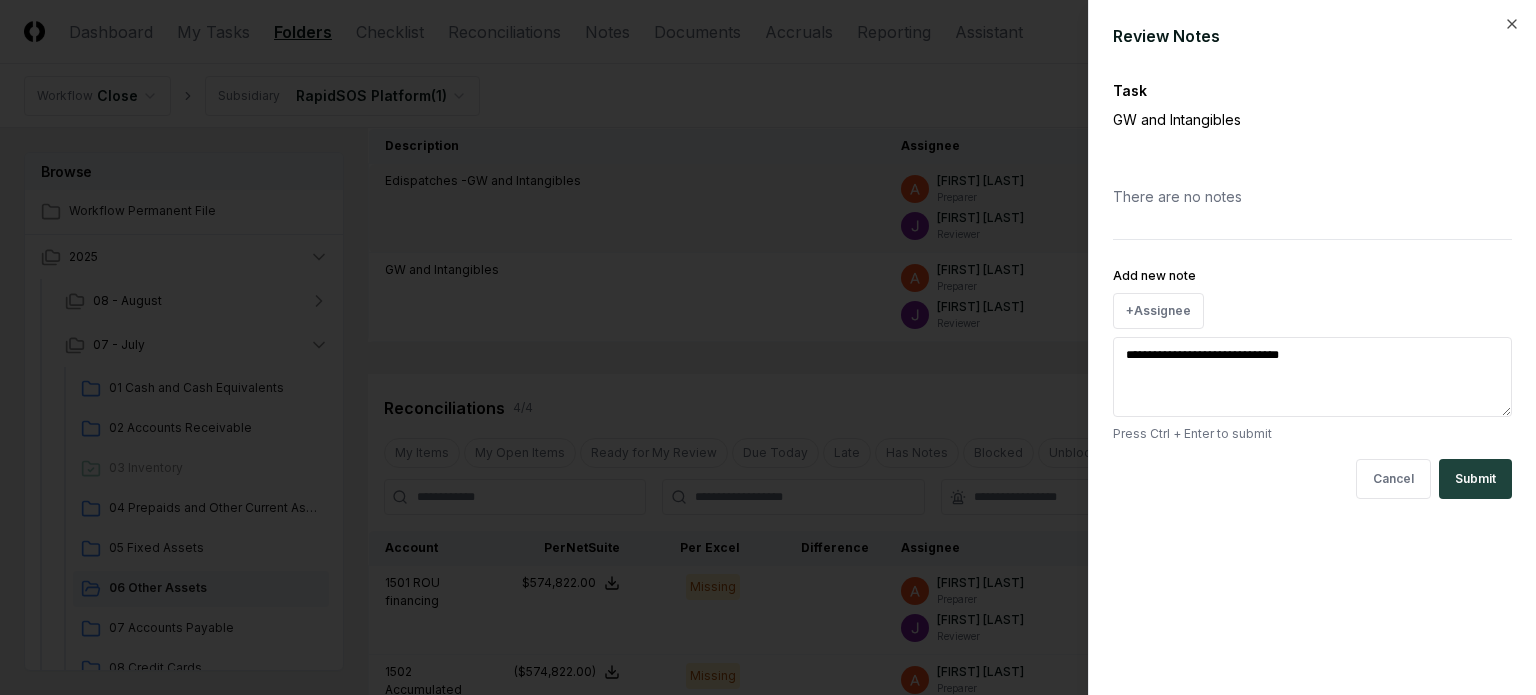 type on "*" 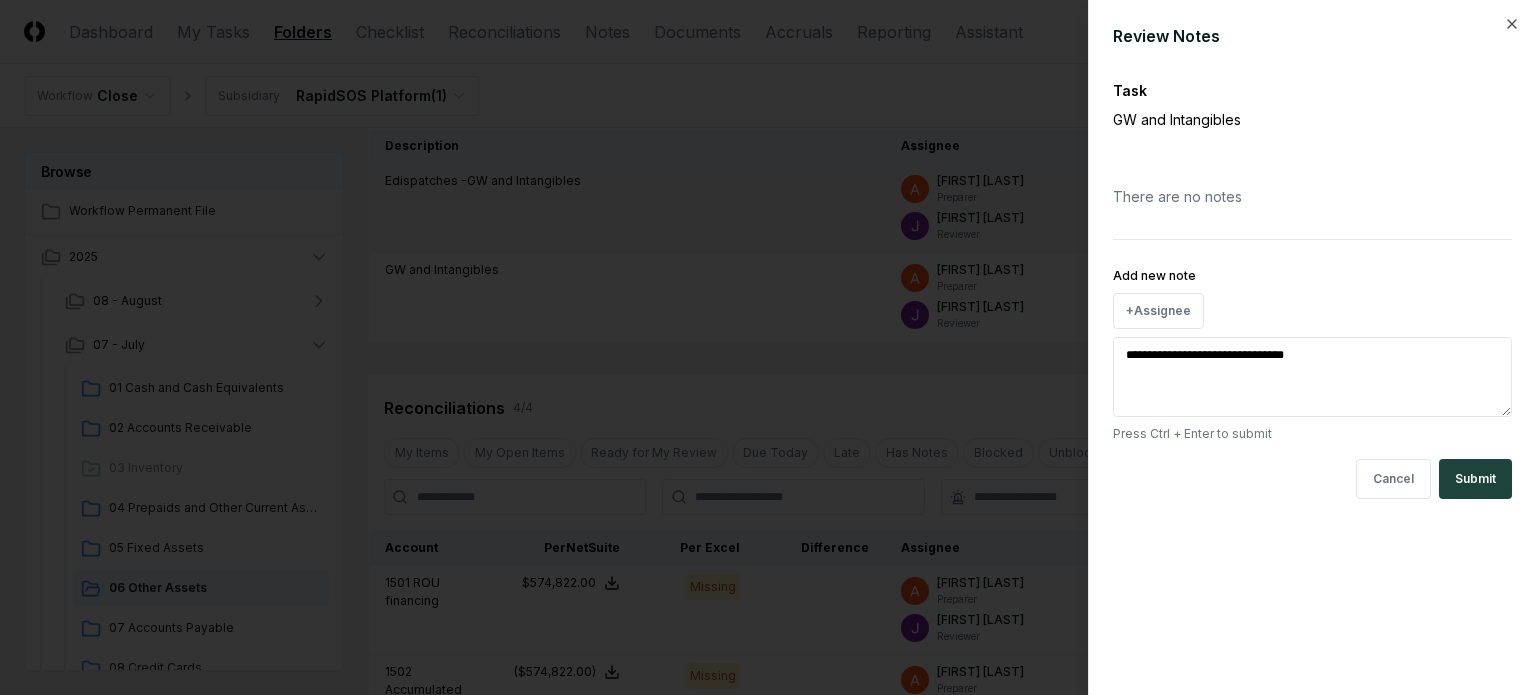 type on "**********" 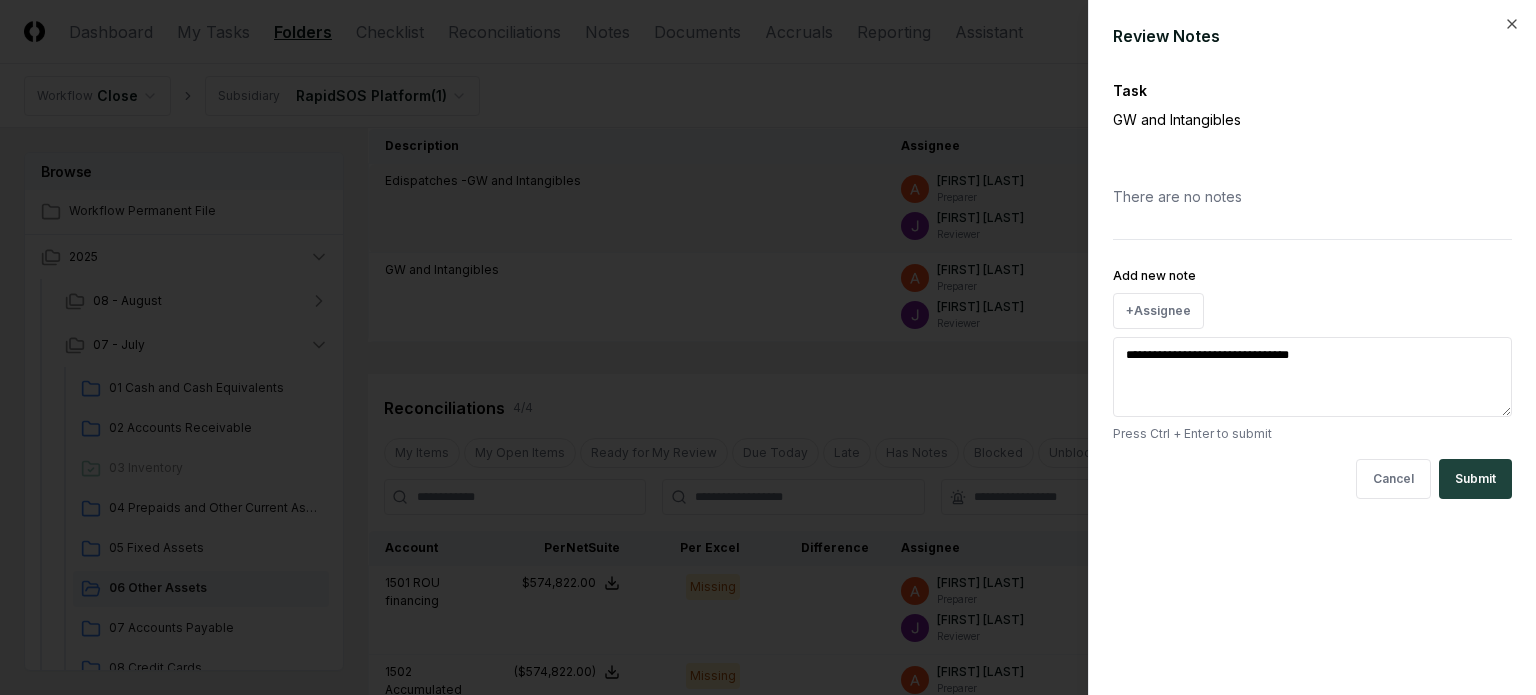 type on "*" 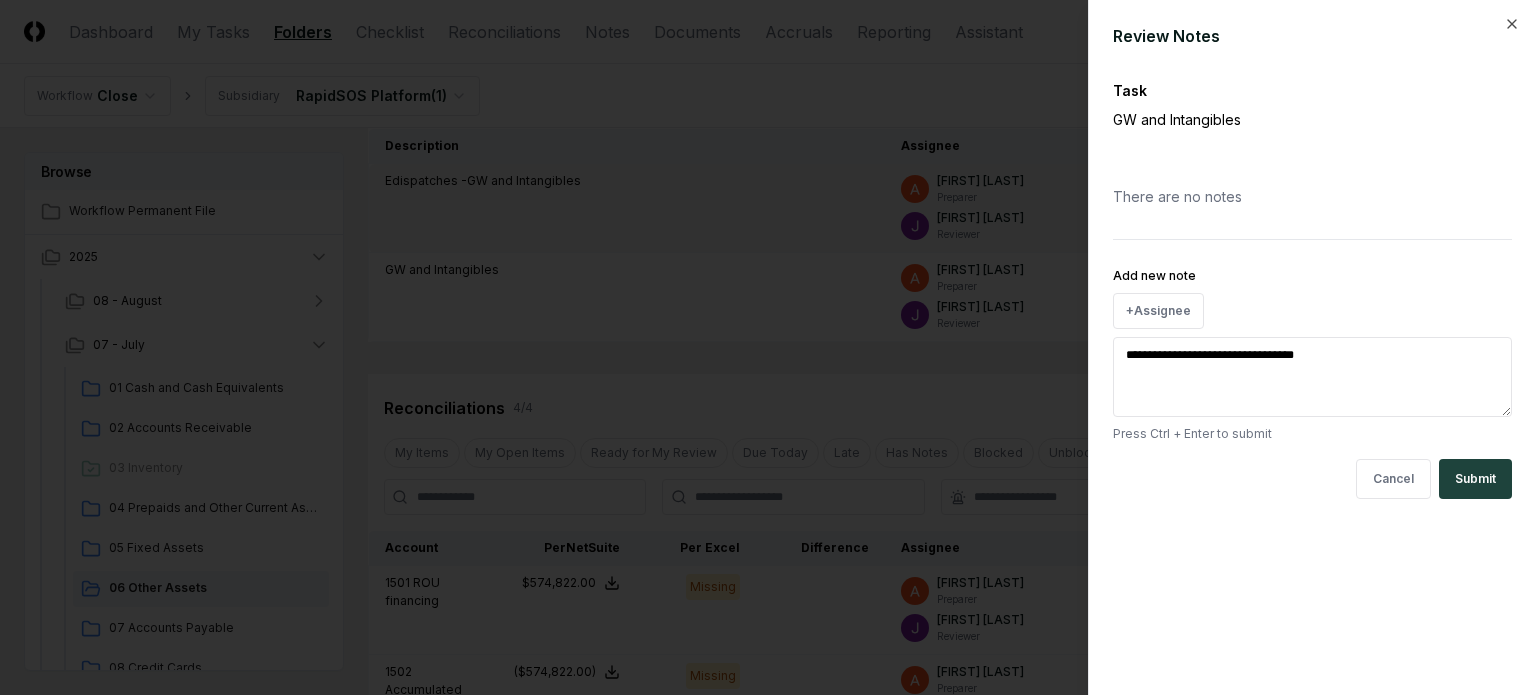 type on "*" 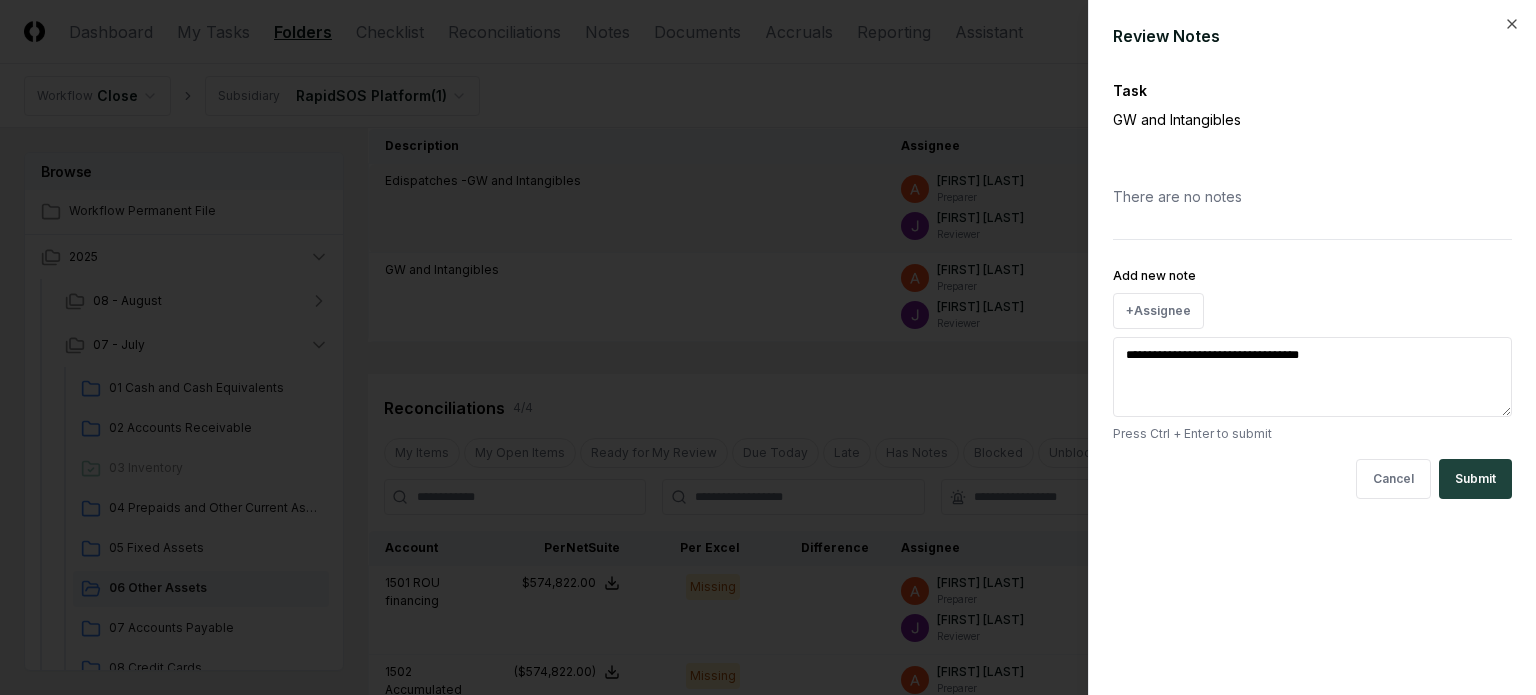 type on "*" 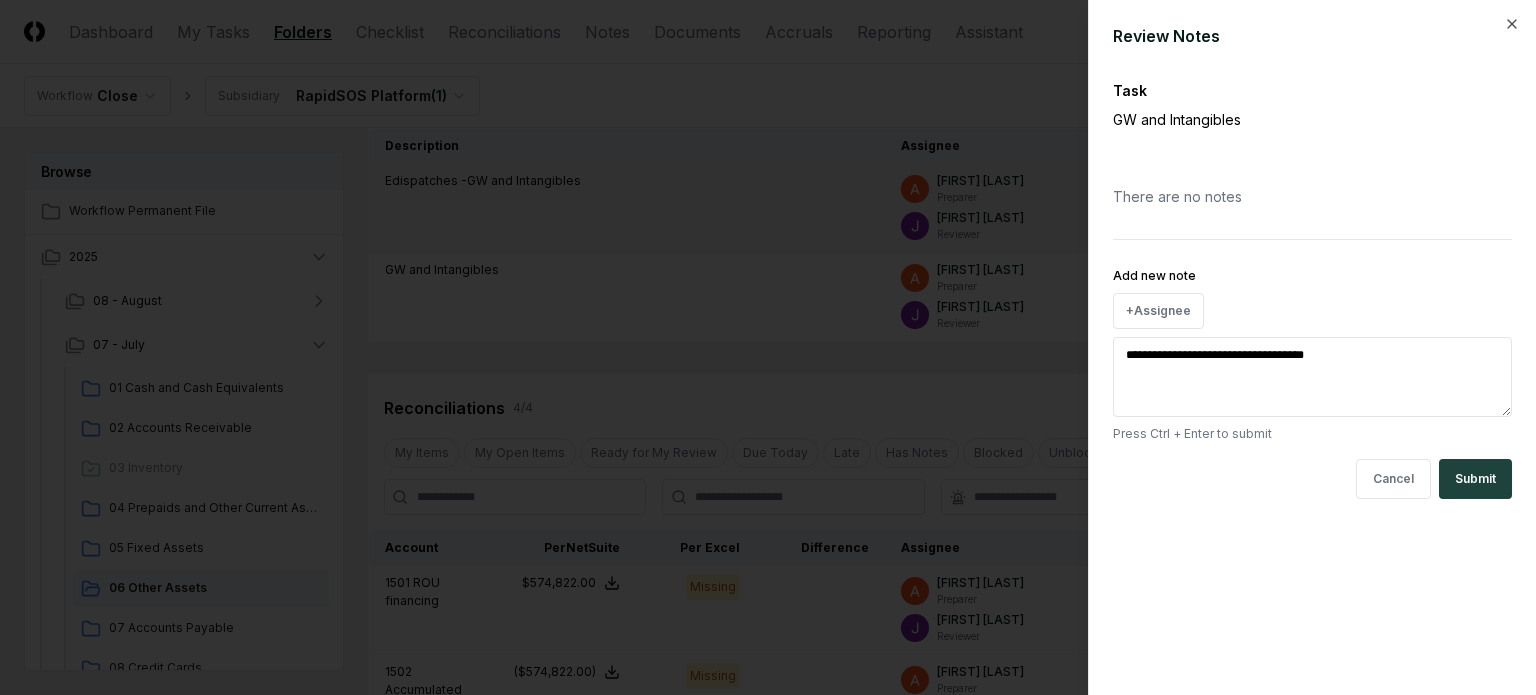 paste on "******" 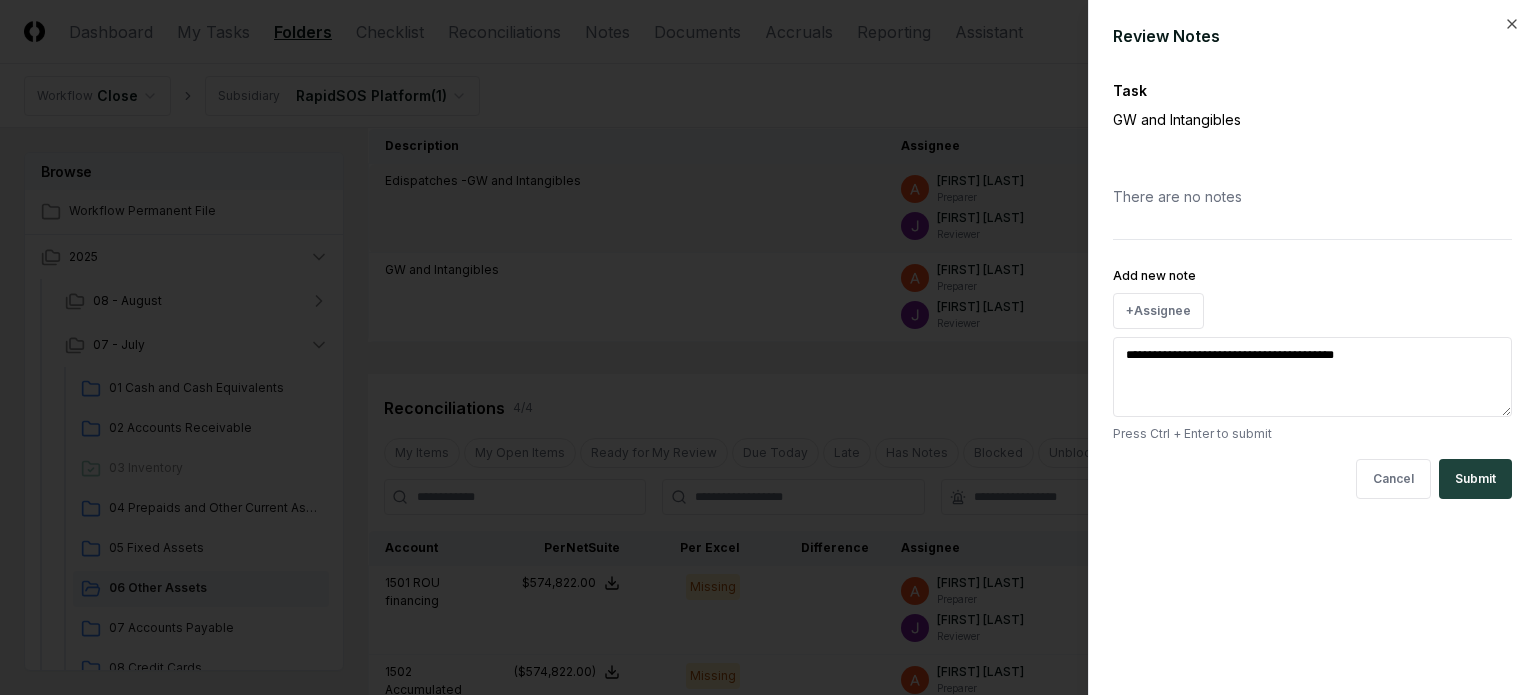 type on "*" 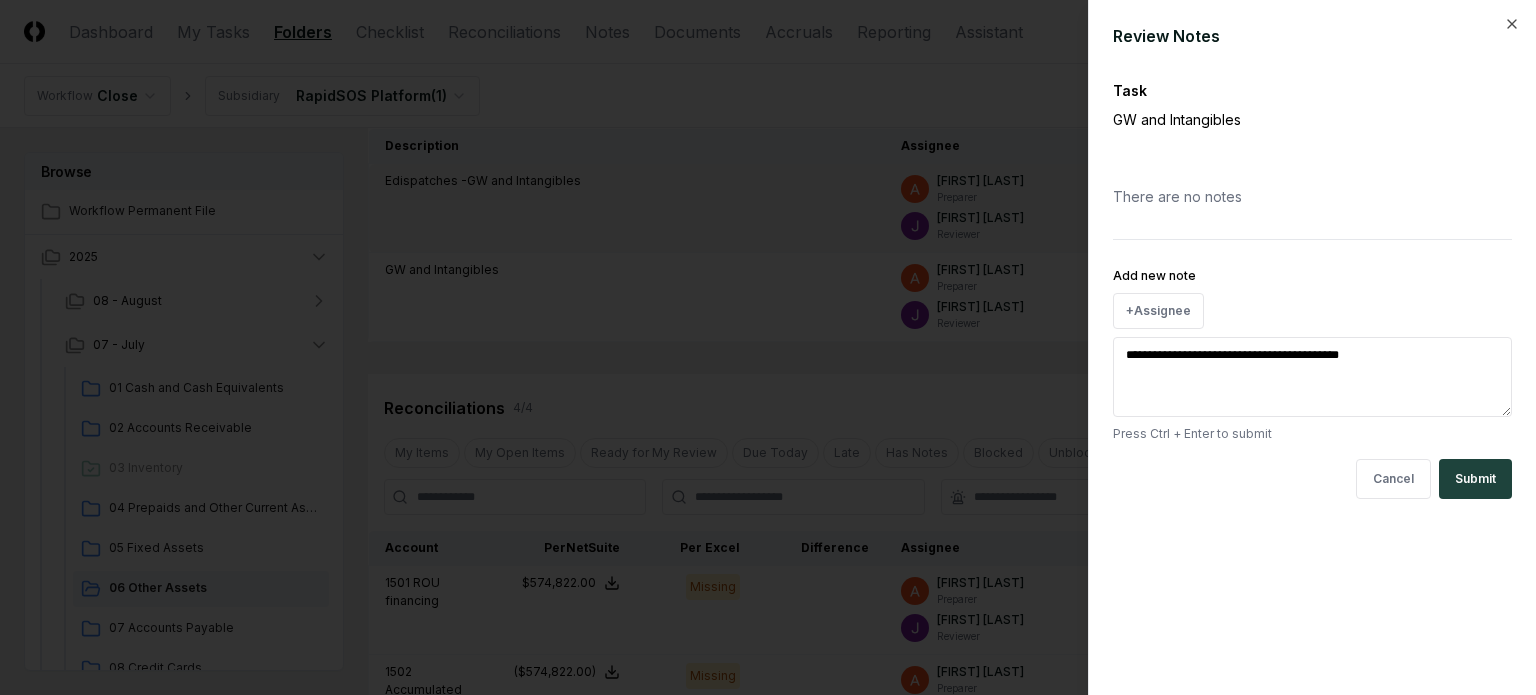 type on "*" 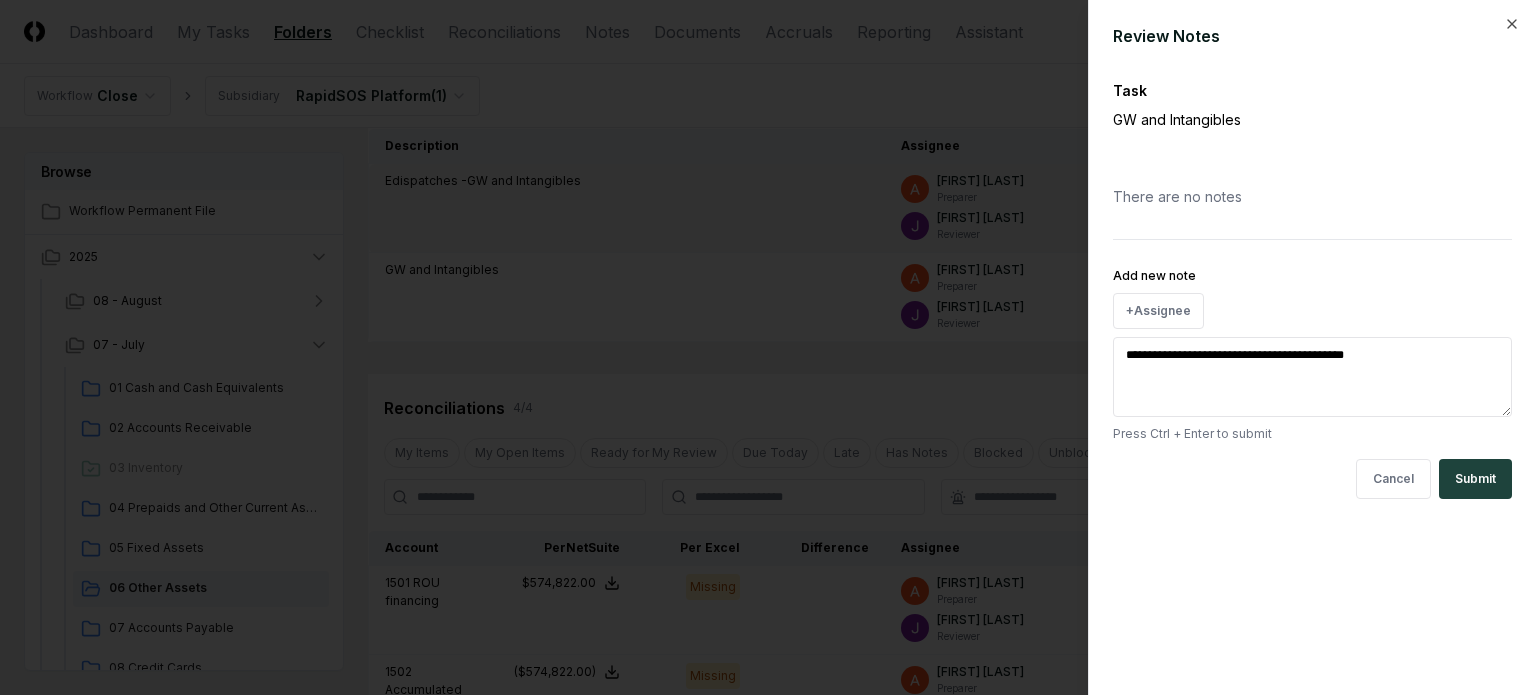 type on "*" 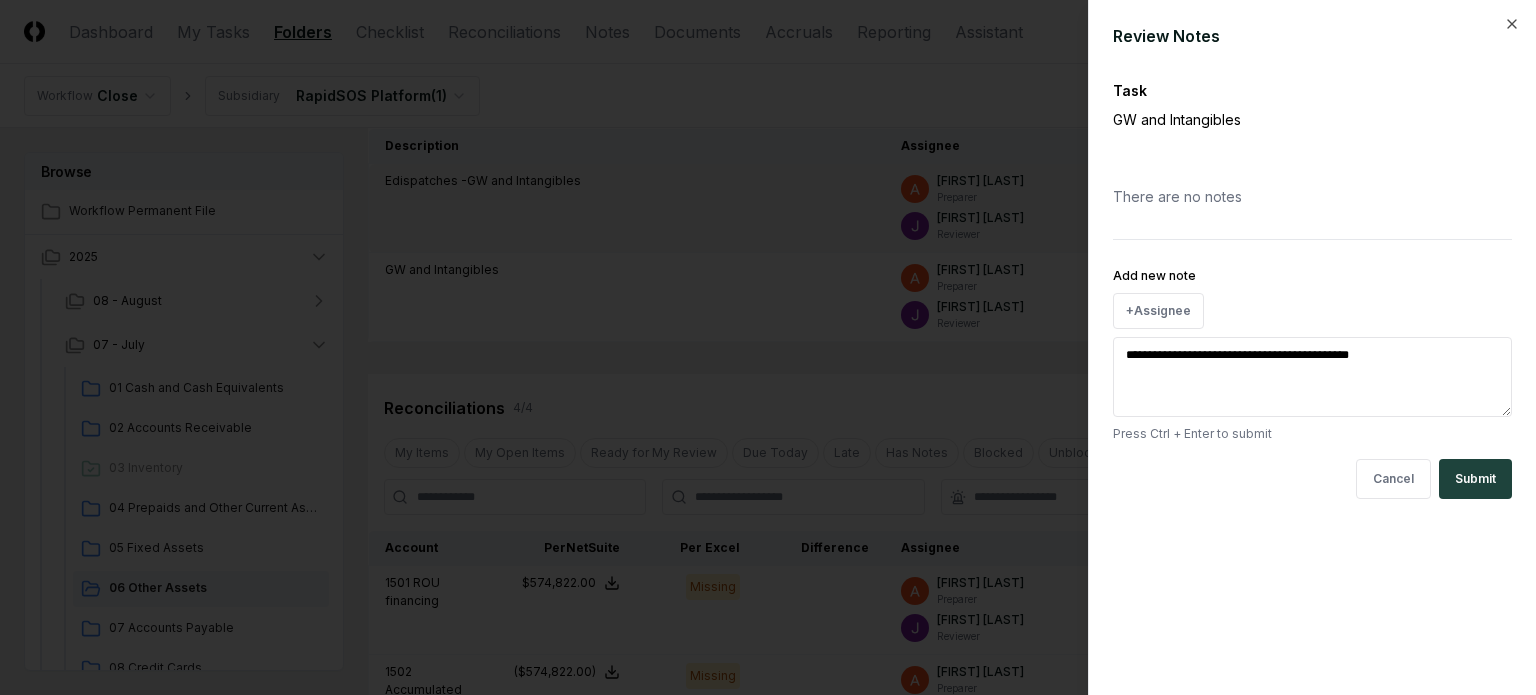 type on "*" 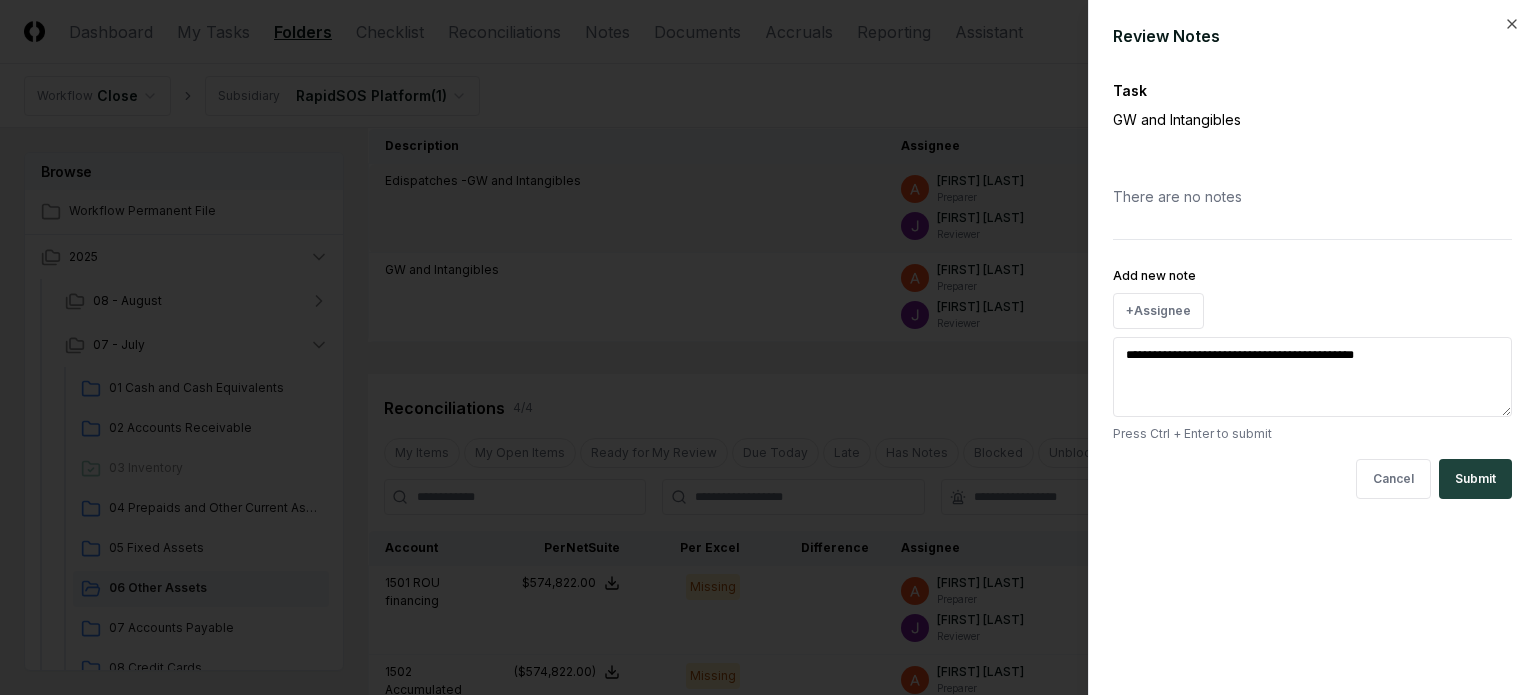 type on "*" 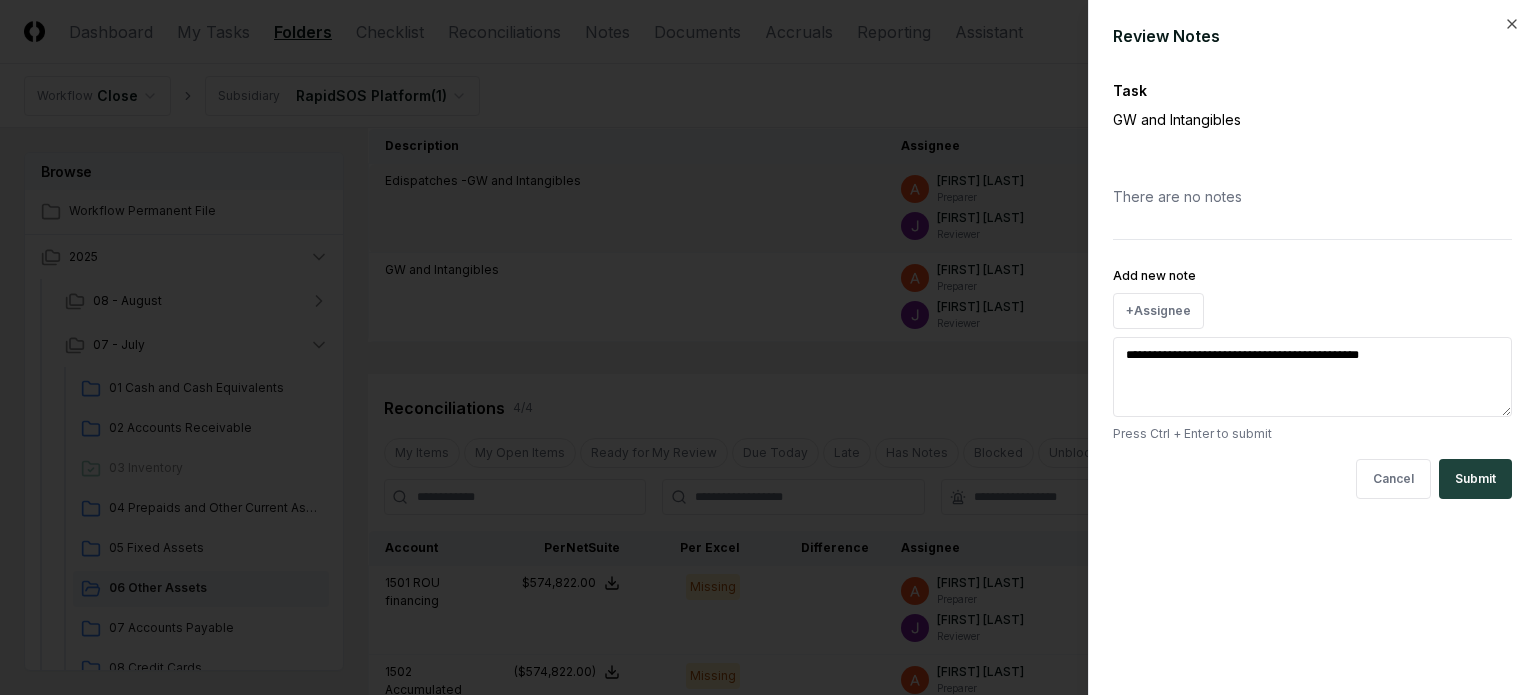 type on "*" 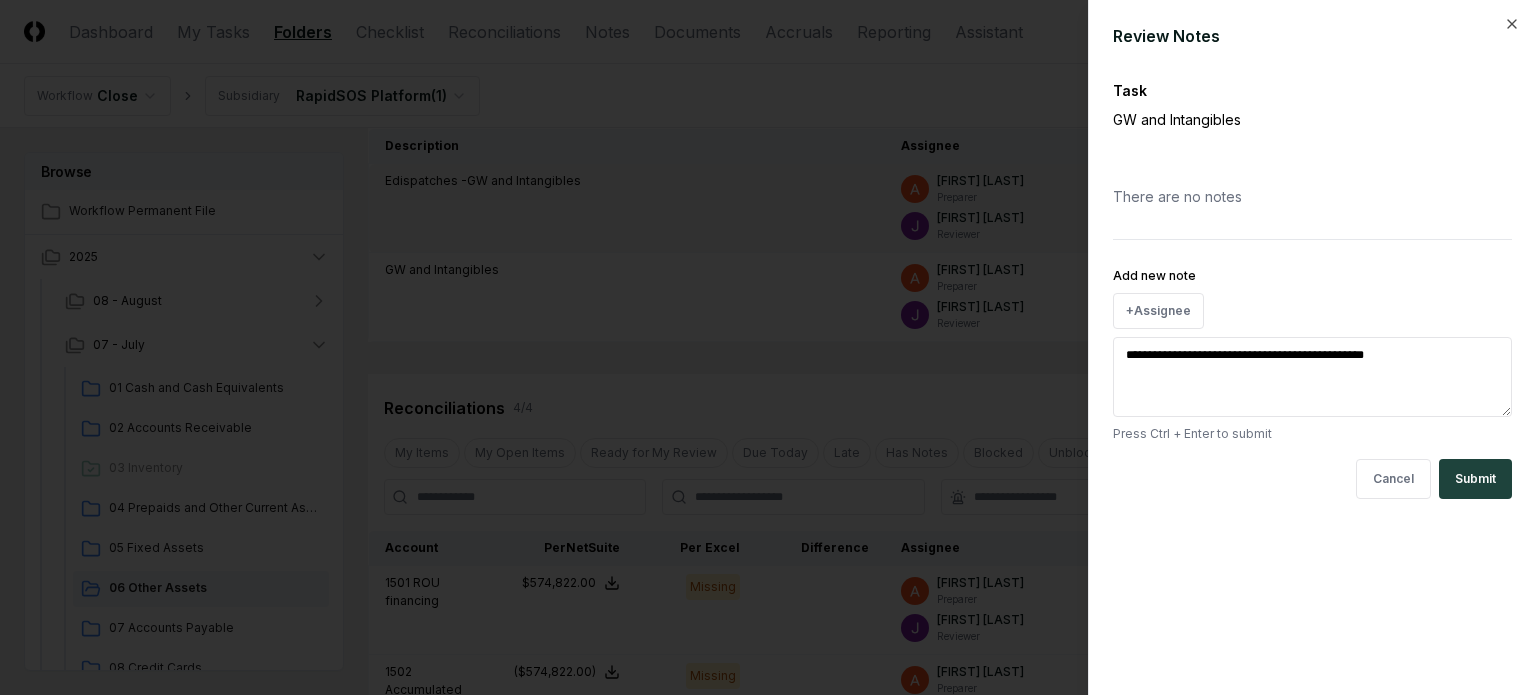 type on "*" 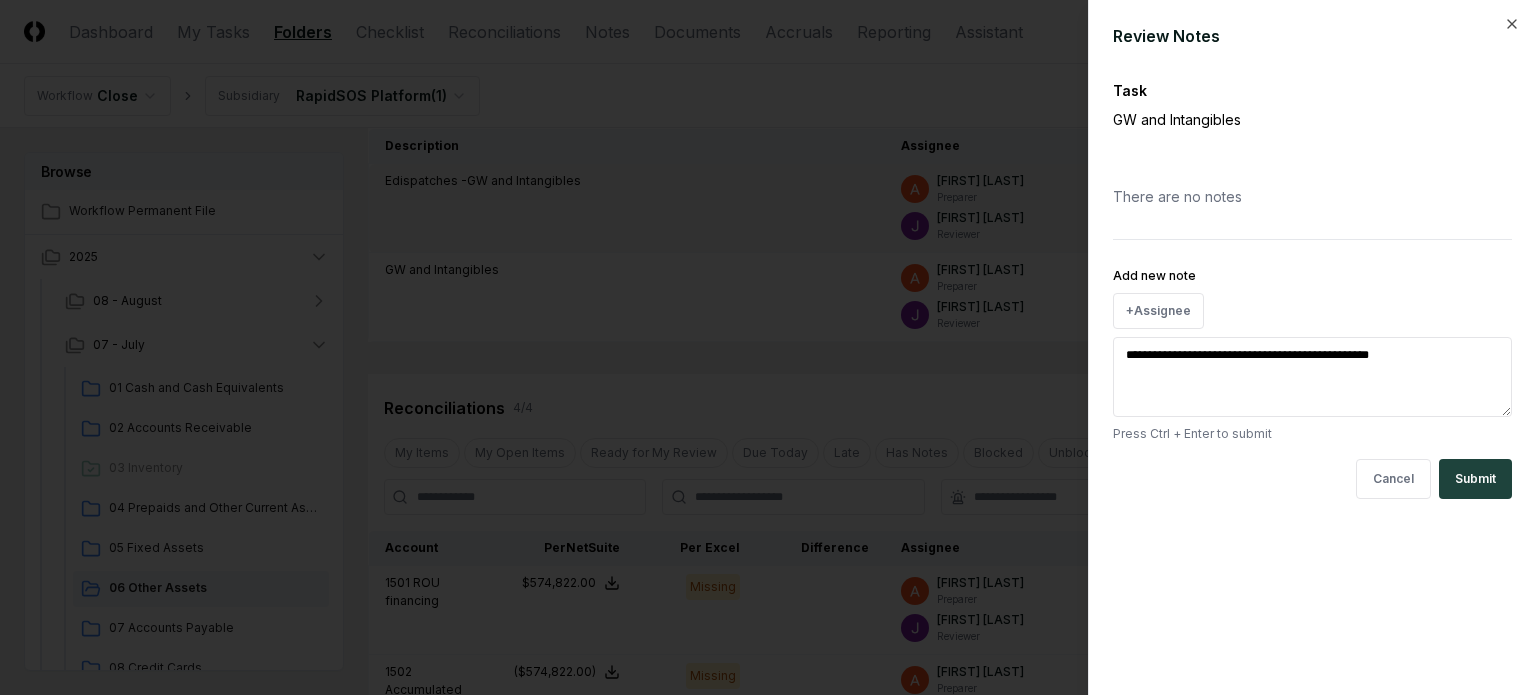 type on "*" 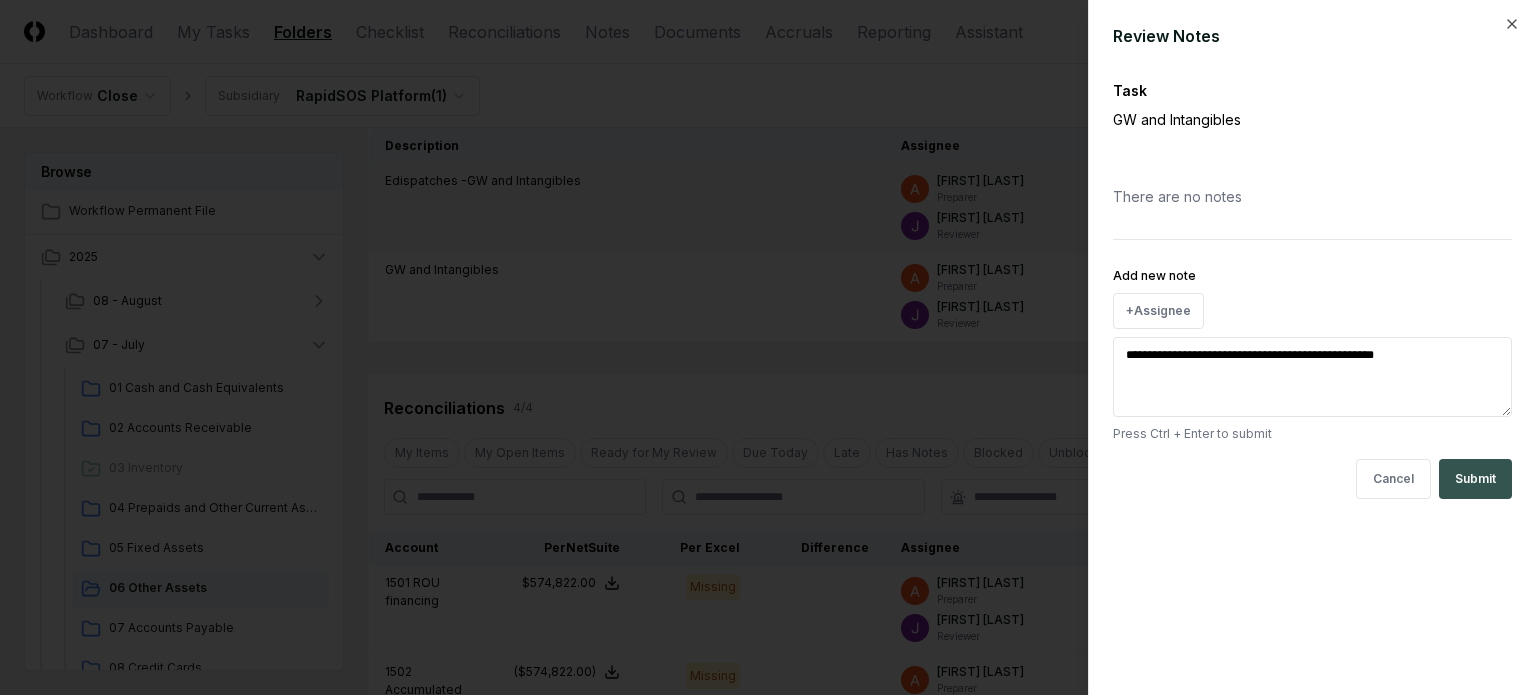 type on "**********" 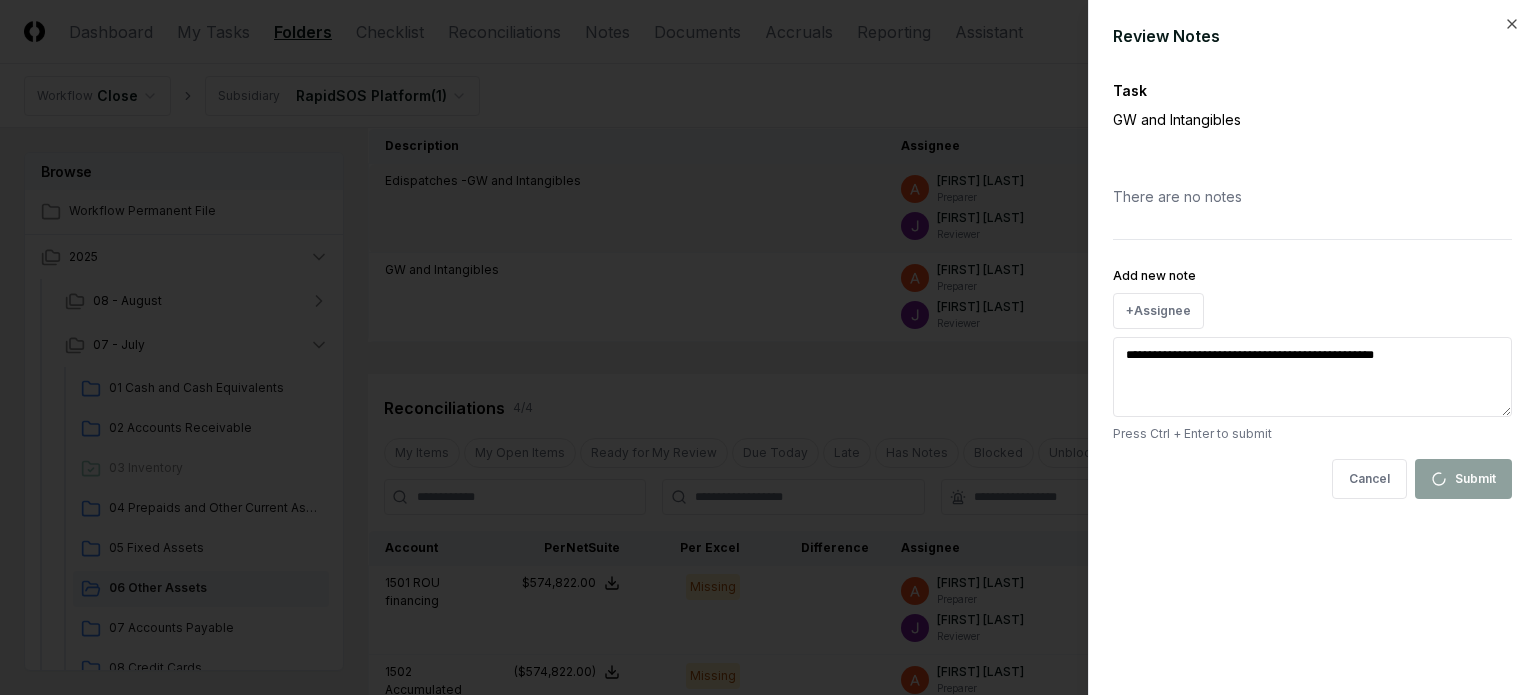type 